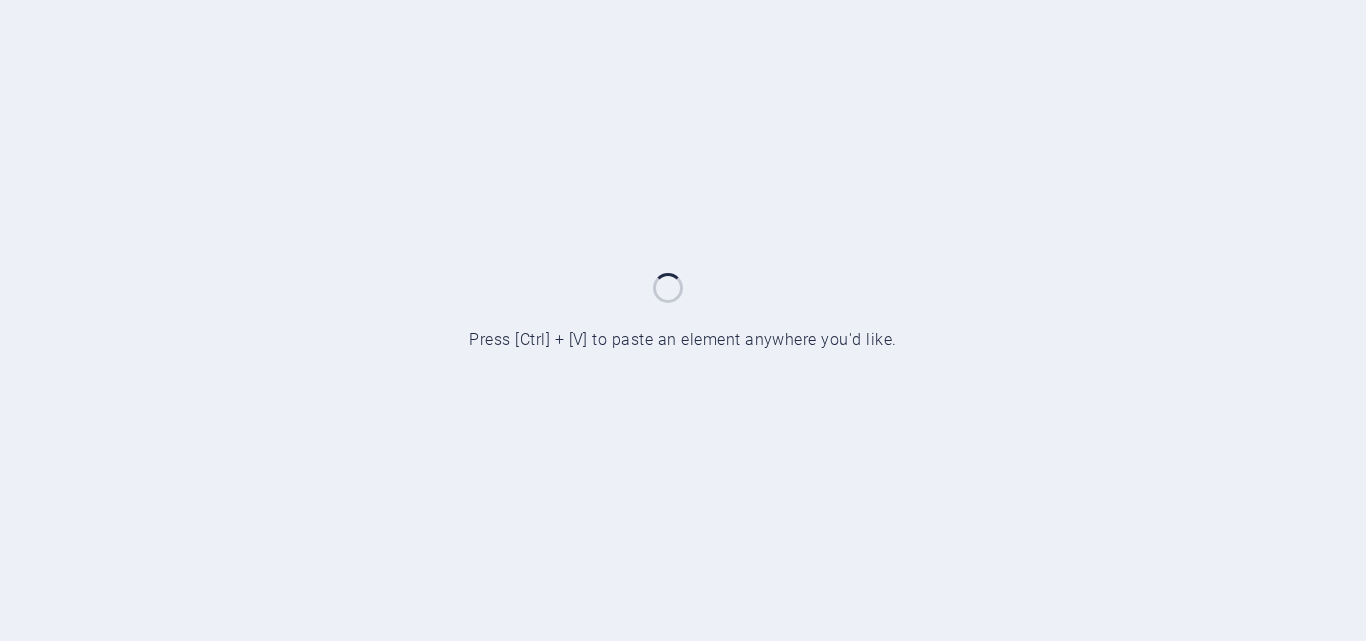 scroll, scrollTop: 0, scrollLeft: 0, axis: both 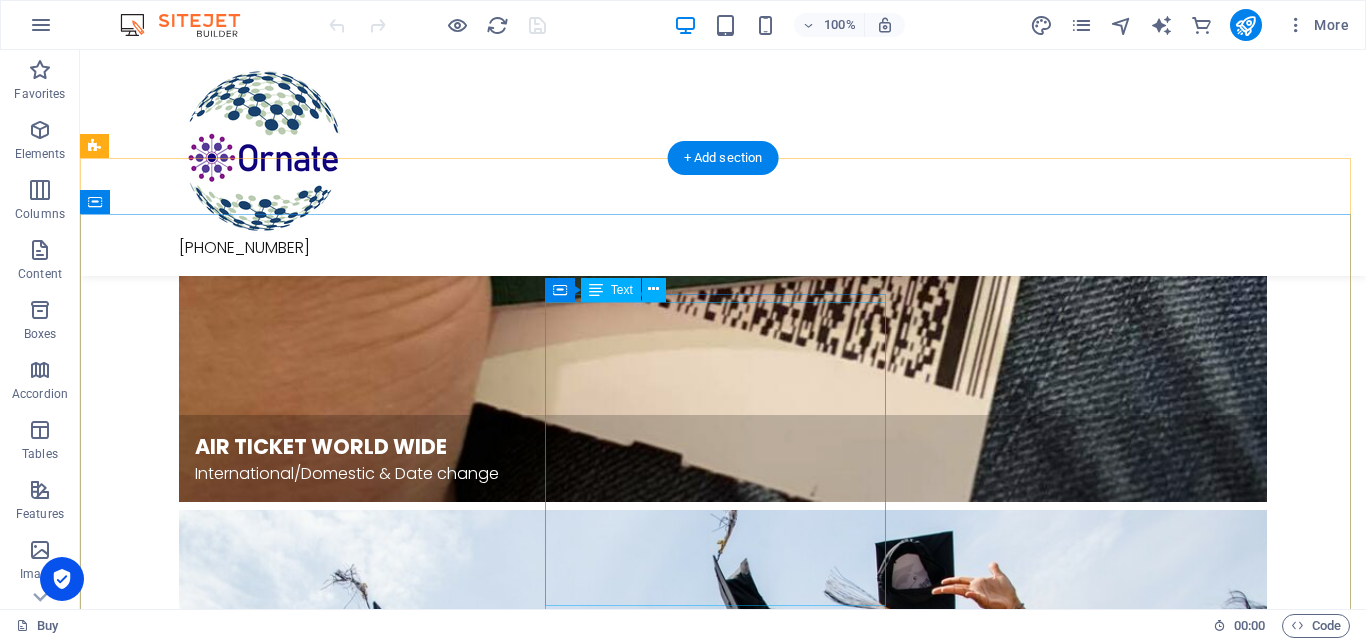 click on "Ornate Innovations UMRAH Safar umrahsafar.bd@gmail.com Clothes & Clothing clothesnclothing@gmail.com Trade & Trading tradetrading.bd@gmail.com   BarCodes & Stickers barcodesnstickers@gmail.com Ornate Tours & Aviation ornate.toursnaviation@gmail.com" at bounding box center (640, 10898) 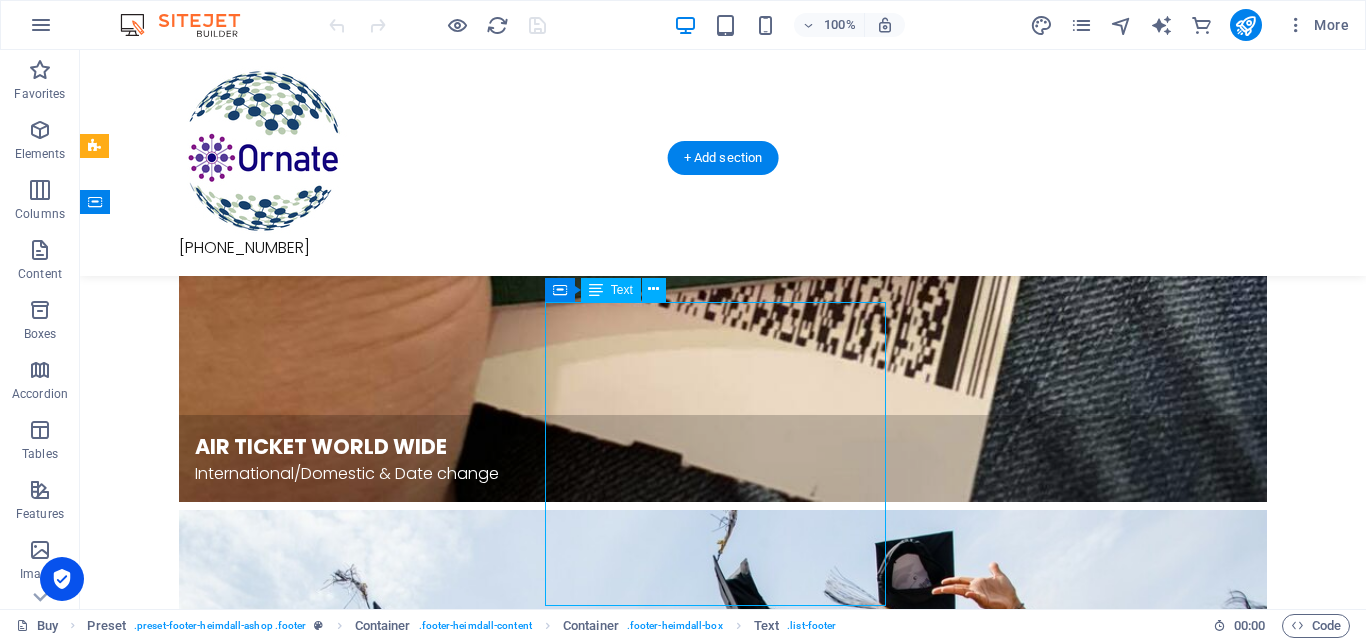 click on "Ornate Innovations UMRAH Safar umrahsafar.bd@gmail.com Clothes & Clothing clothesnclothing@gmail.com Trade & Trading tradetrading.bd@gmail.com   BarCodes & Stickers barcodesnstickers@gmail.com Ornate Tours & Aviation ornate.toursnaviation@gmail.com" at bounding box center (640, 10898) 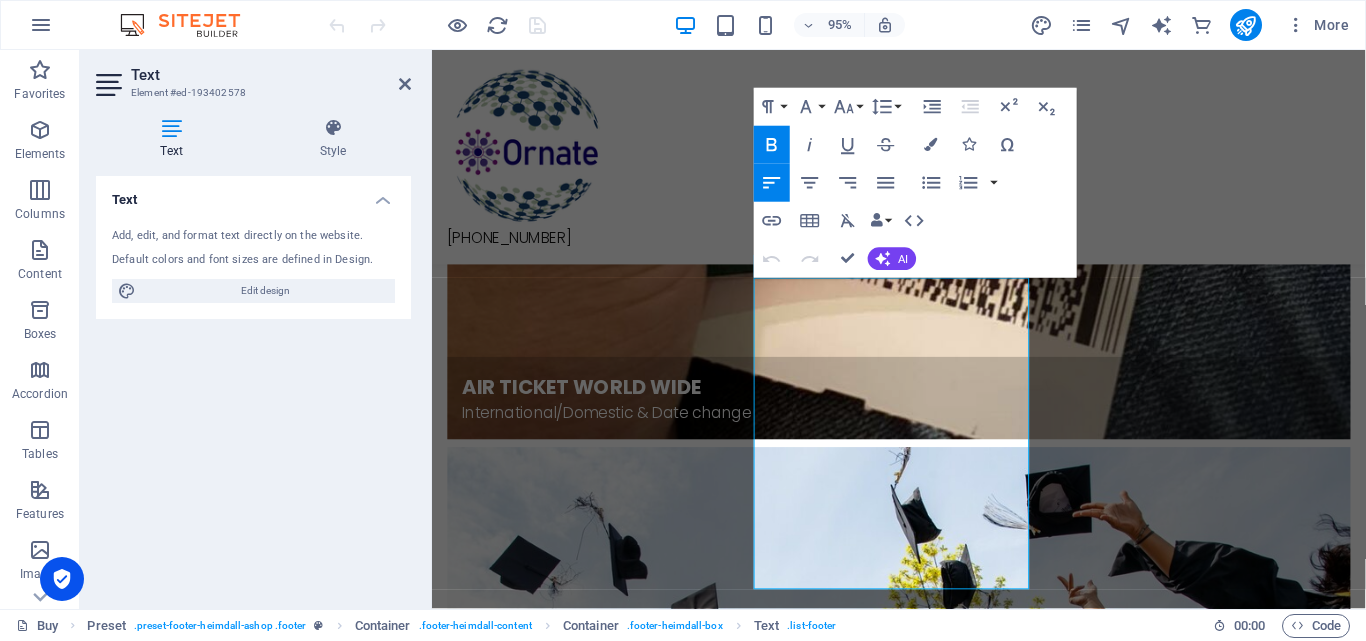 scroll, scrollTop: 1996, scrollLeft: 0, axis: vertical 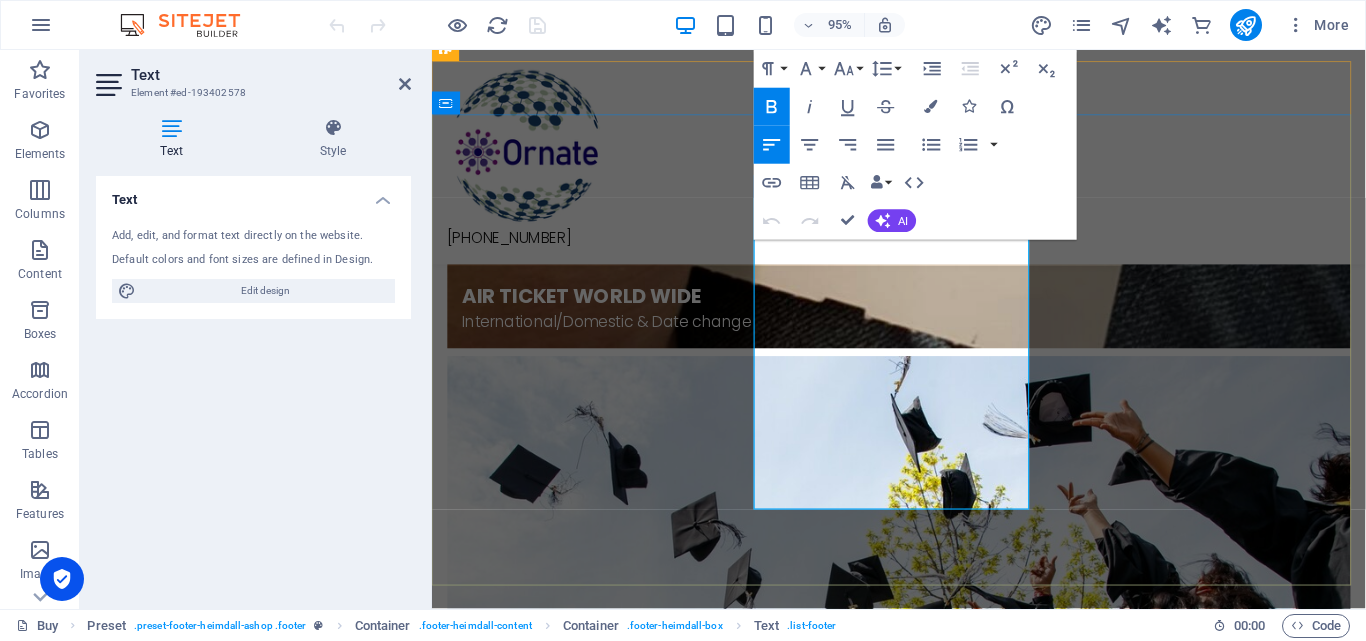 drag, startPoint x: 776, startPoint y: 479, endPoint x: 1035, endPoint y: 531, distance: 264.16852 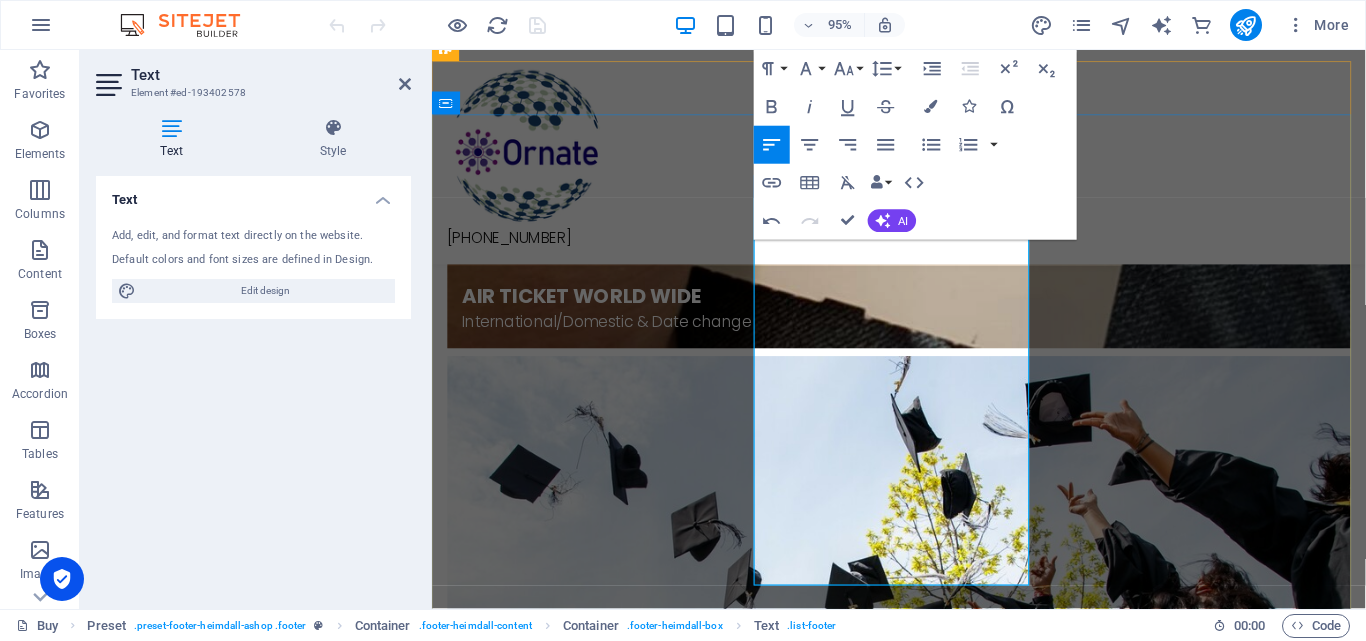 drag, startPoint x: 873, startPoint y: 585, endPoint x: 778, endPoint y: 569, distance: 96.337944 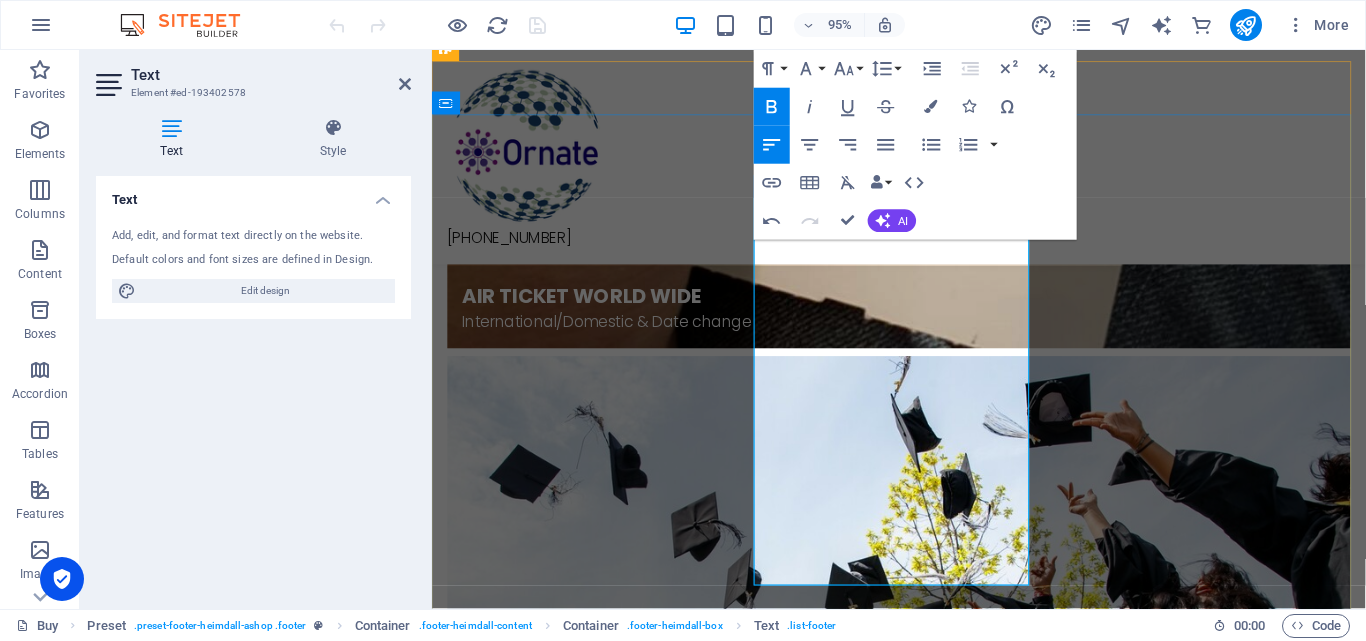 type 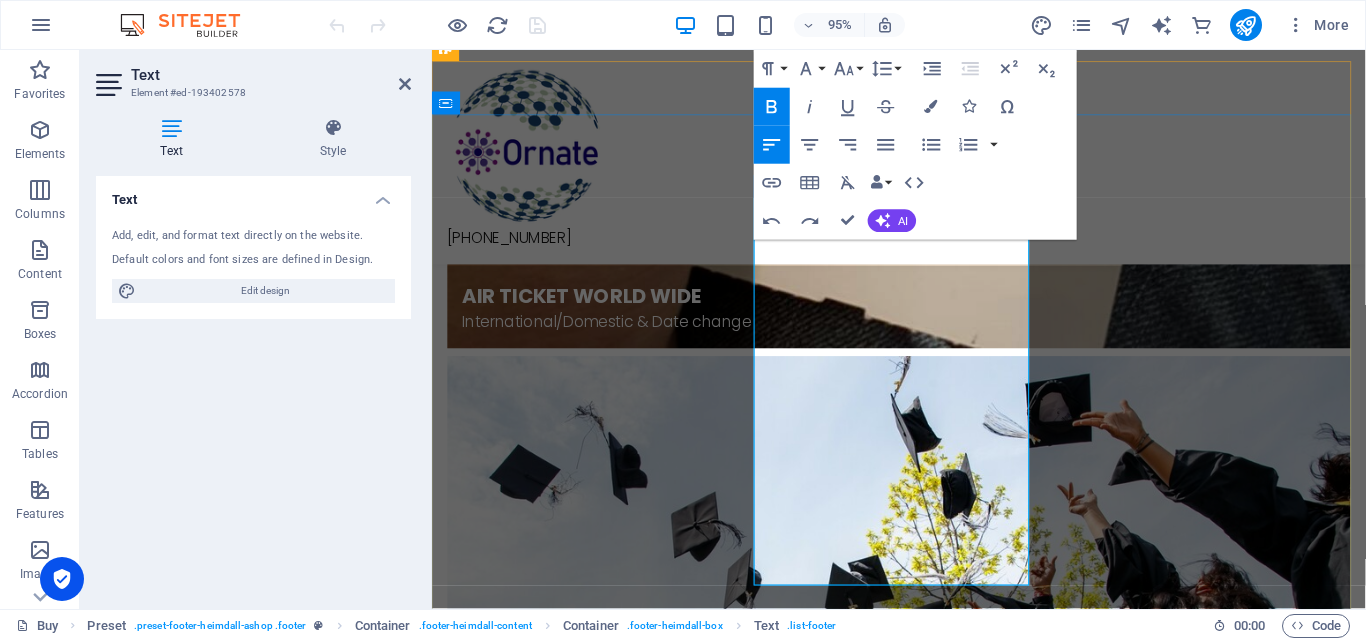 click on "Ornate Tours & Aviation" at bounding box center (549, 9559) 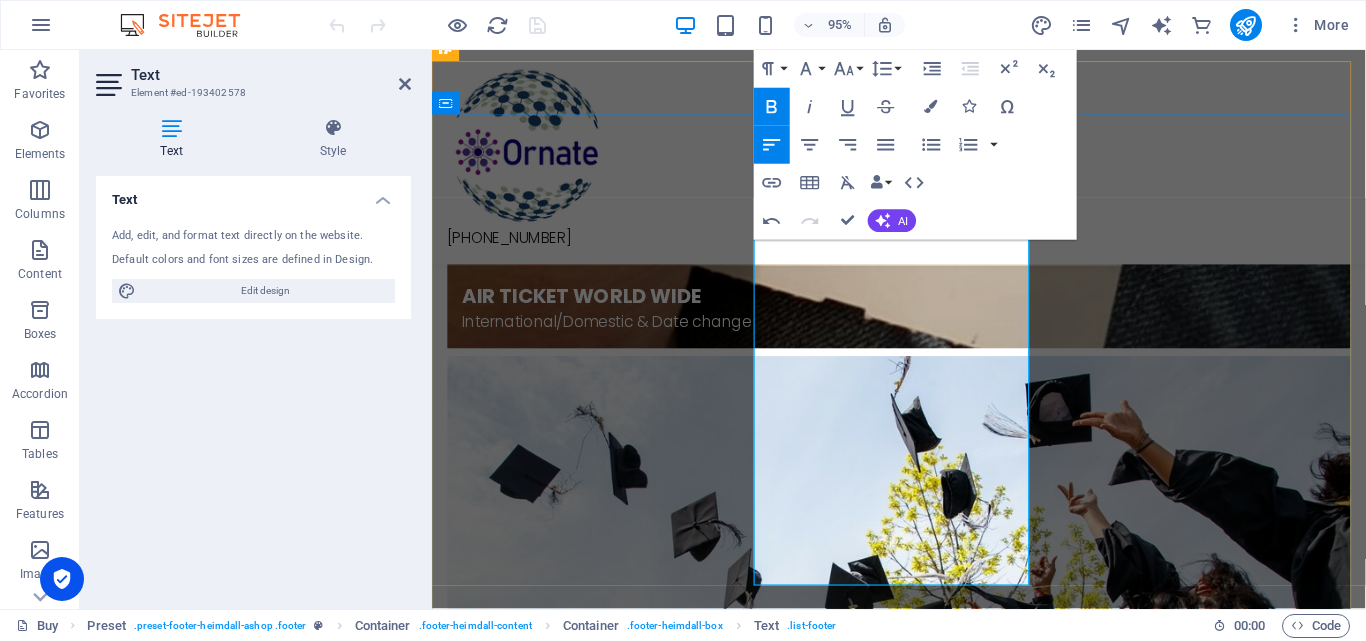 click on "OMigrants Care rnate Tours & Aviation" at bounding box center [923, 9728] 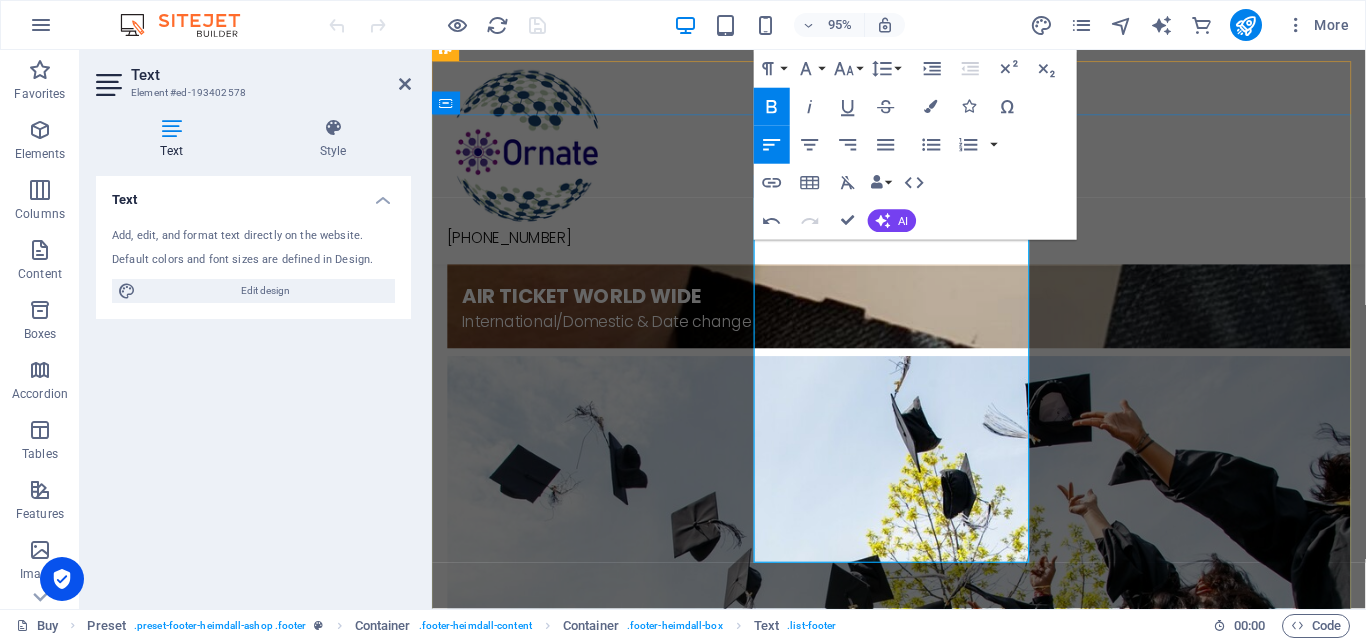 drag, startPoint x: 782, startPoint y: 560, endPoint x: 770, endPoint y: 562, distance: 12.165525 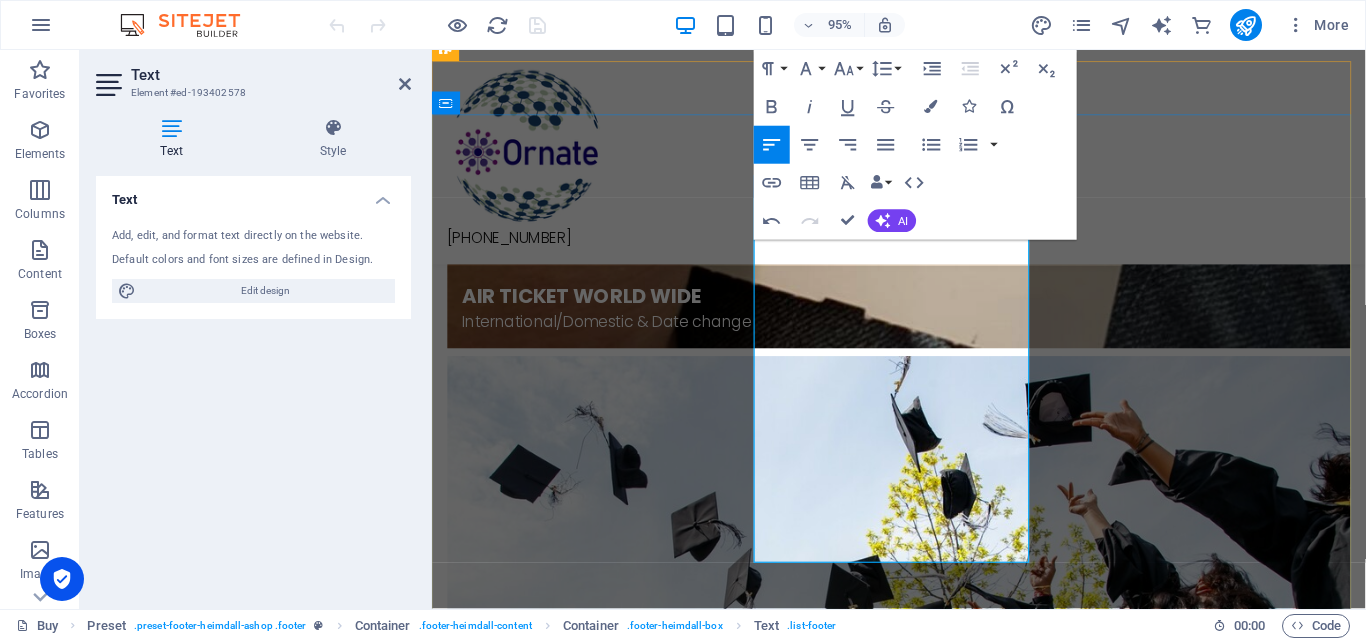 click on "[EMAIL_ADDRESS][DOMAIN_NAME]" at bounding box center (563, 9748) 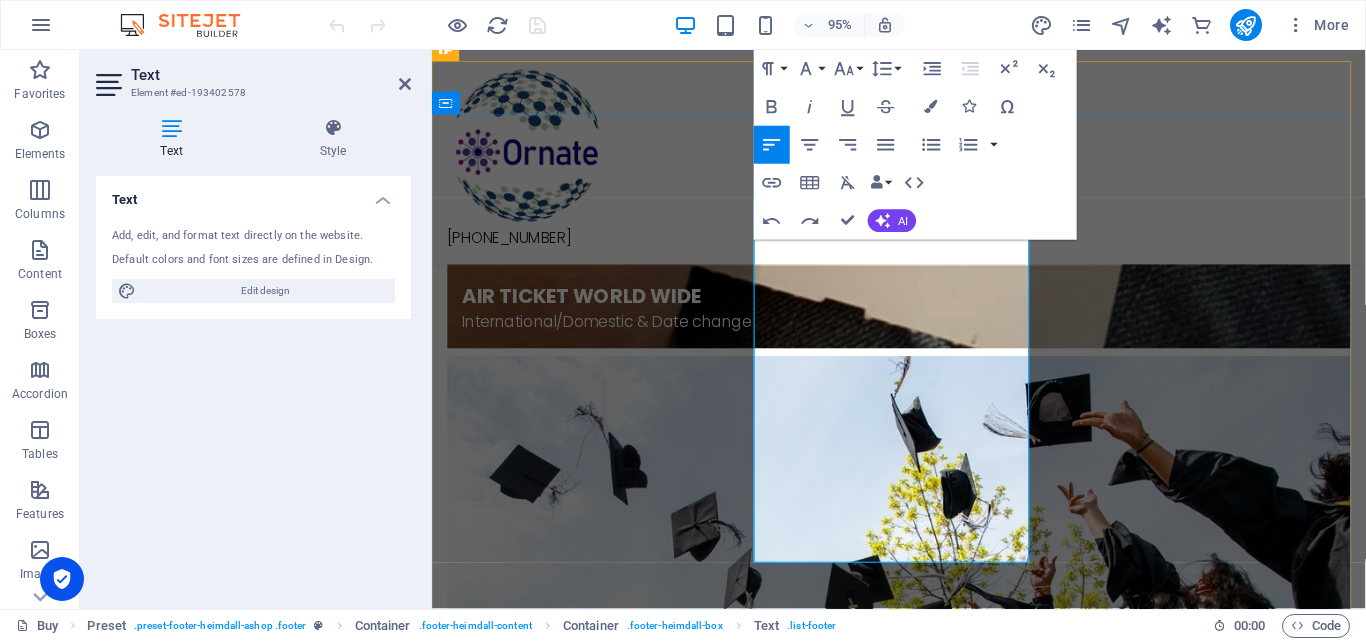 click on "[EMAIL_ADDRESS][DOMAIN_NAME]" at bounding box center (563, 9748) 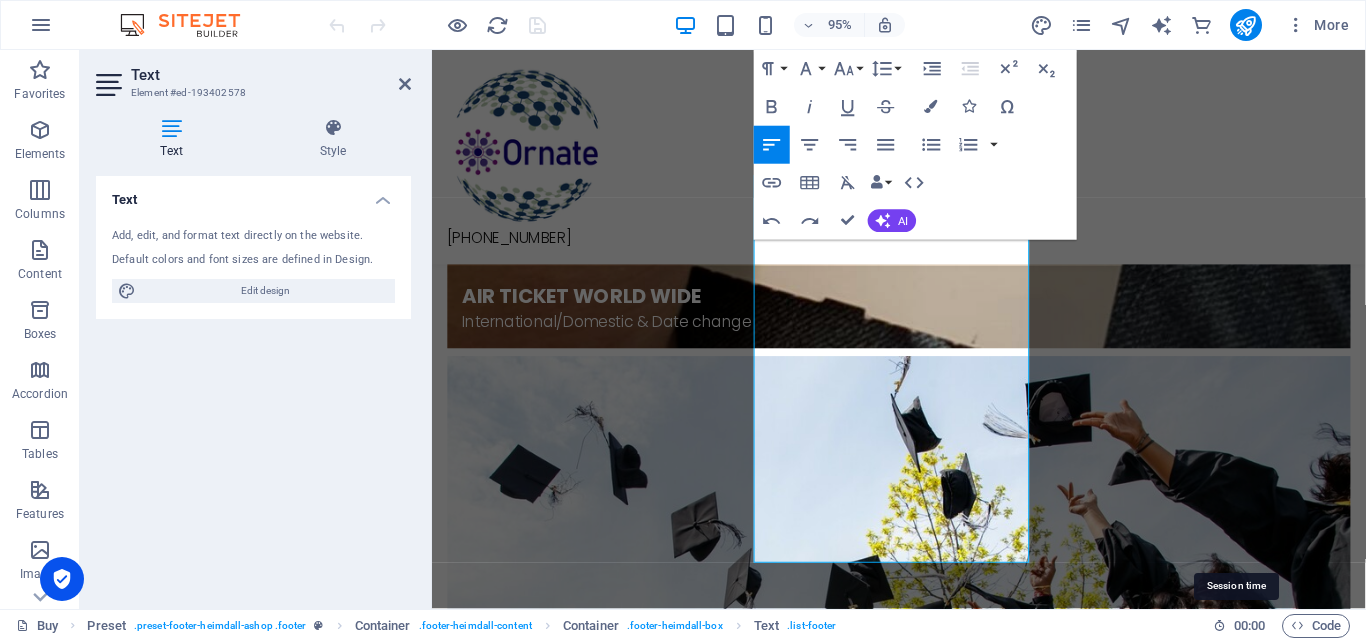 scroll, scrollTop: 2, scrollLeft: 0, axis: vertical 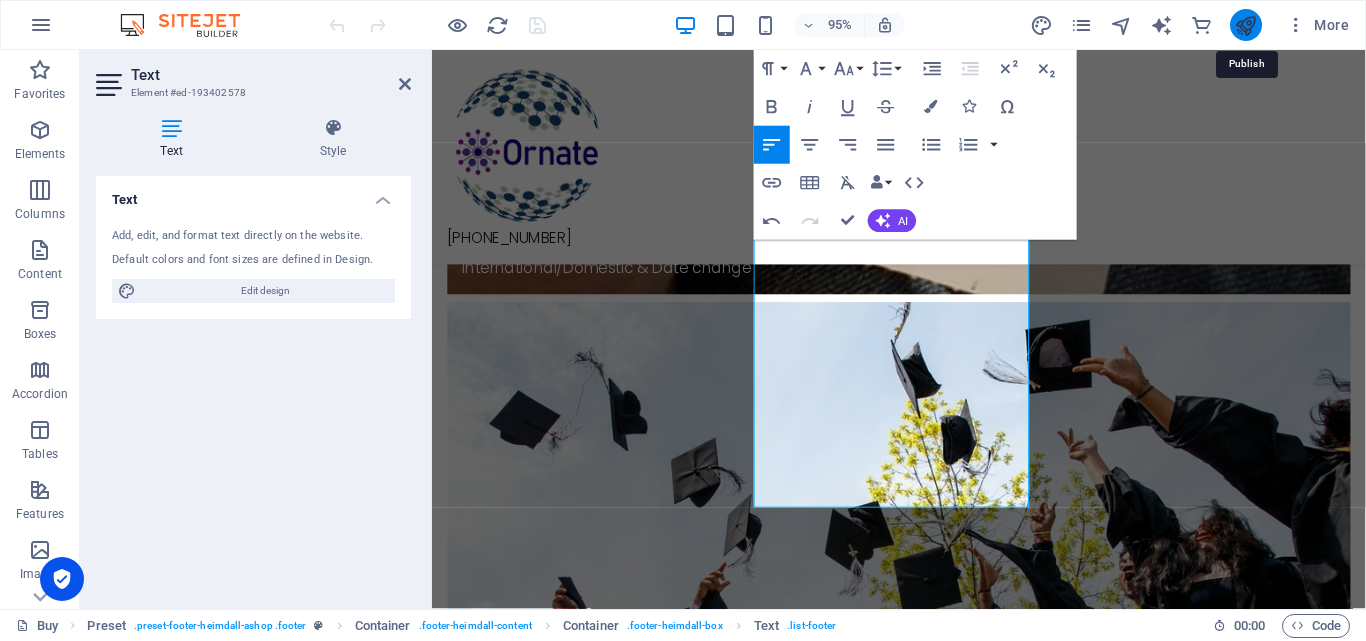 click at bounding box center [1245, 25] 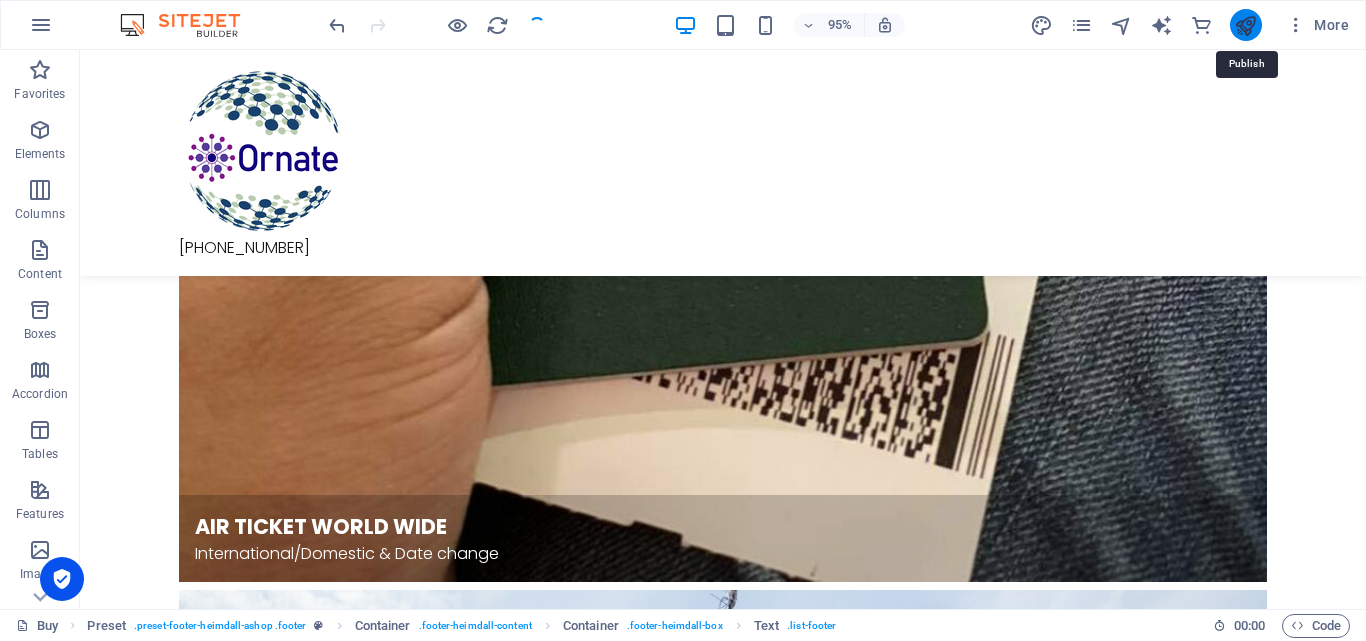 scroll, scrollTop: 2284, scrollLeft: 0, axis: vertical 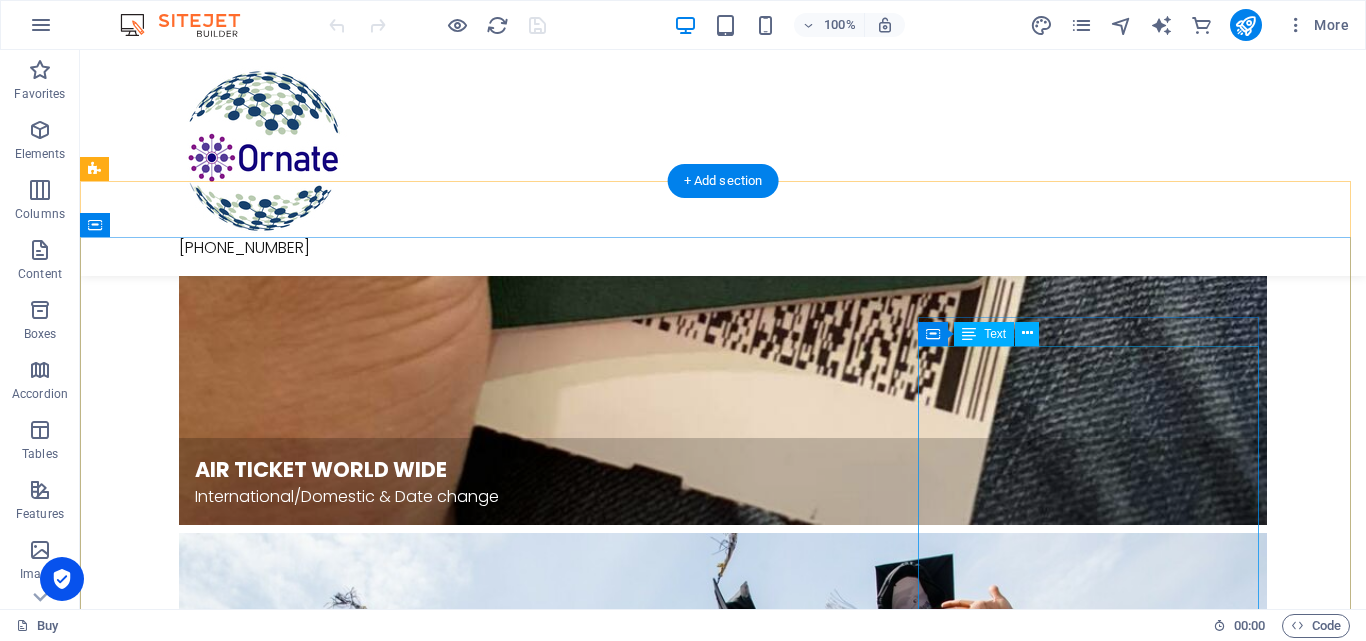 click on "[STREET_ADDRESS]  [GEOGRAPHIC_DATA] [EMAIL_ADDRESS][DOMAIN_NAME] [EMAIL_ADDRESS][DOMAIN_NAME] Tel : [PHONE_NUMBER] Tel : [PHONE_NUMBER] Tel : [PHONE_NUMBER] Tel: [PHONE_NUMBER] Hotline:  [PHONE_NUMBER]" at bounding box center (640, 11310) 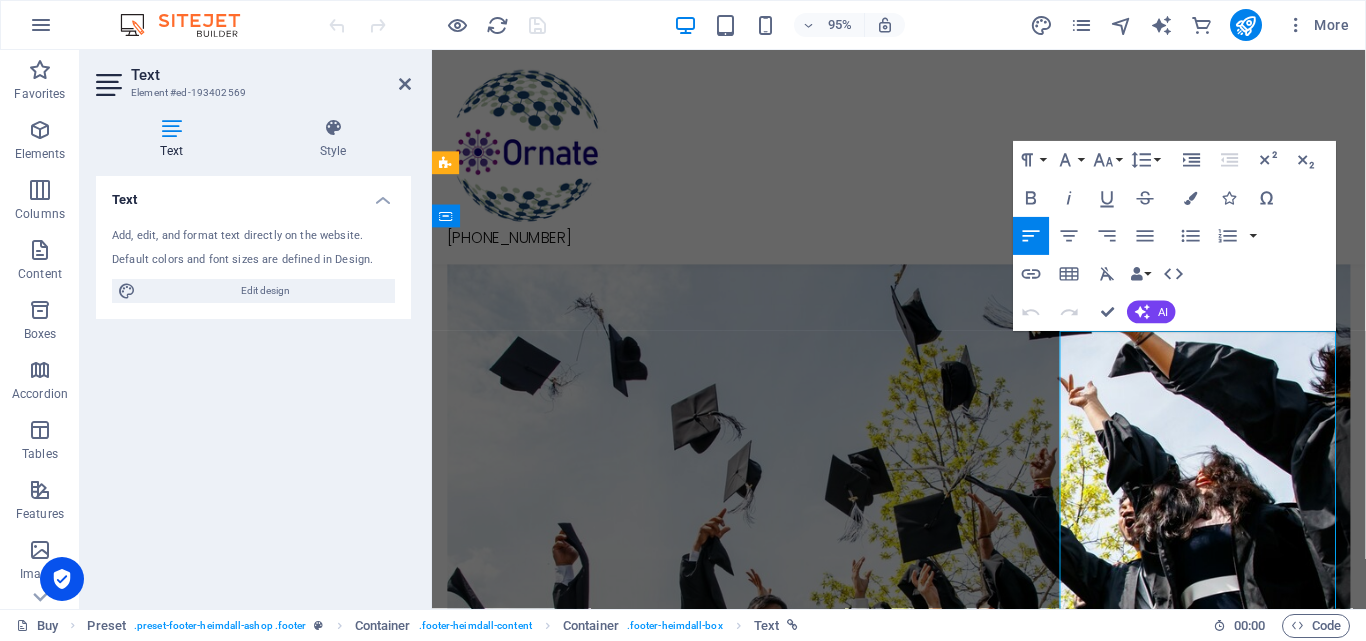 scroll, scrollTop: 1877, scrollLeft: 0, axis: vertical 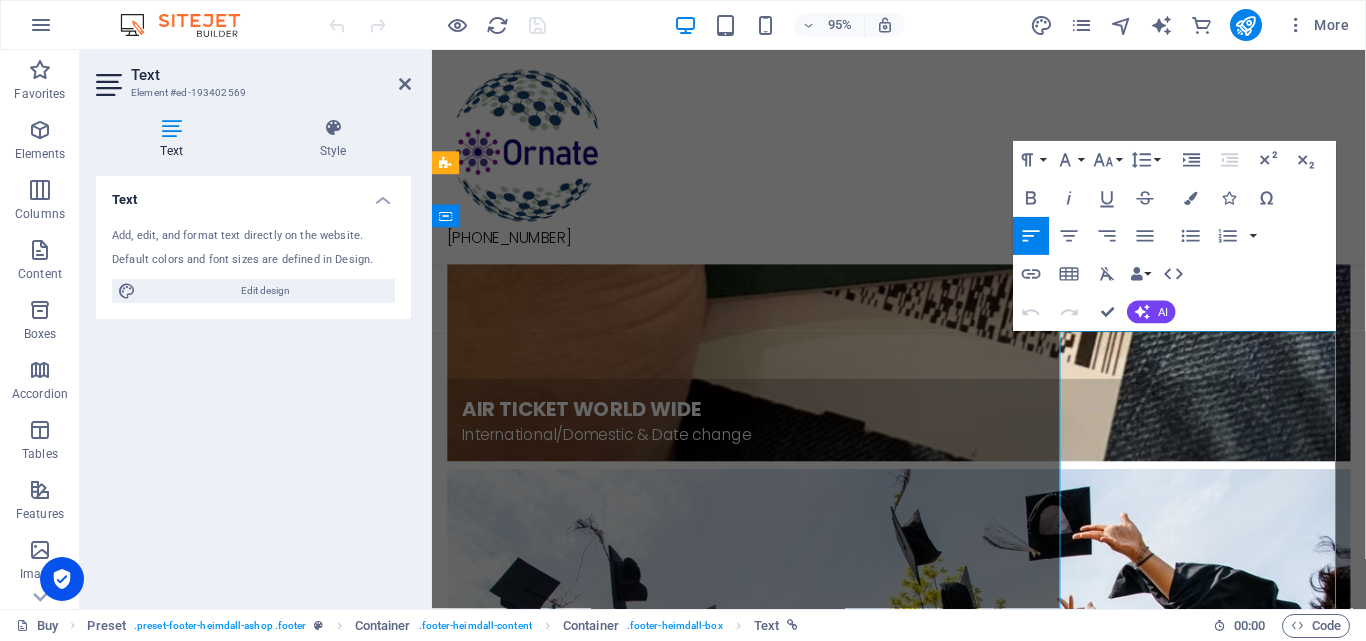 click on "[STREET_ADDRESS]" at bounding box center [518, 9931] 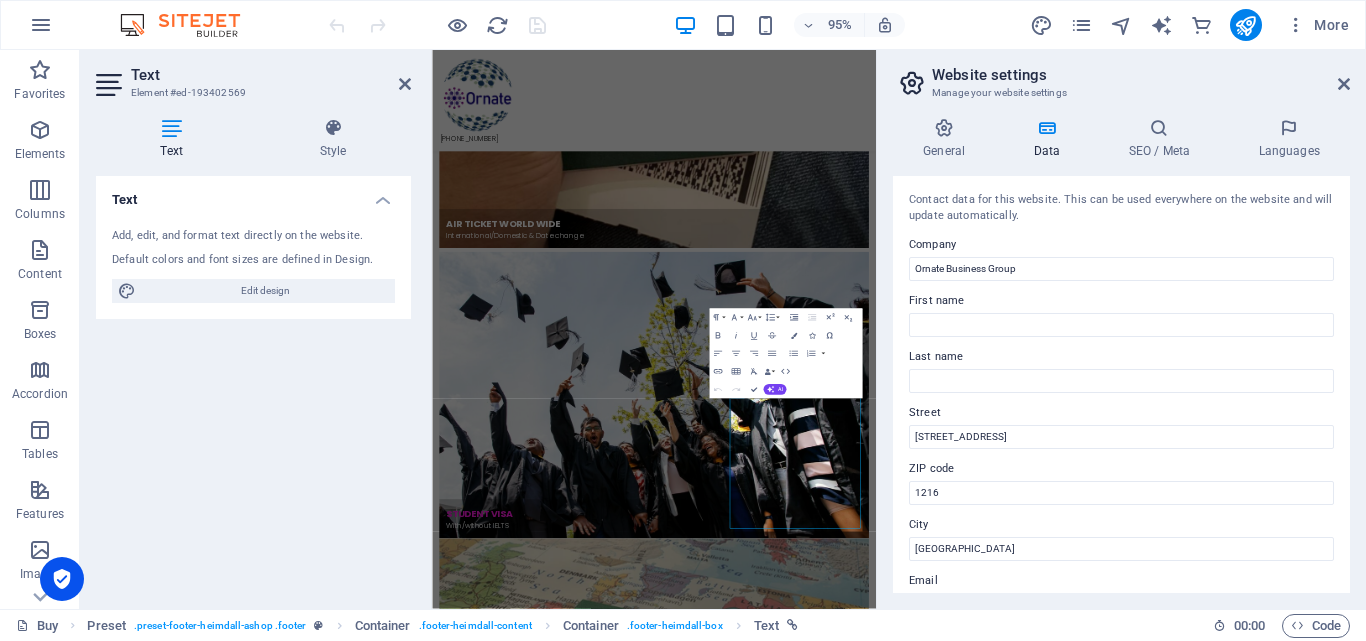 scroll, scrollTop: 1404, scrollLeft: 0, axis: vertical 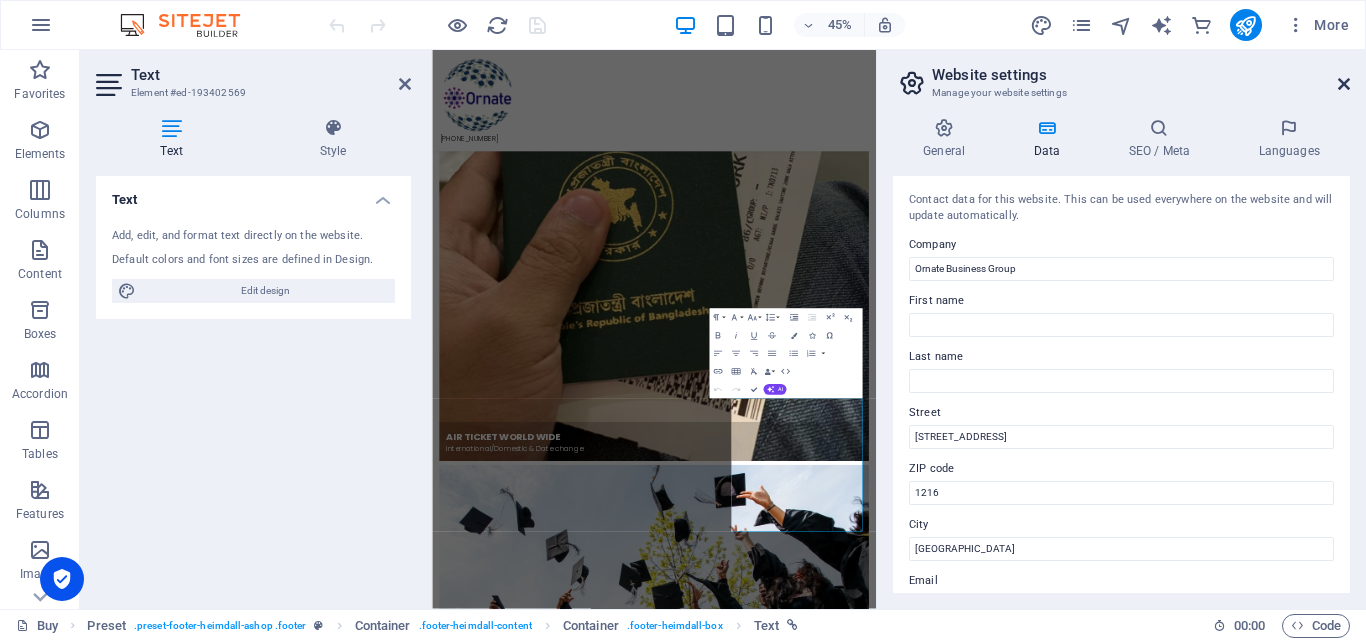 click at bounding box center [1344, 84] 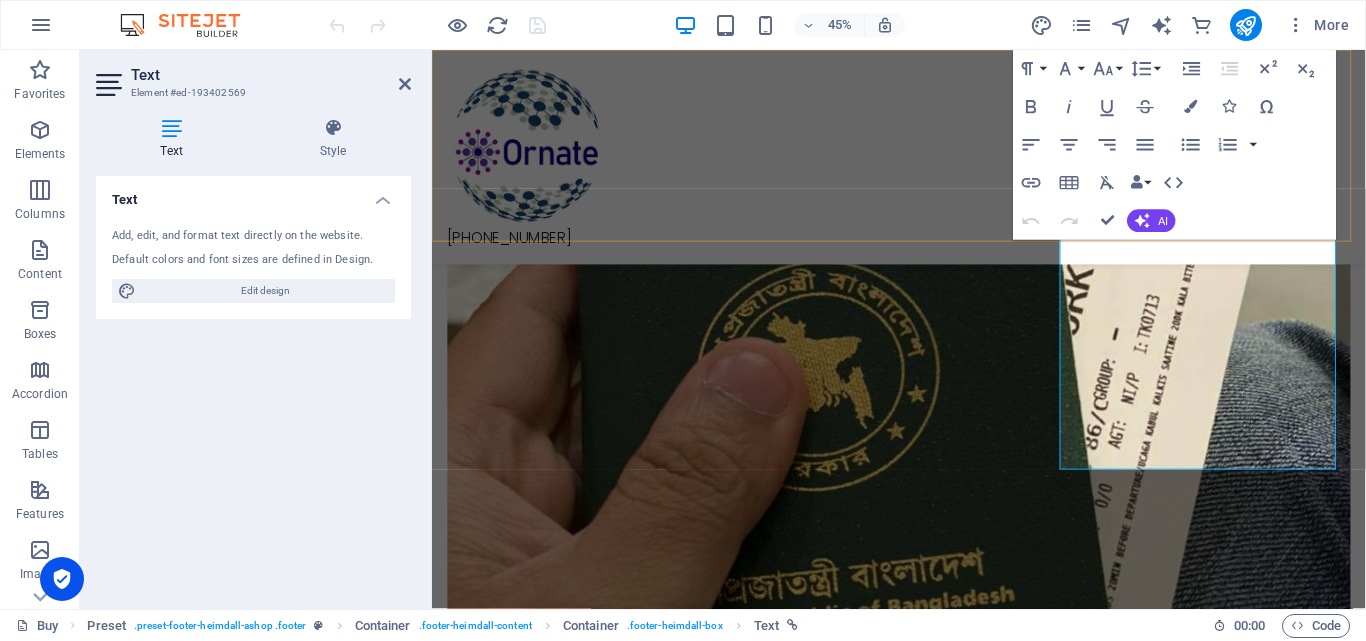 scroll, scrollTop: 2027, scrollLeft: 0, axis: vertical 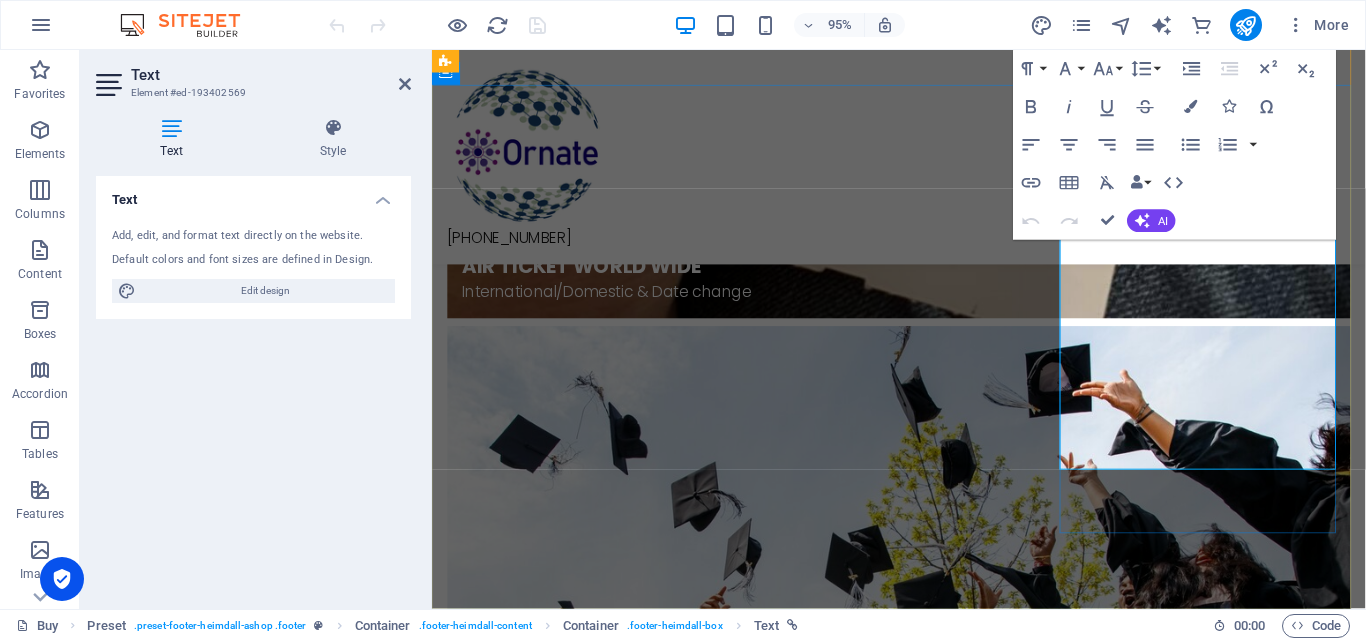 click on "[EMAIL_ADDRESS][DOMAIN_NAME]" at bounding box center [923, 9870] 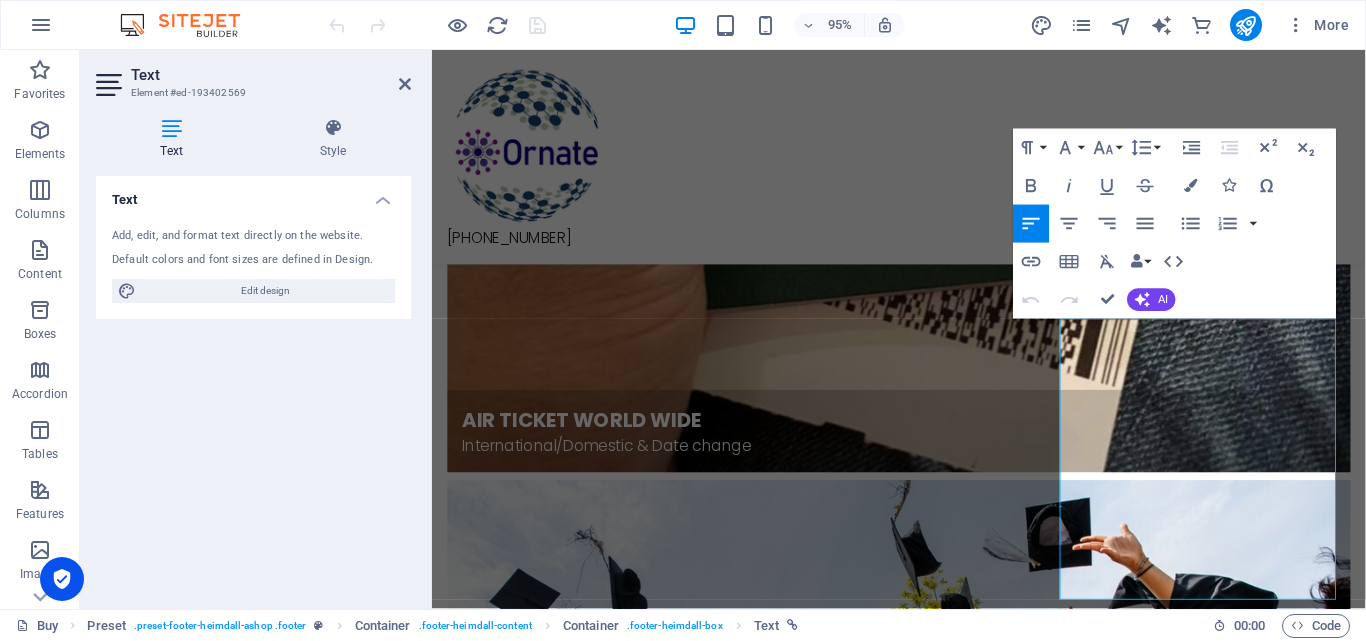 scroll, scrollTop: 1823, scrollLeft: 0, axis: vertical 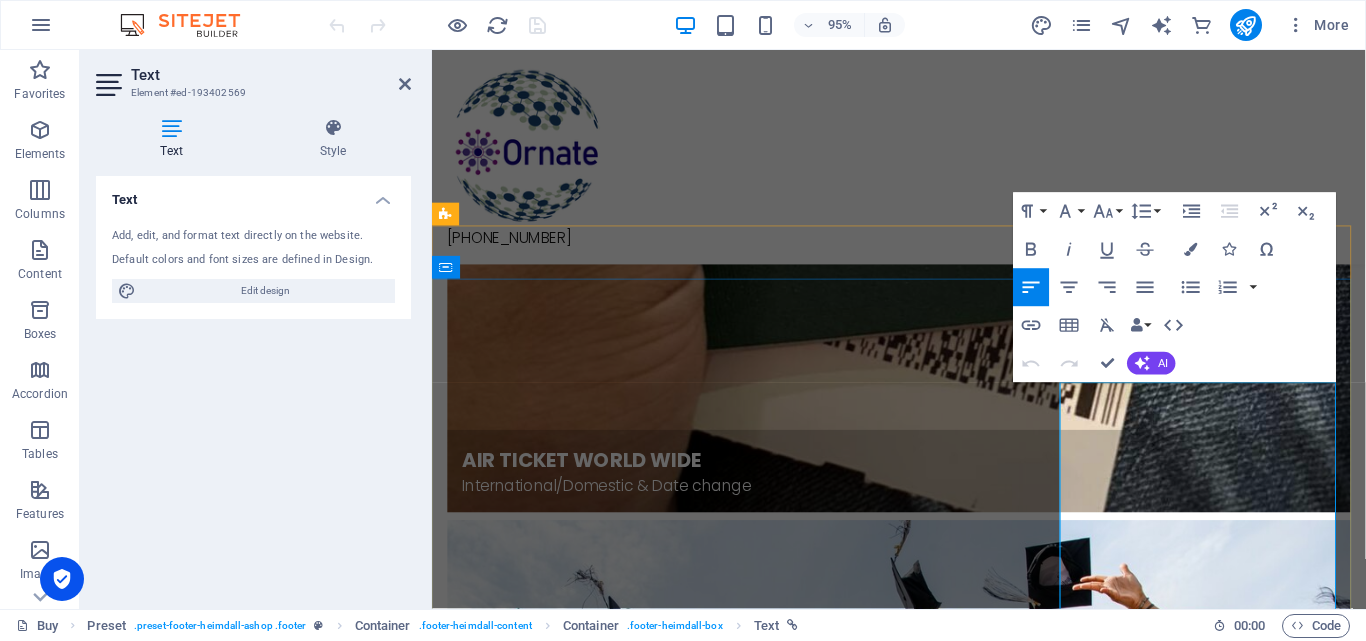 click on "[STREET_ADDRESS]" at bounding box center [518, 9985] 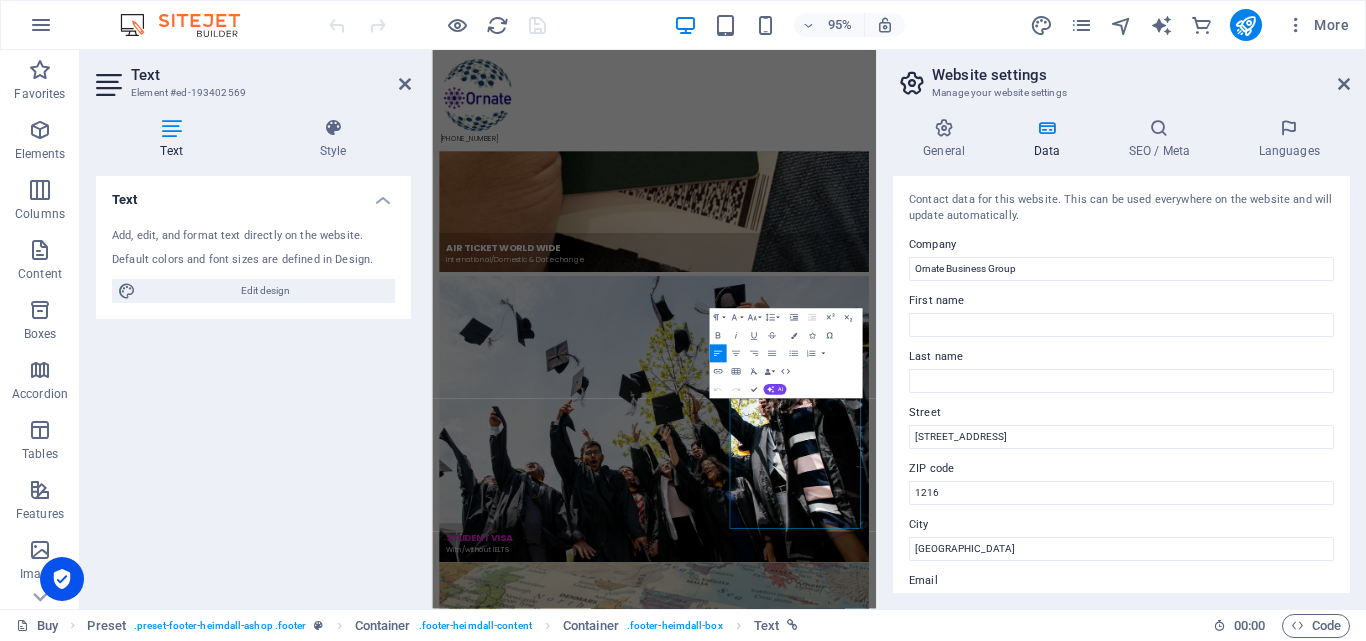 scroll, scrollTop: 1404, scrollLeft: 0, axis: vertical 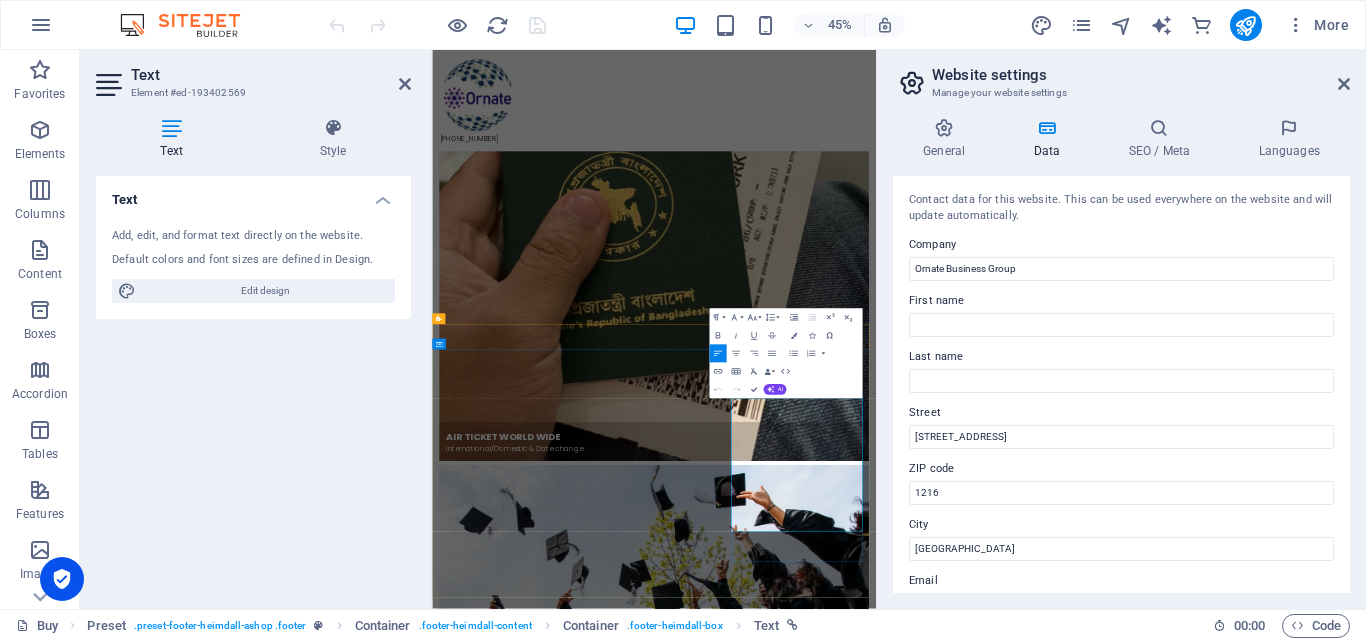 click on "[STREET_ADDRESS]" at bounding box center (518, 10471) 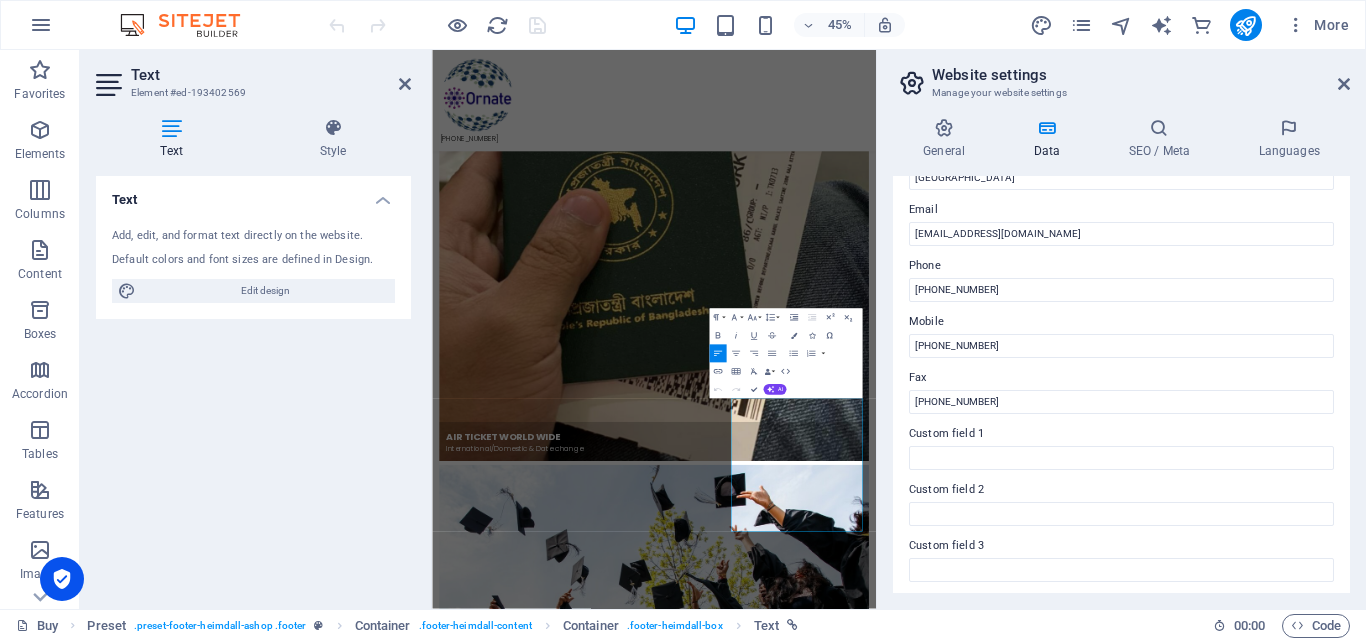 scroll, scrollTop: 373, scrollLeft: 0, axis: vertical 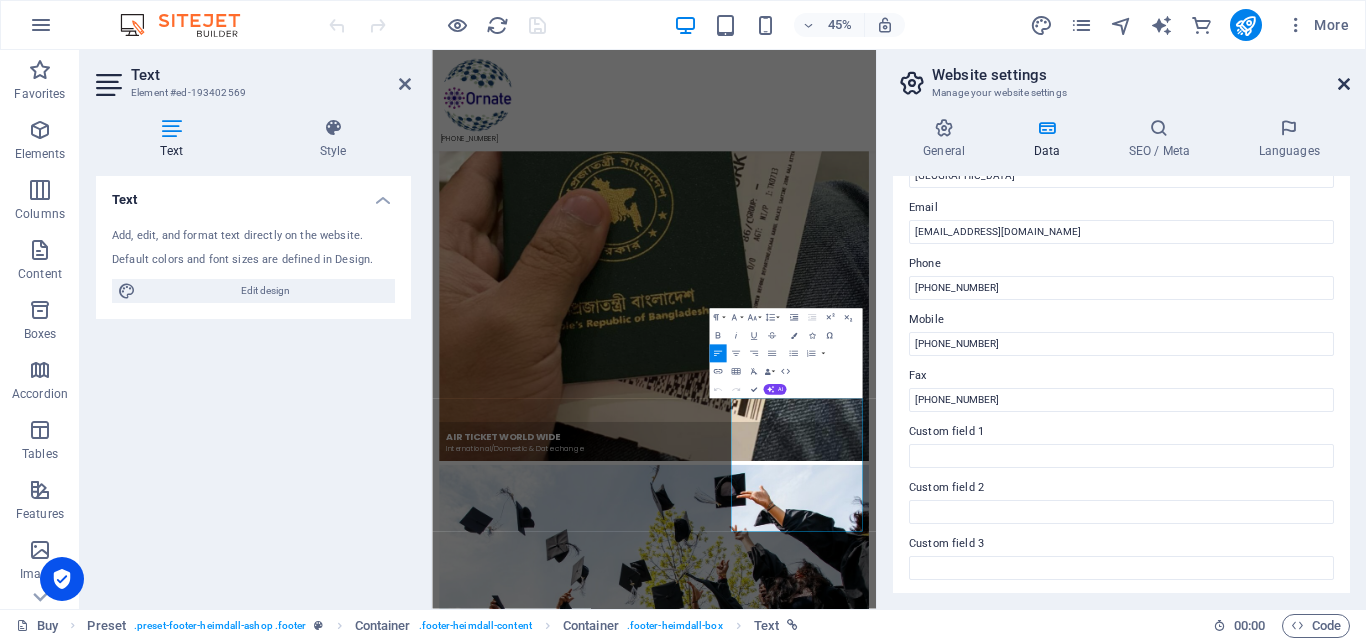 click at bounding box center [1344, 84] 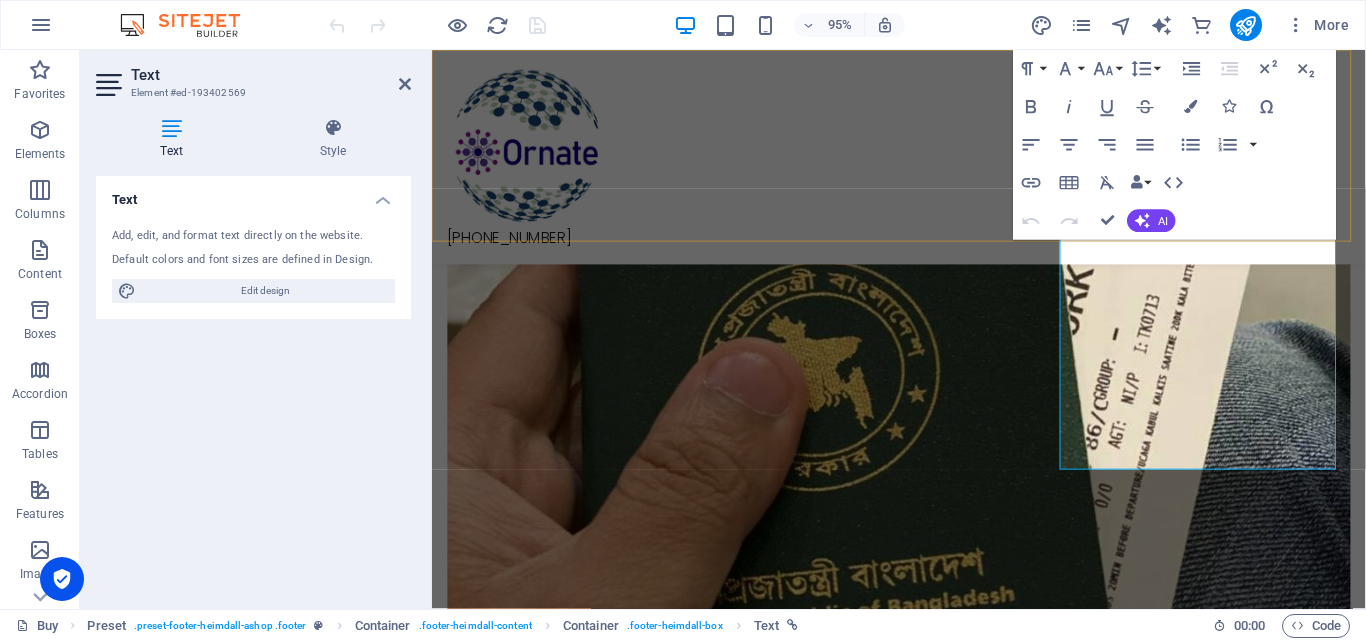 scroll, scrollTop: 2027, scrollLeft: 0, axis: vertical 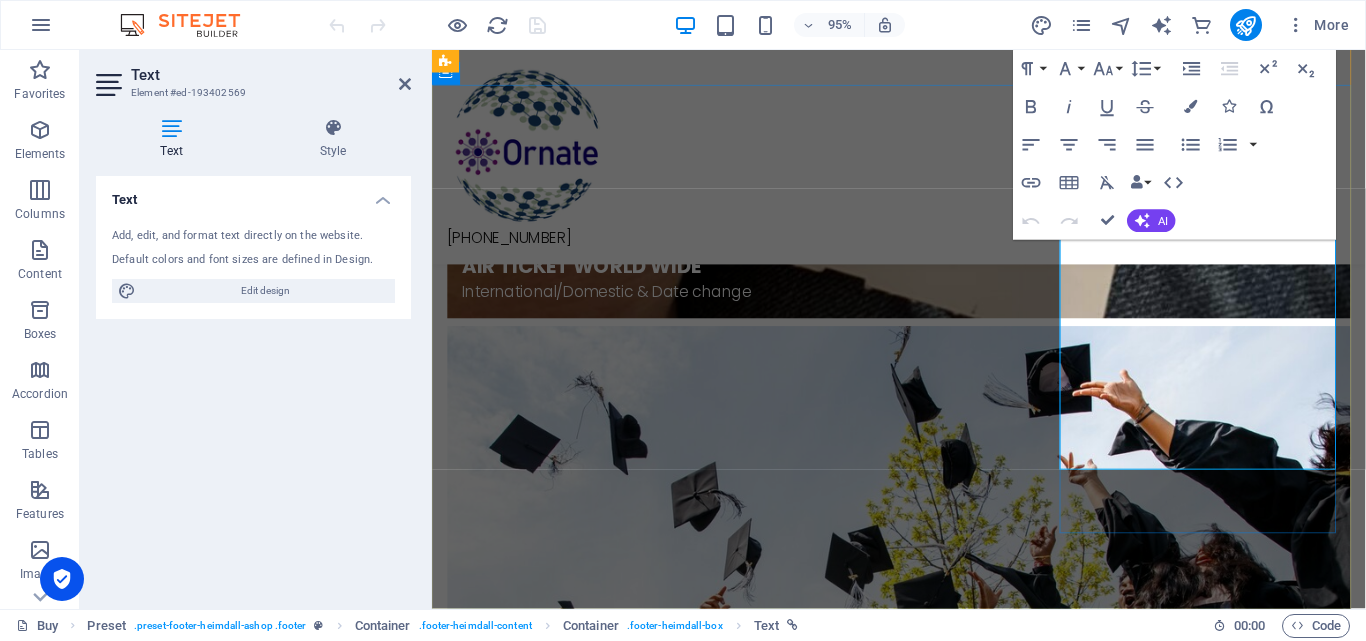 click on "[EMAIL_ADDRESS][DOMAIN_NAME]" at bounding box center [923, 9870] 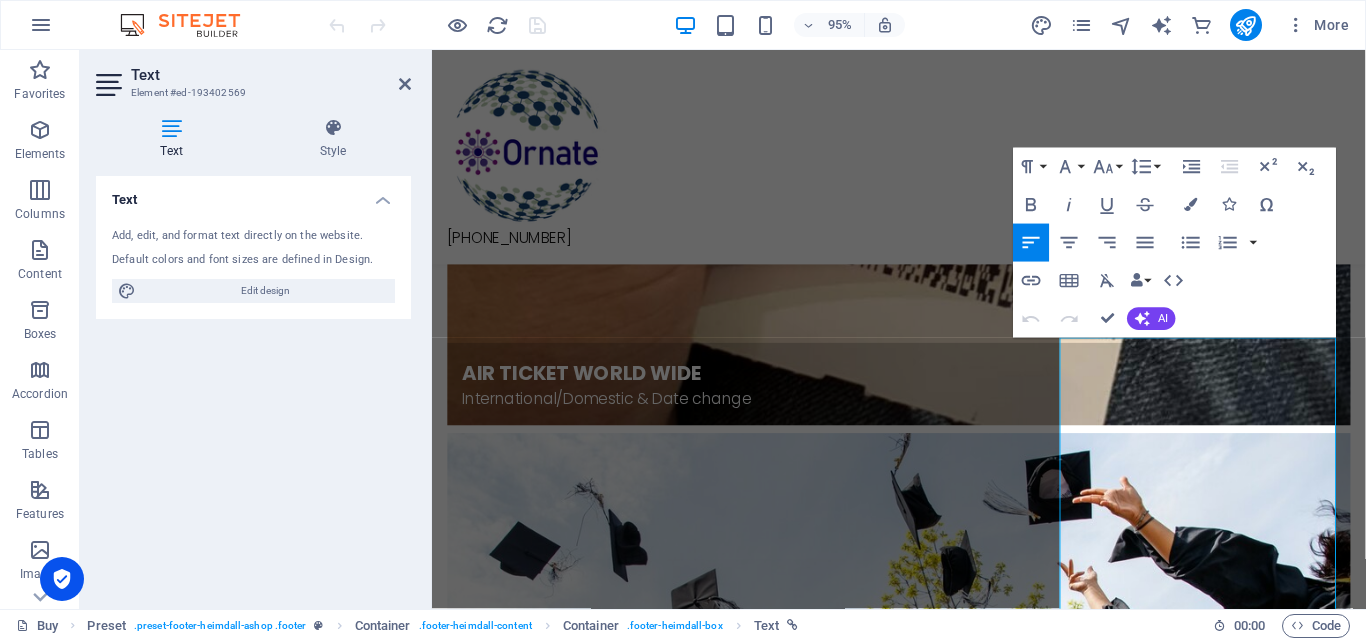scroll, scrollTop: 1871, scrollLeft: 0, axis: vertical 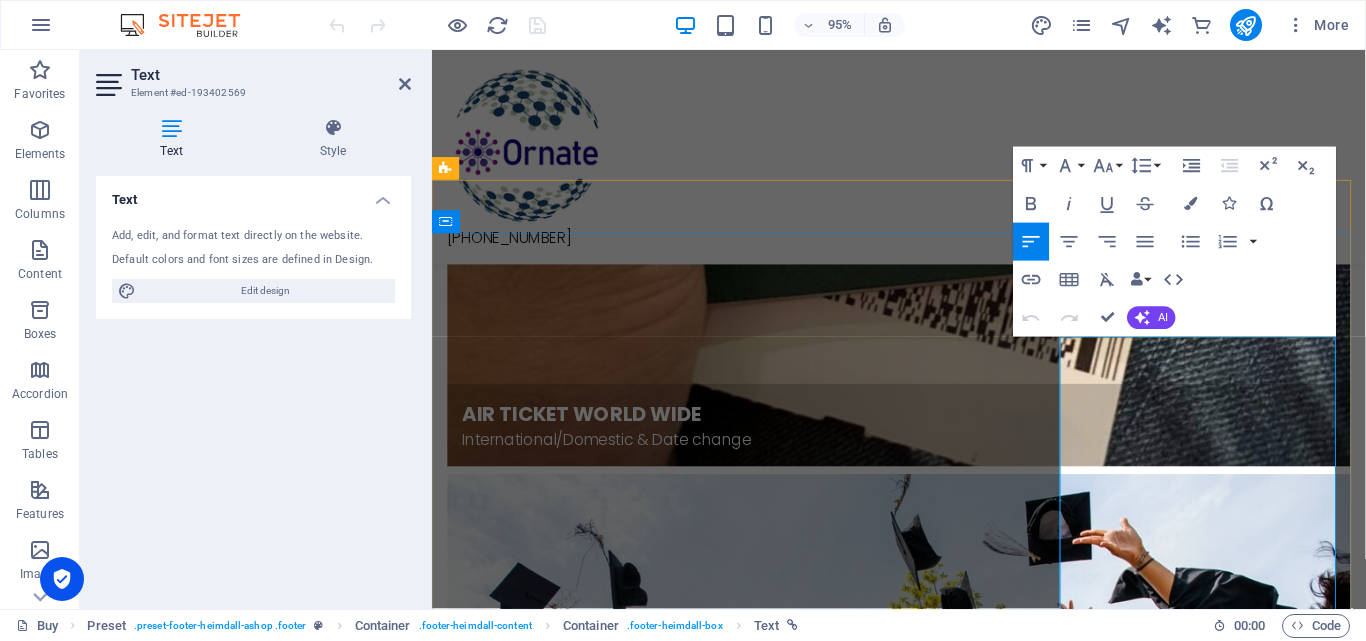 click on "[STREET_ADDRESS]" at bounding box center [518, 9937] 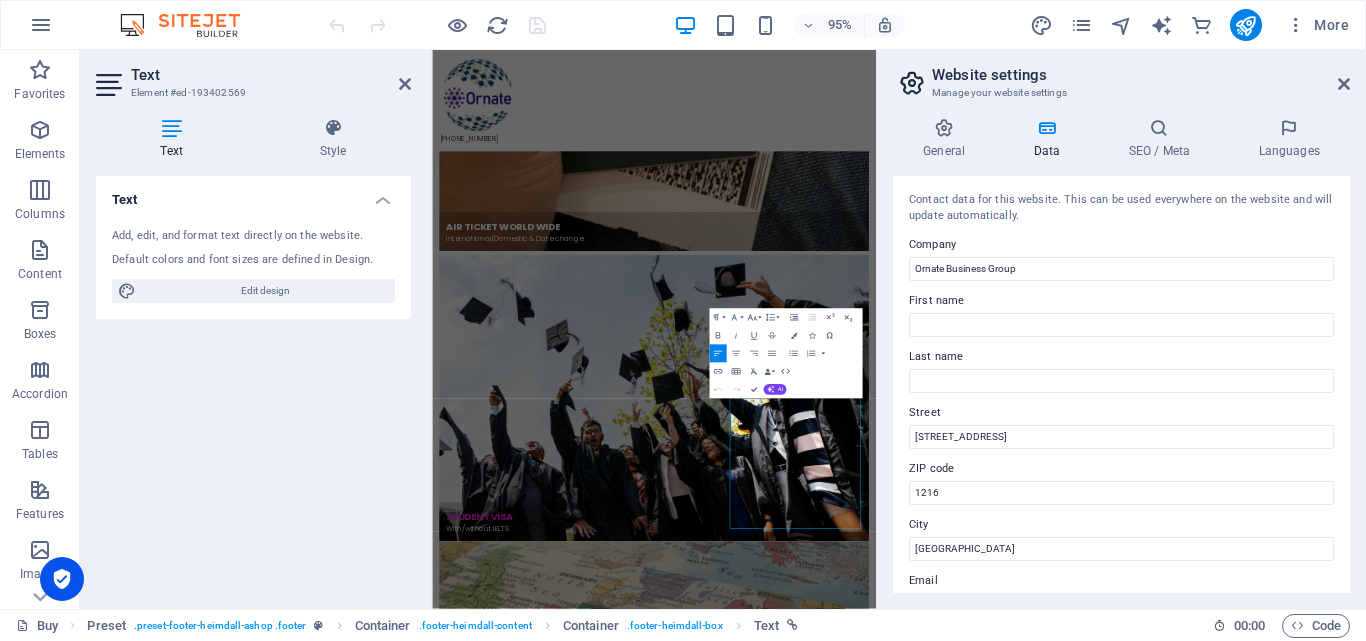 scroll, scrollTop: 1404, scrollLeft: 0, axis: vertical 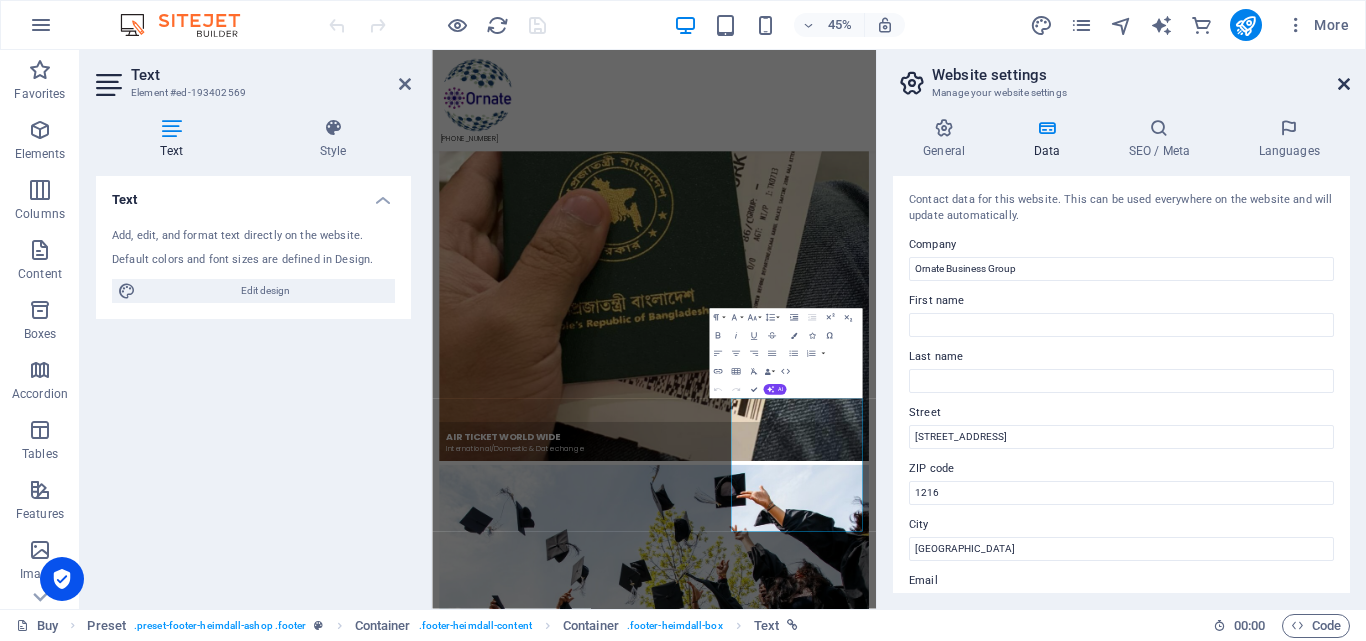 drag, startPoint x: 1340, startPoint y: 82, endPoint x: 955, endPoint y: 39, distance: 387.39386 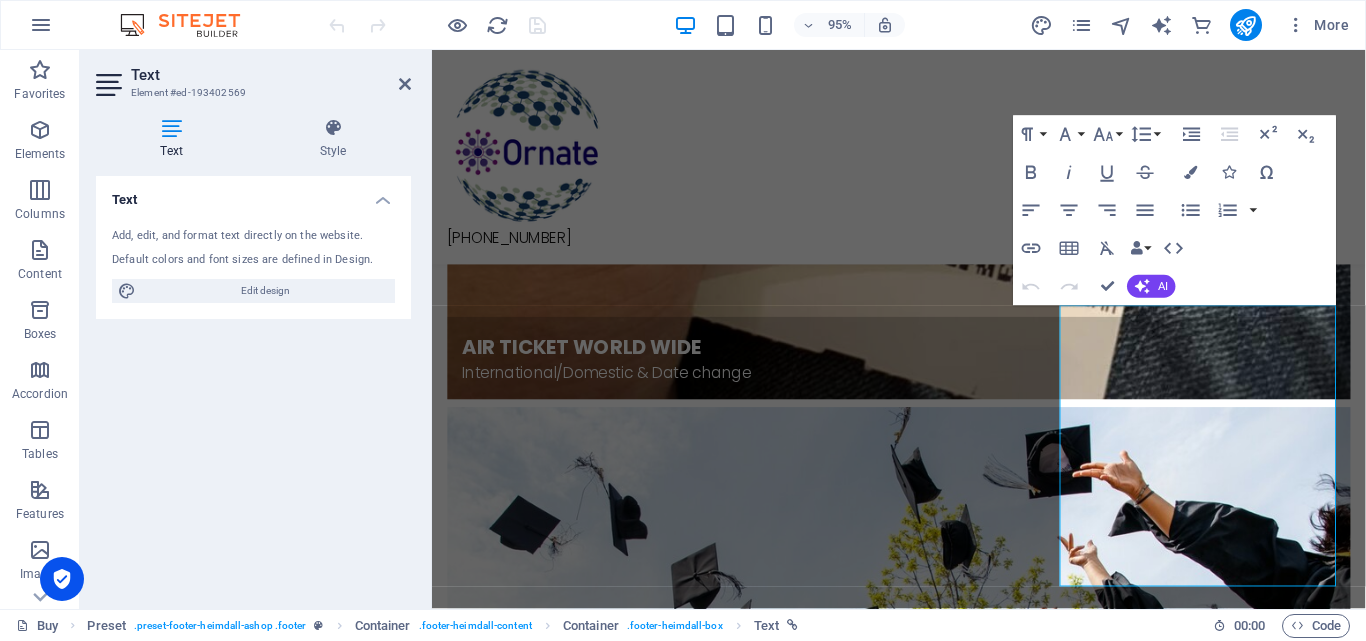 scroll, scrollTop: 1899, scrollLeft: 0, axis: vertical 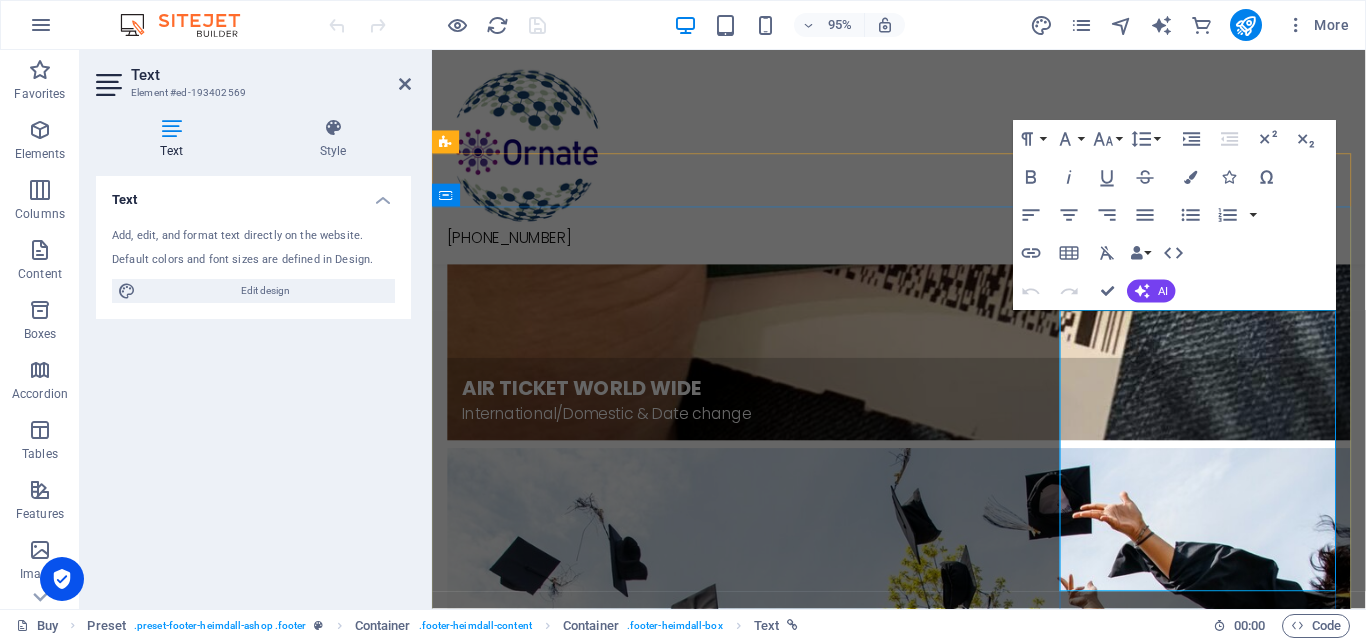 click on "[STREET_ADDRESS]" at bounding box center [518, 9909] 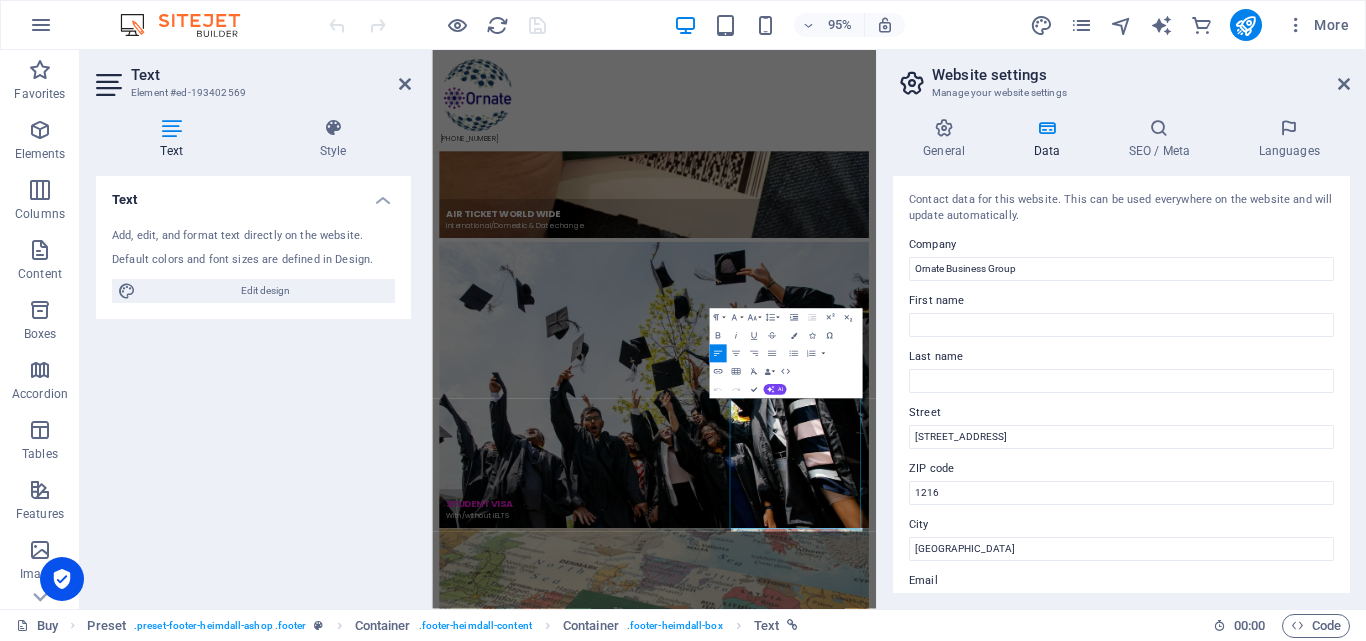 scroll, scrollTop: 1404, scrollLeft: 0, axis: vertical 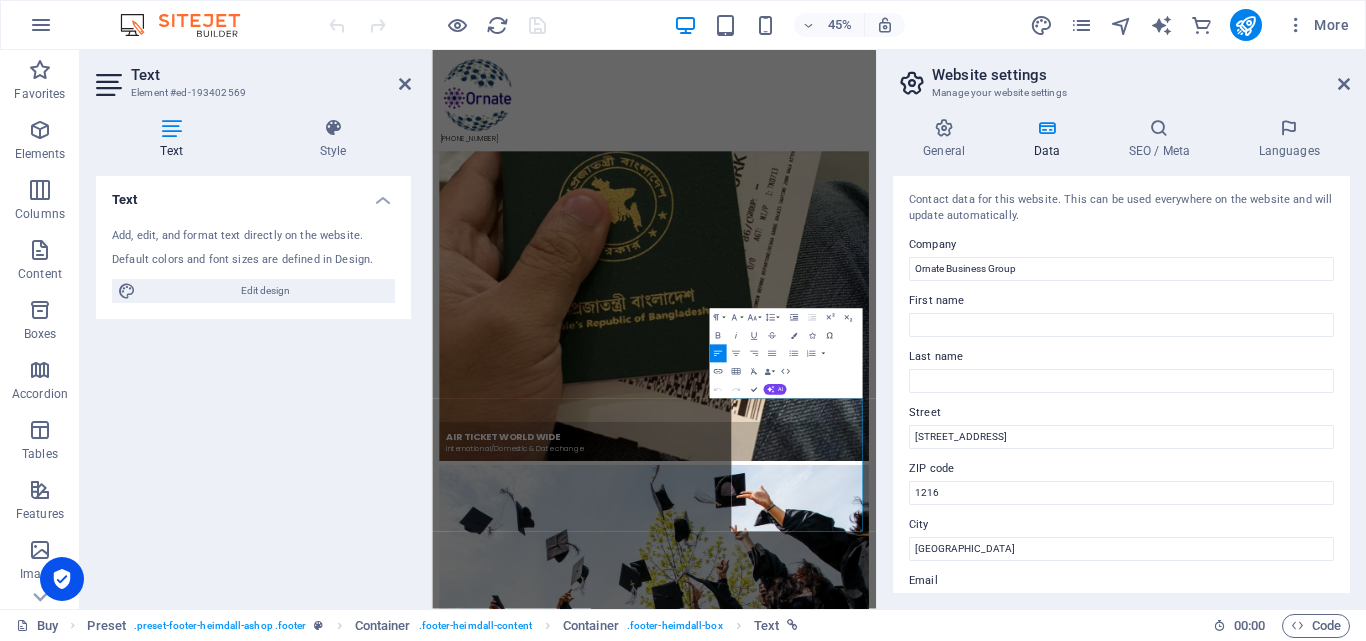 click on "Website settings" at bounding box center [1141, 75] 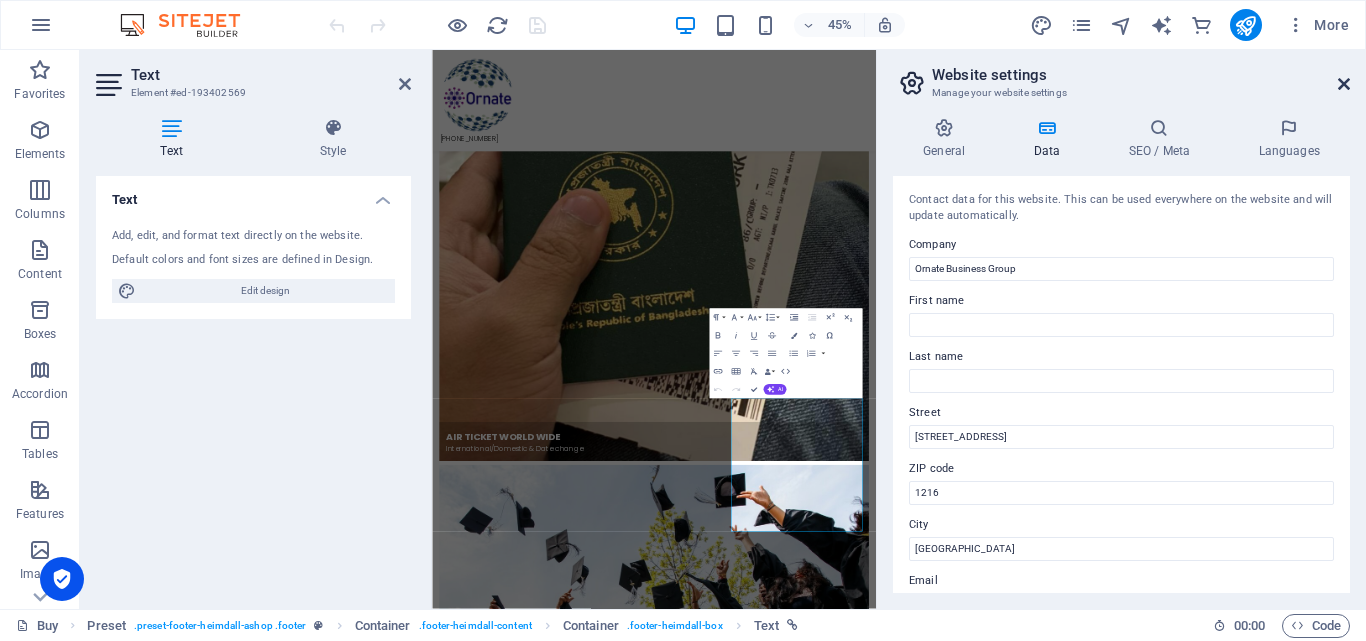 click at bounding box center (1344, 84) 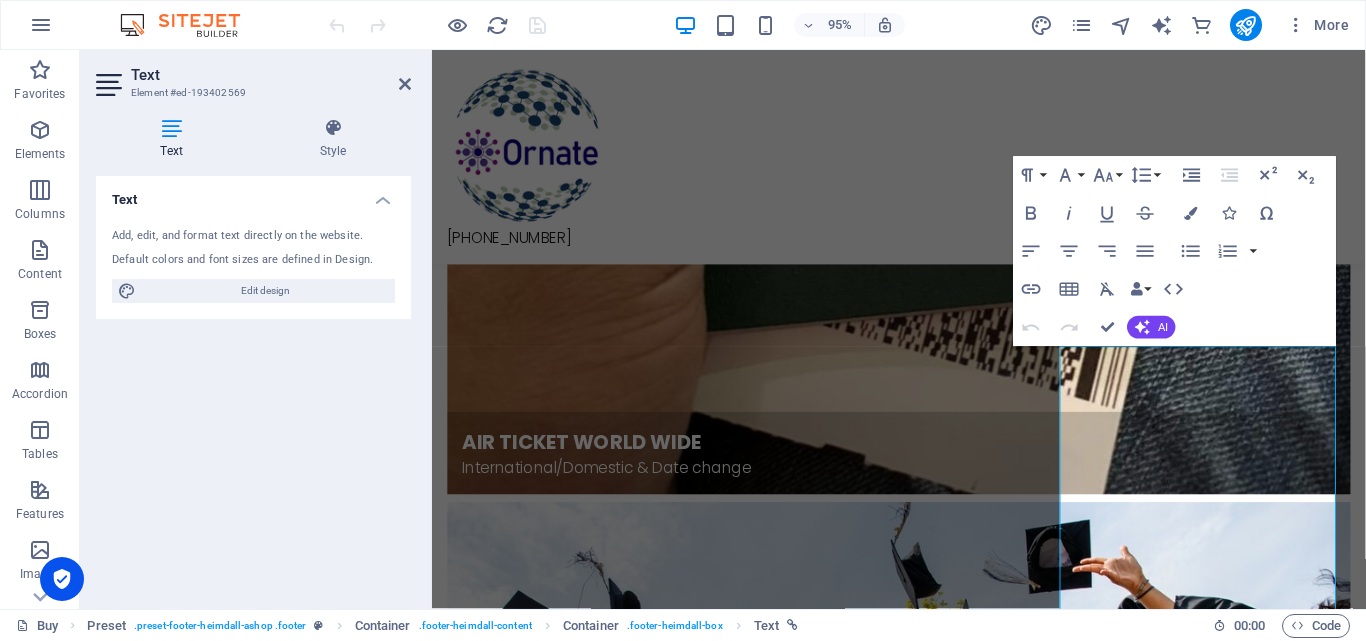 scroll, scrollTop: 1861, scrollLeft: 0, axis: vertical 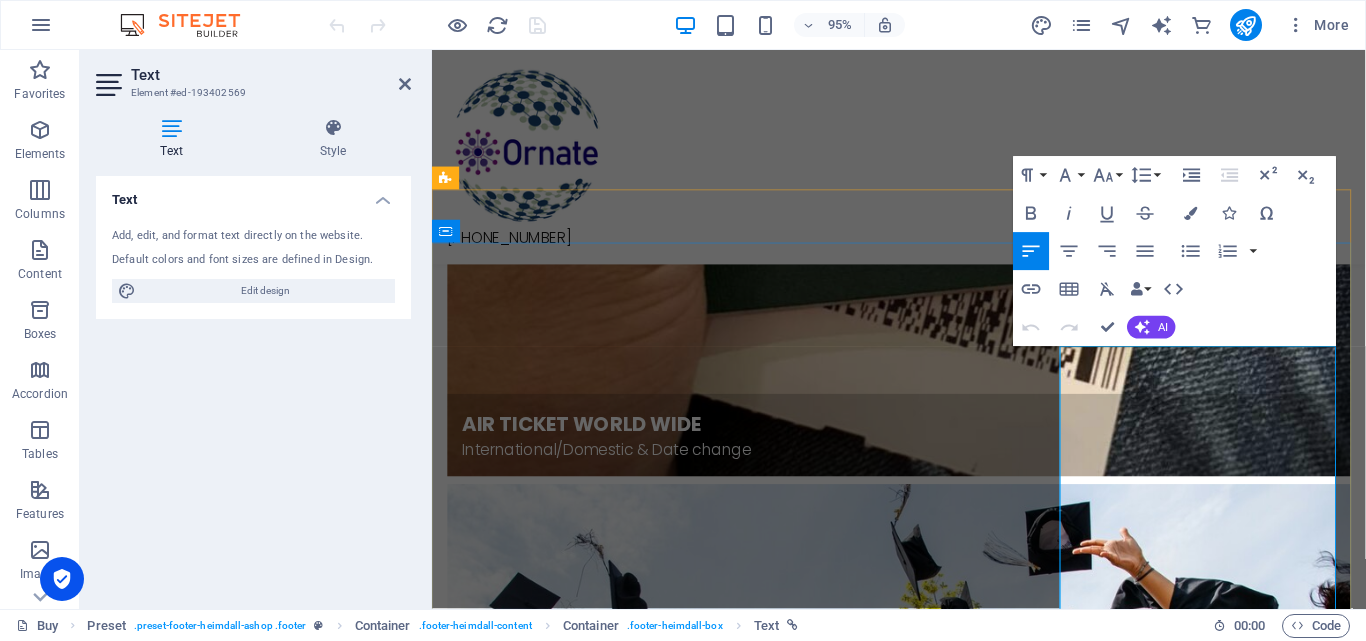 click on "[STREET_ADDRESS]" at bounding box center (518, 9947) 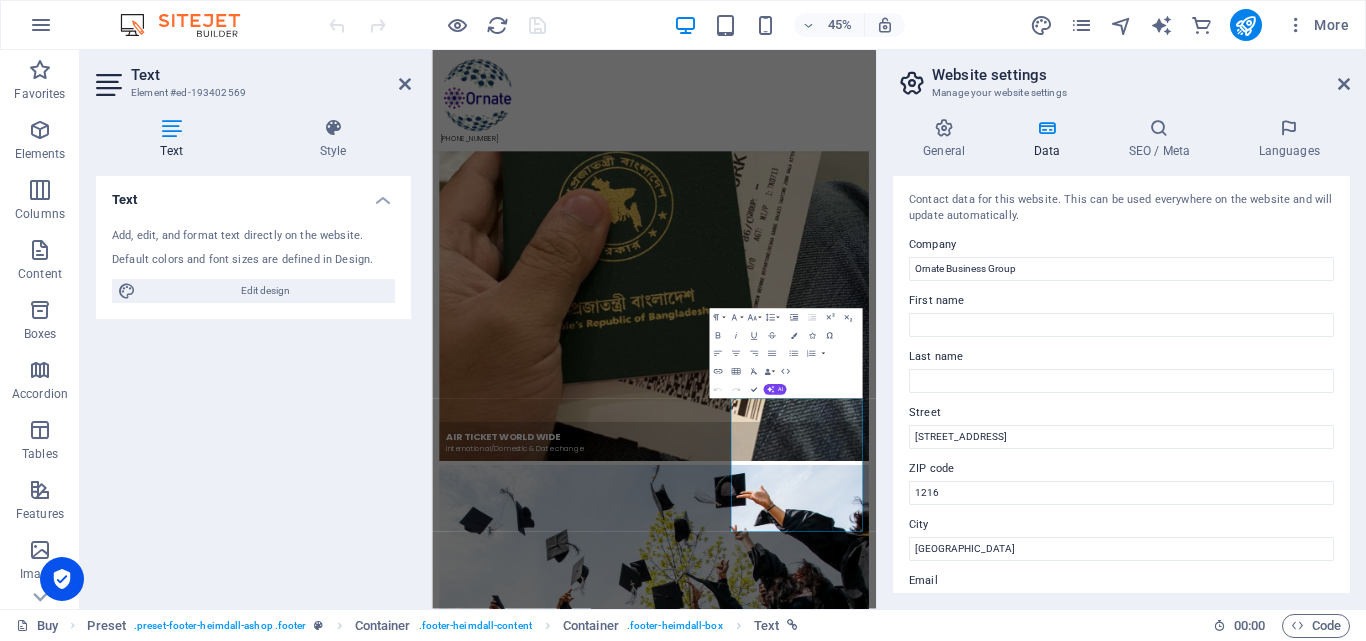 click on "Last name" at bounding box center [1121, 357] 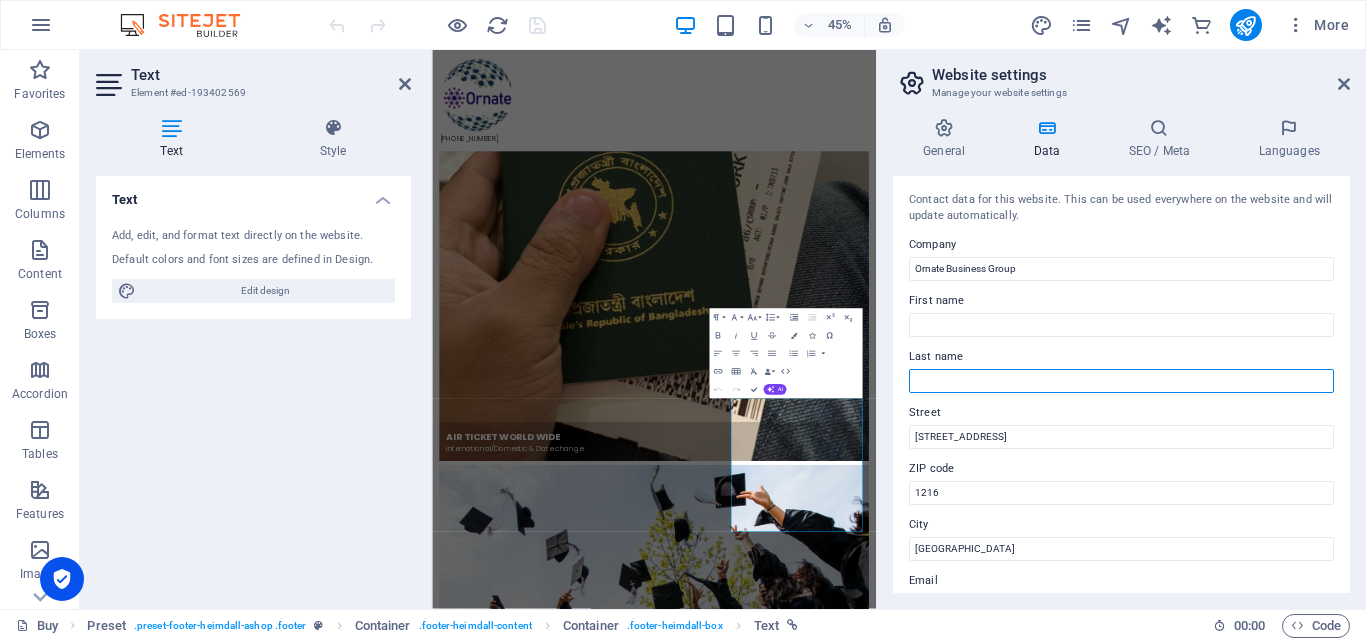 click on "Last name" at bounding box center [1121, 381] 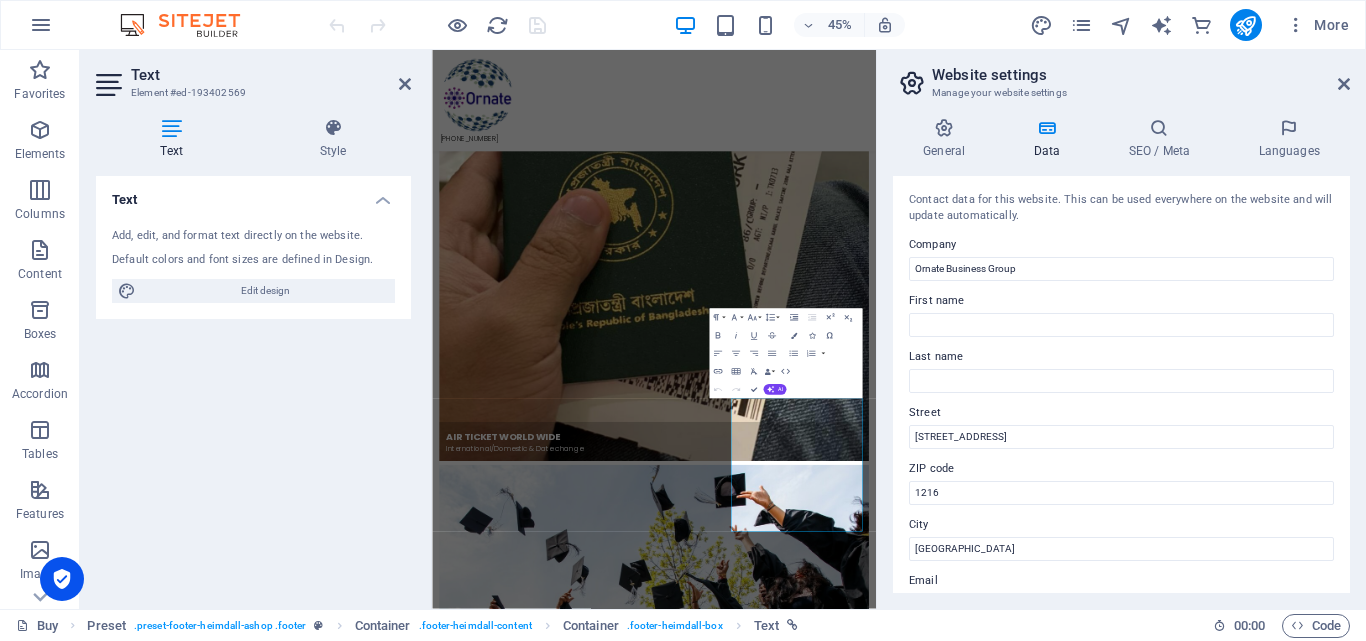 click on "Last name" at bounding box center (1121, 357) 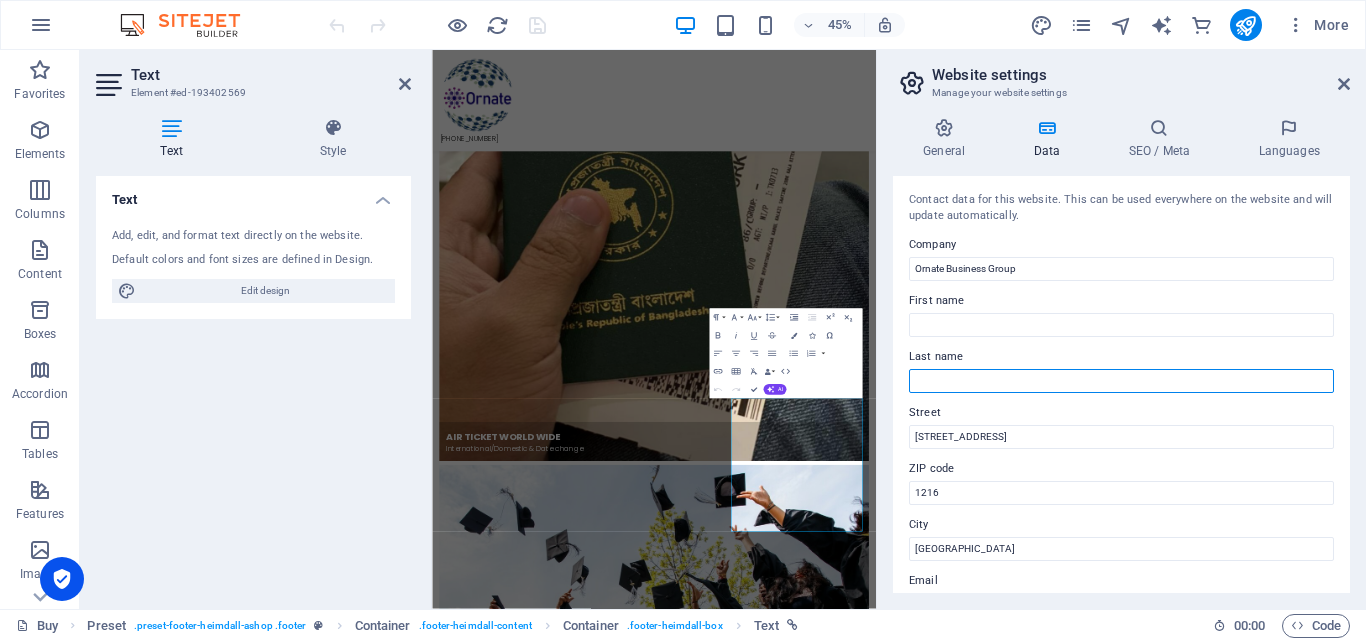 click on "Last name" at bounding box center [1121, 381] 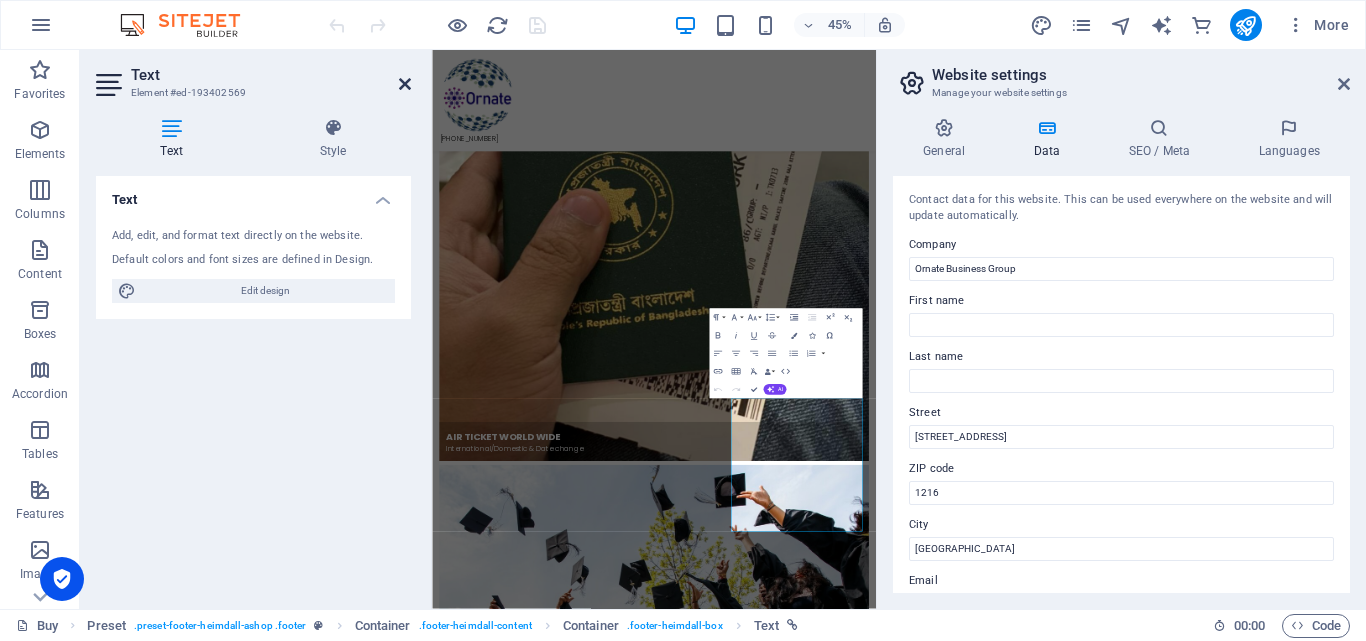 click at bounding box center [405, 84] 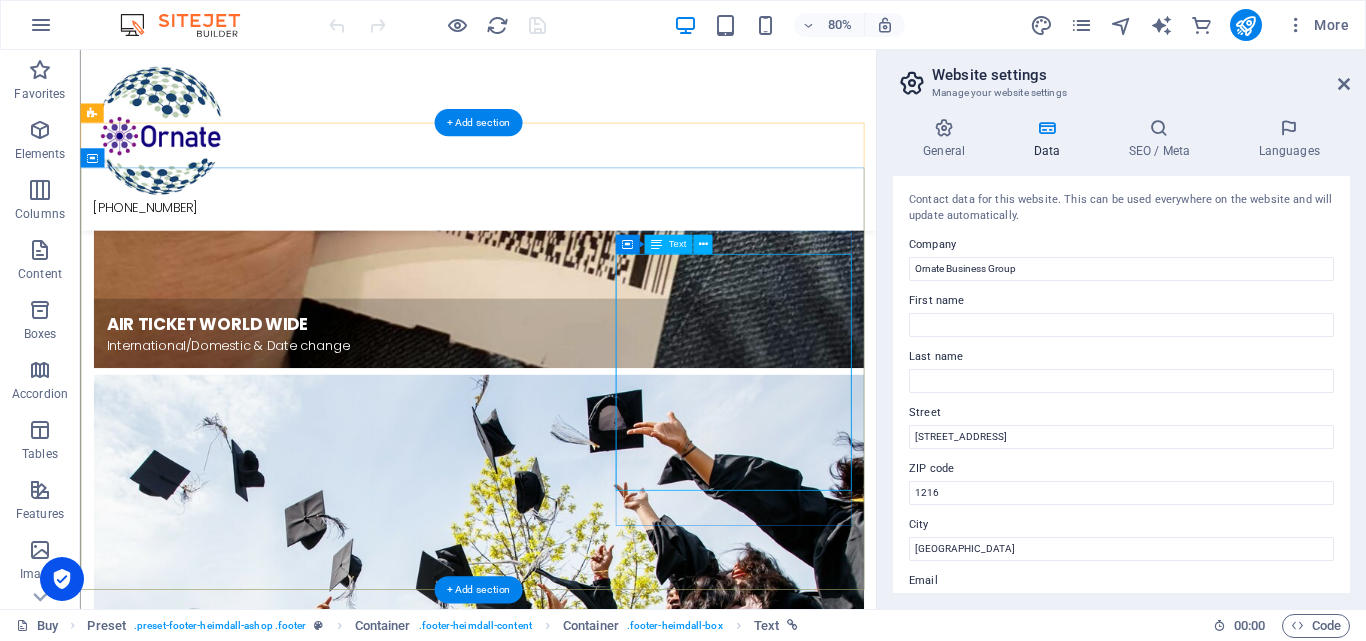 click on "[STREET_ADDRESS]  [GEOGRAPHIC_DATA] [EMAIL_ADDRESS][DOMAIN_NAME] [EMAIL_ADDRESS][DOMAIN_NAME] Tel : [PHONE_NUMBER] Tel : [PHONE_NUMBER] Tel : [PHONE_NUMBER] Tel: [PHONE_NUMBER] Hotline:  [PHONE_NUMBER]" at bounding box center [577, 10127] 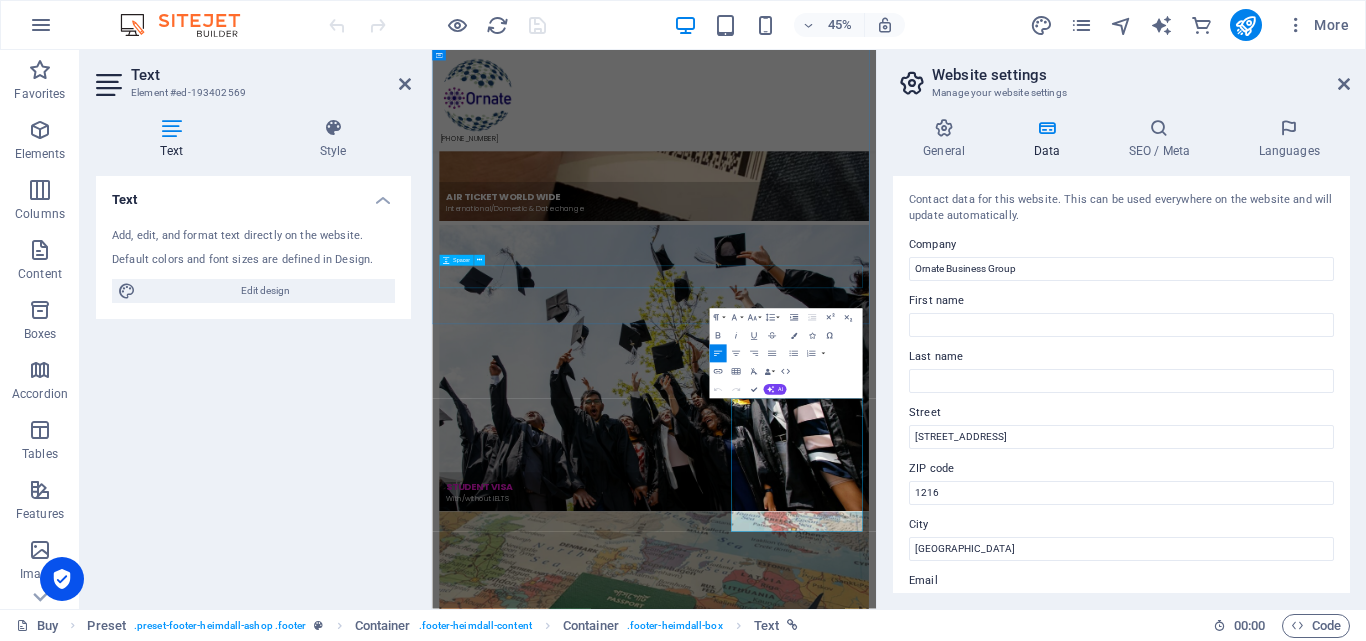 scroll, scrollTop: 1404, scrollLeft: 0, axis: vertical 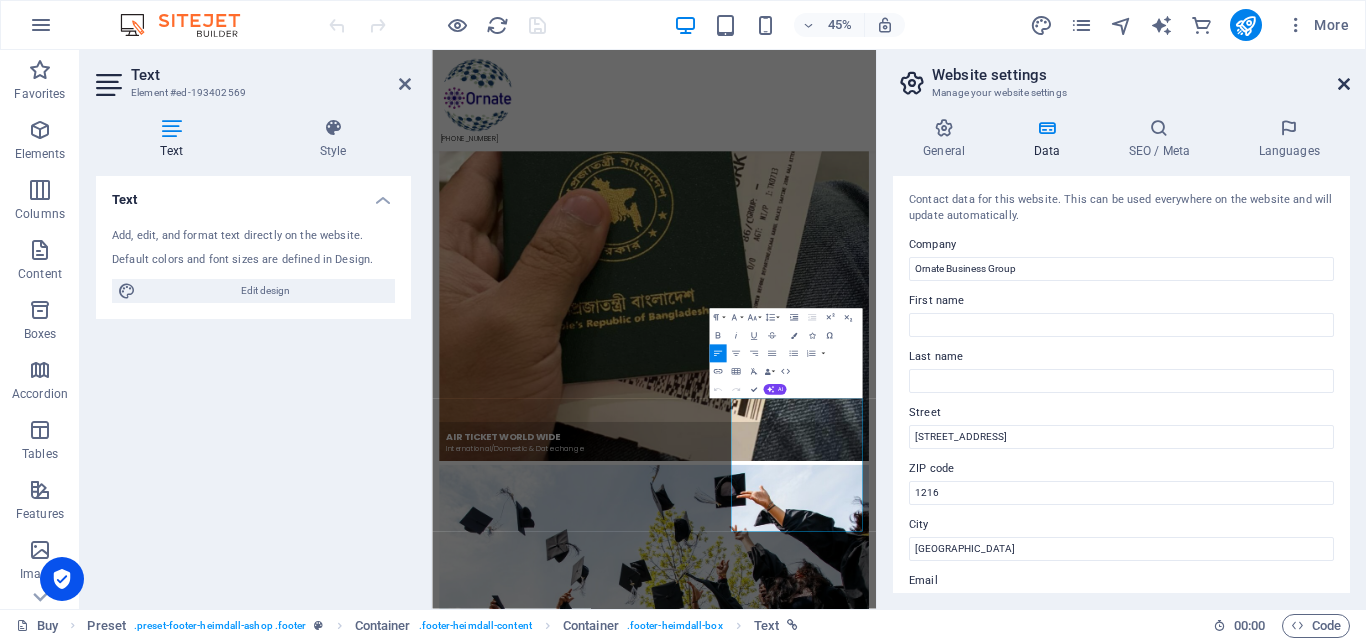 drag, startPoint x: 1341, startPoint y: 83, endPoint x: 956, endPoint y: 34, distance: 388.10565 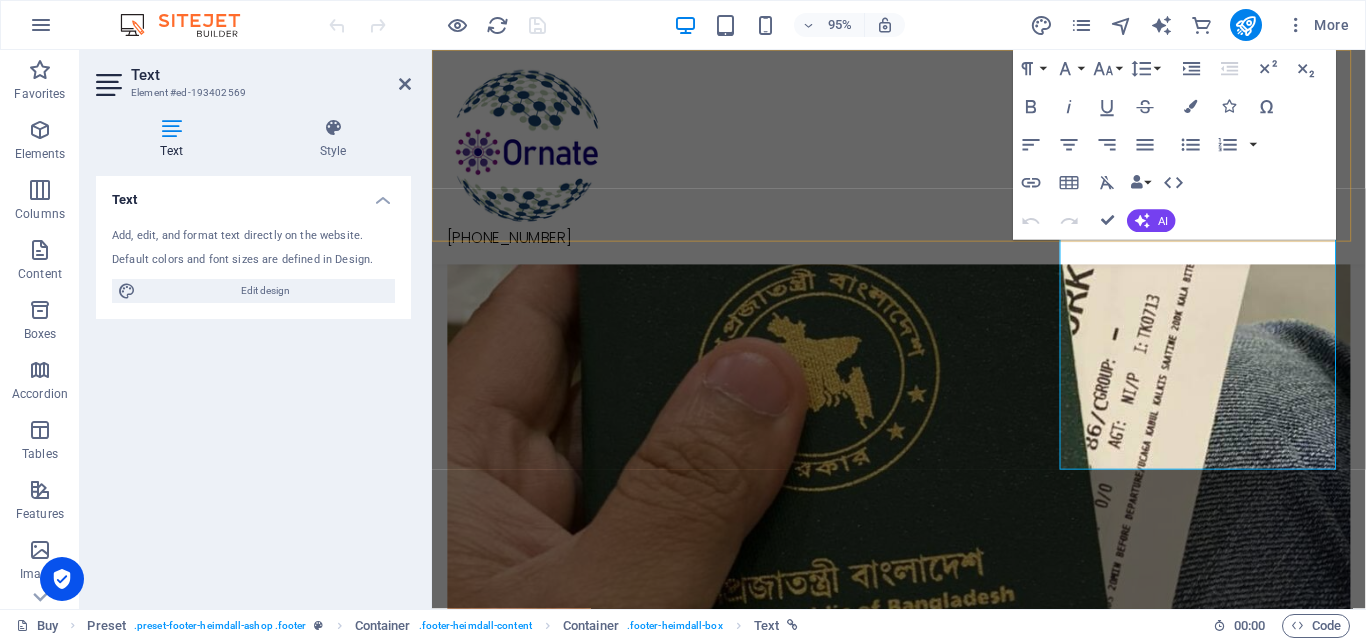 scroll, scrollTop: 2027, scrollLeft: 0, axis: vertical 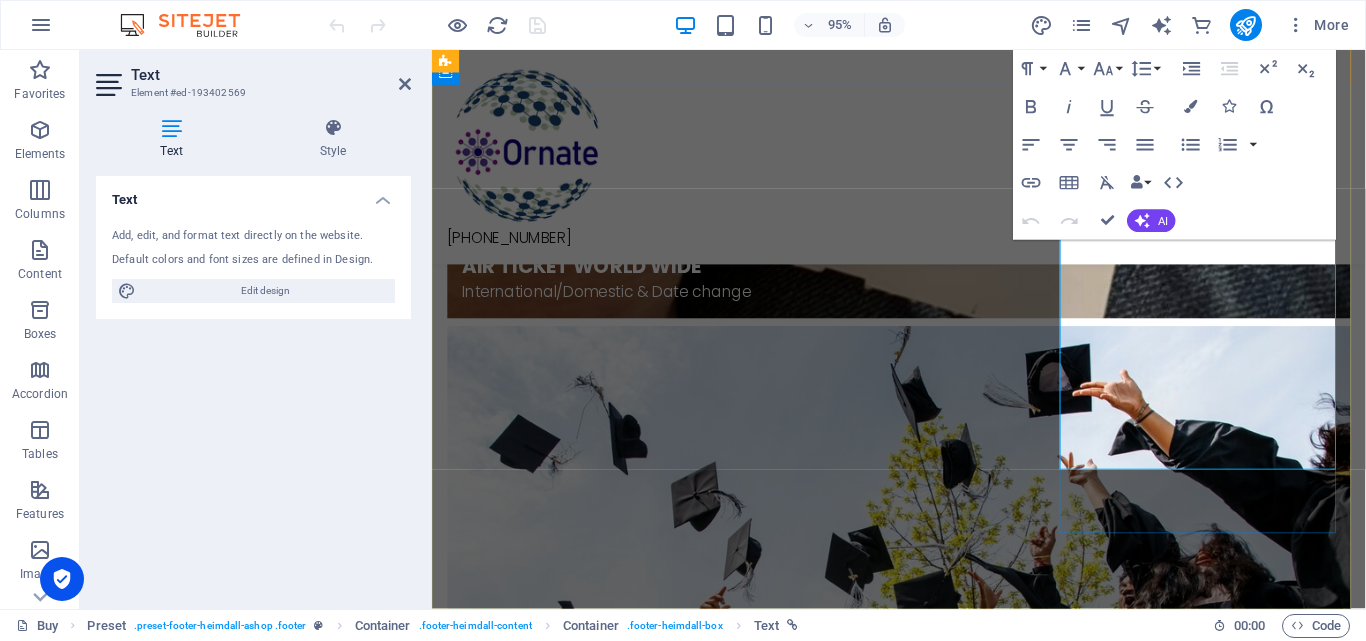 click on "[GEOGRAPHIC_DATA]" at bounding box center (923, 9830) 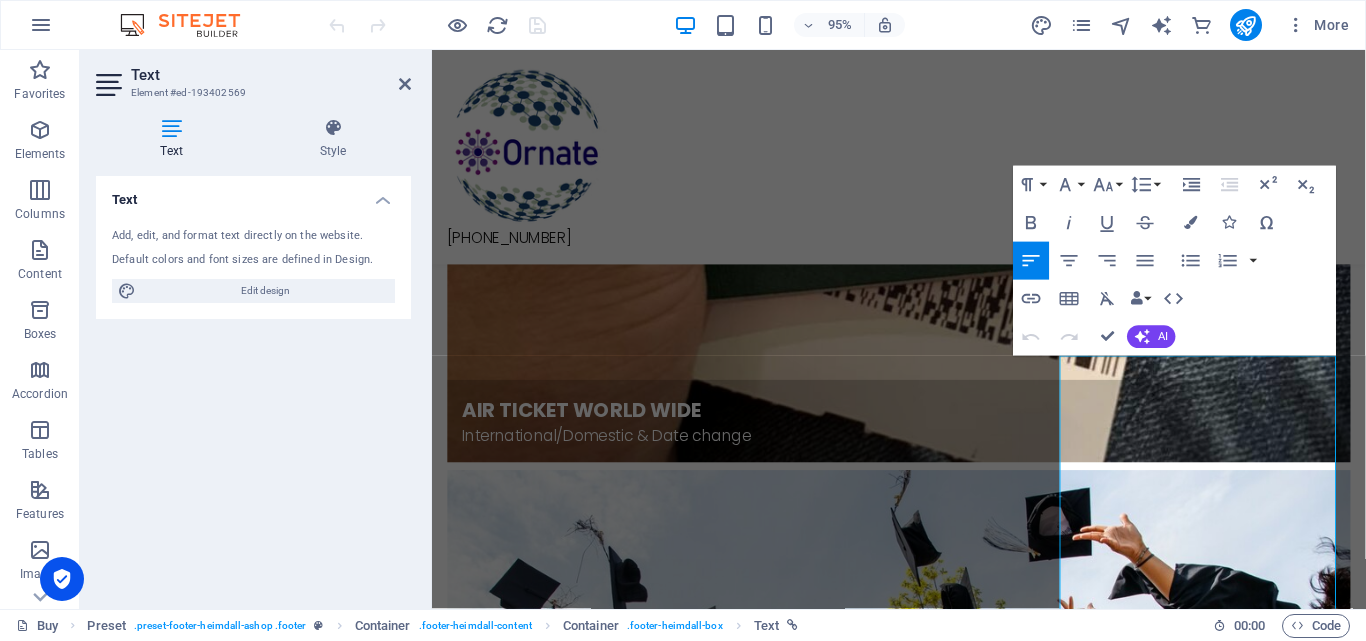 scroll, scrollTop: 1804, scrollLeft: 0, axis: vertical 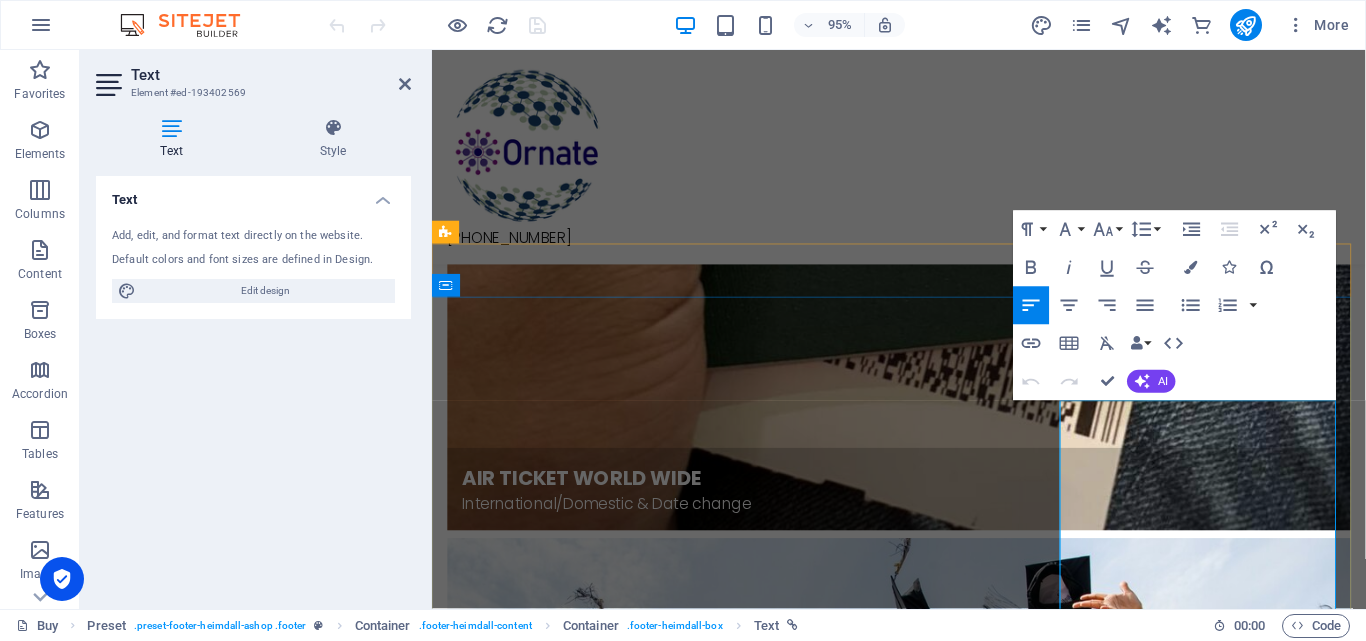 click on "[STREET_ADDRESS]" at bounding box center [518, 10004] 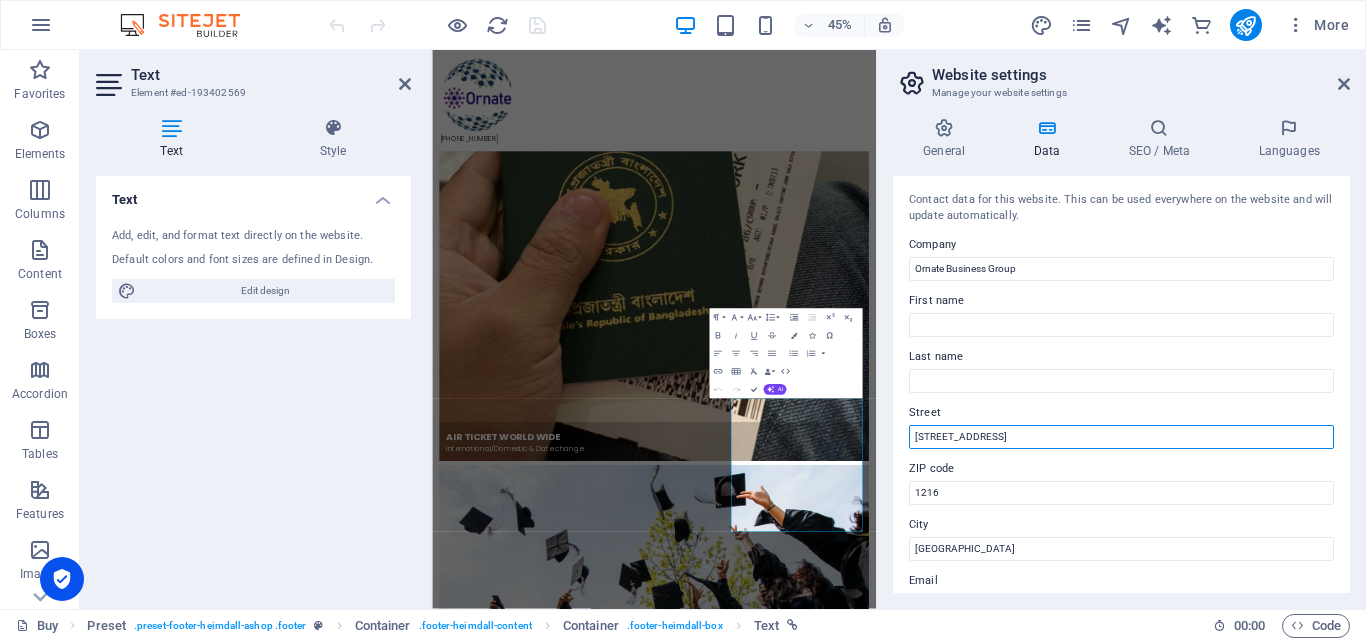 drag, startPoint x: 1158, startPoint y: 430, endPoint x: 882, endPoint y: 434, distance: 276.029 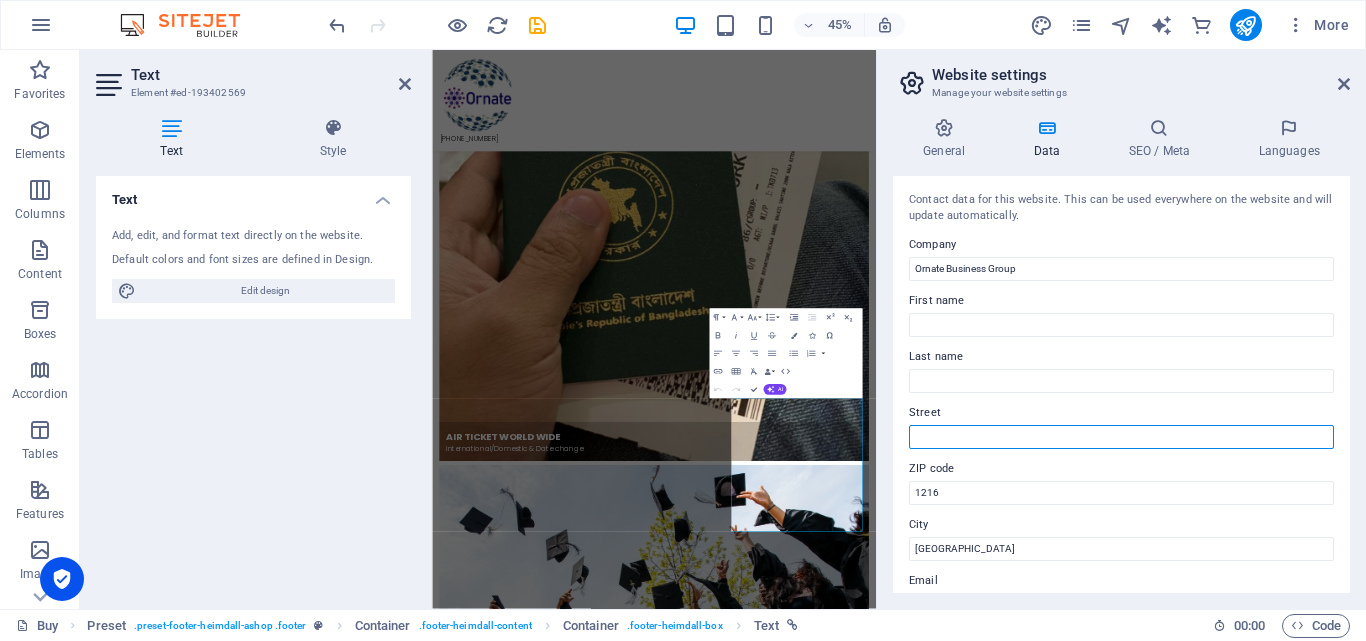 type on "[STREET_ADDRESS]" 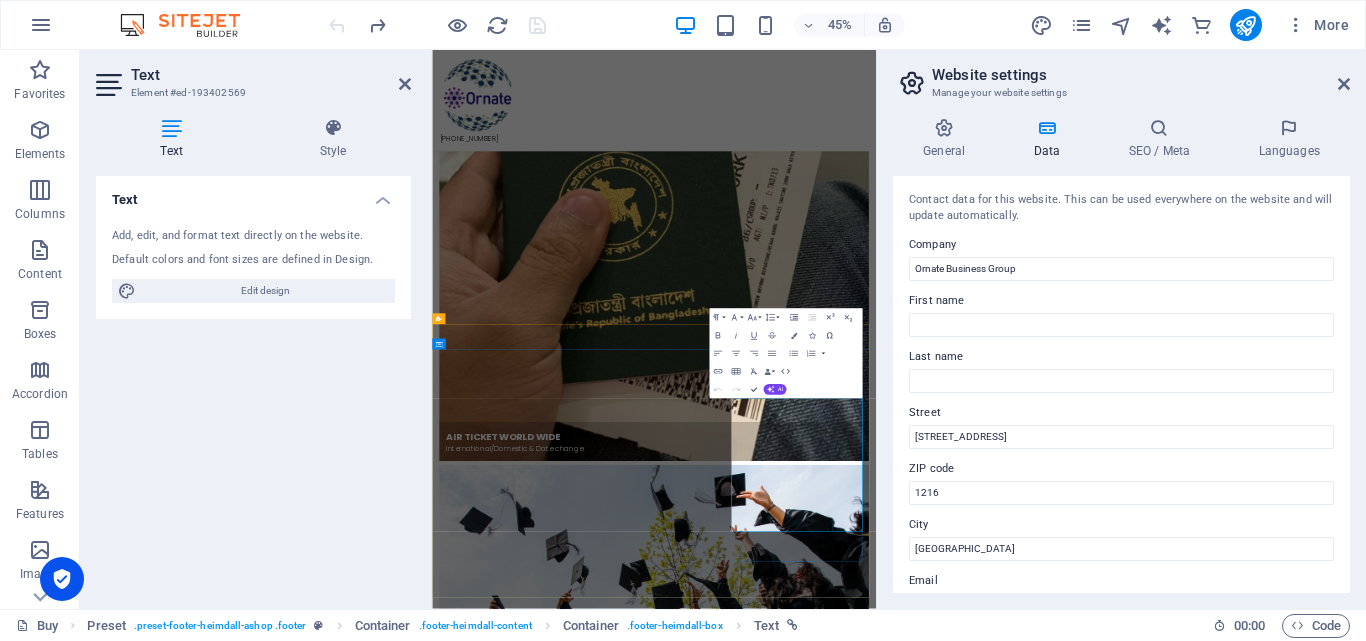 click on "[GEOGRAPHIC_DATA]" at bounding box center [925, 10496] 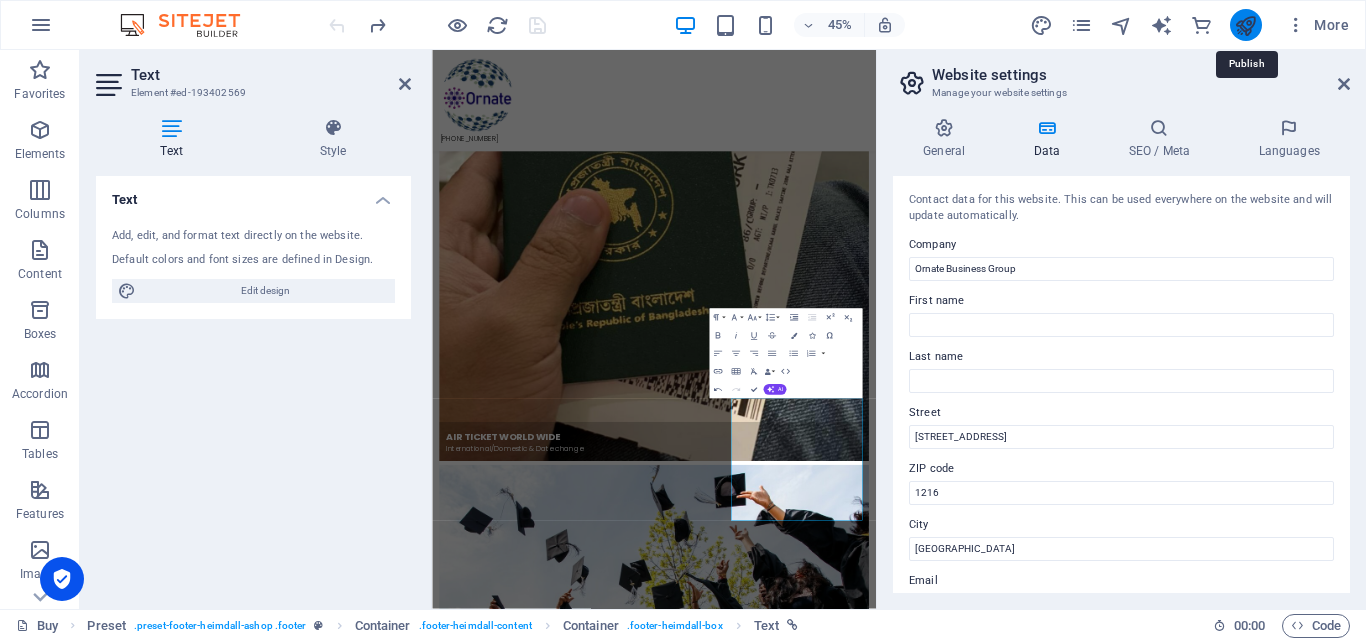 click at bounding box center (1245, 25) 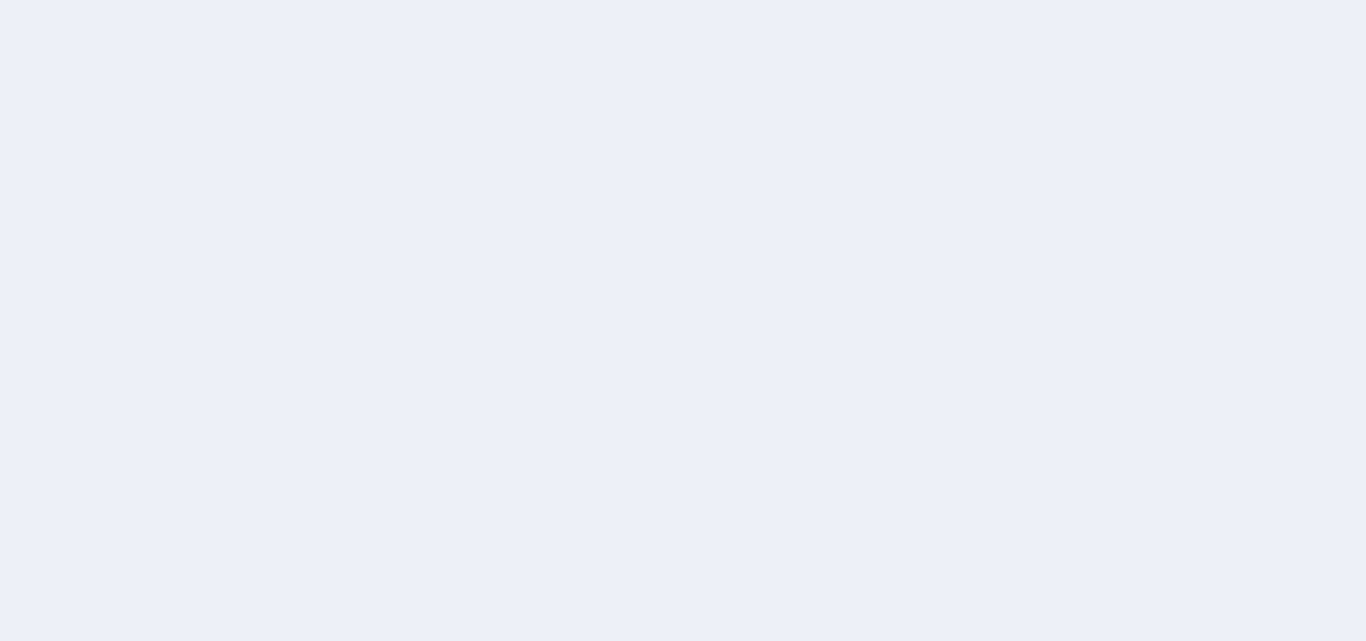 scroll, scrollTop: 0, scrollLeft: 0, axis: both 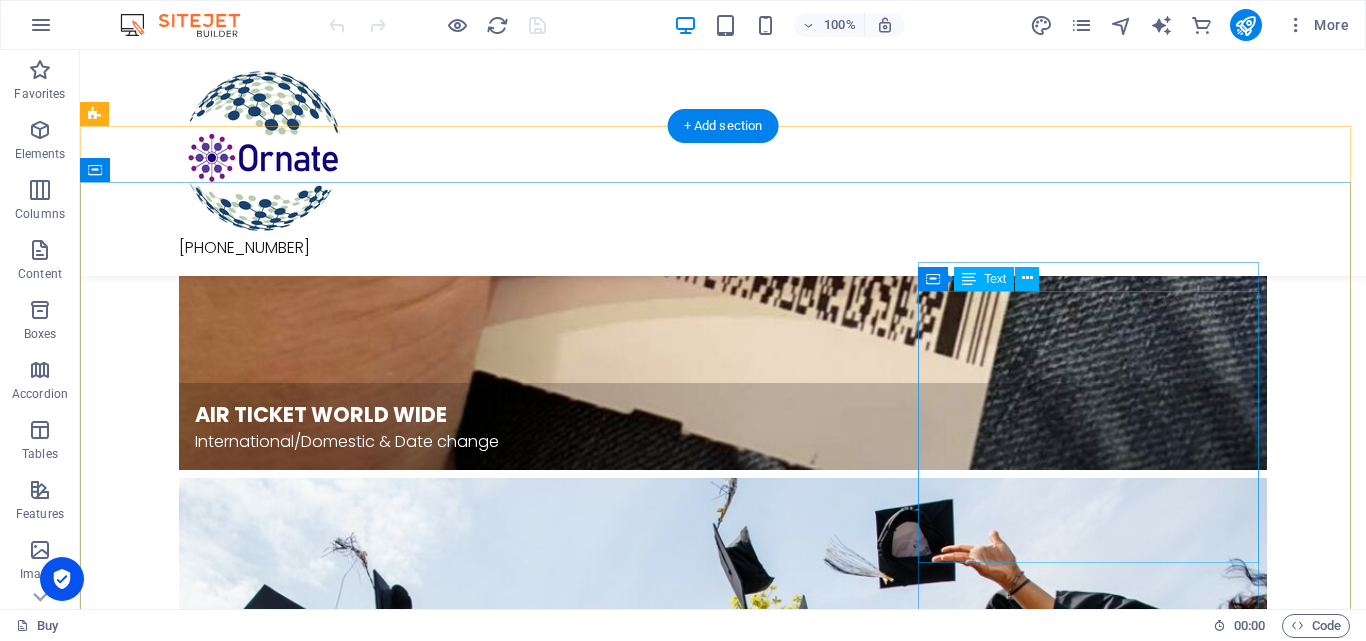 click on "[STREET_ADDRESS]  [GEOGRAPHIC_DATA] [EMAIL_ADDRESS][DOMAIN_NAME] [EMAIL_ADDRESS][DOMAIN_NAME] Tel : [PHONE_NUMBER] Tel : [PHONE_NUMBER] Tel : [PHONE_NUMBER] Tel: [PHONE_NUMBER] Hotline:  [PHONE_NUMBER]" at bounding box center (640, 11243) 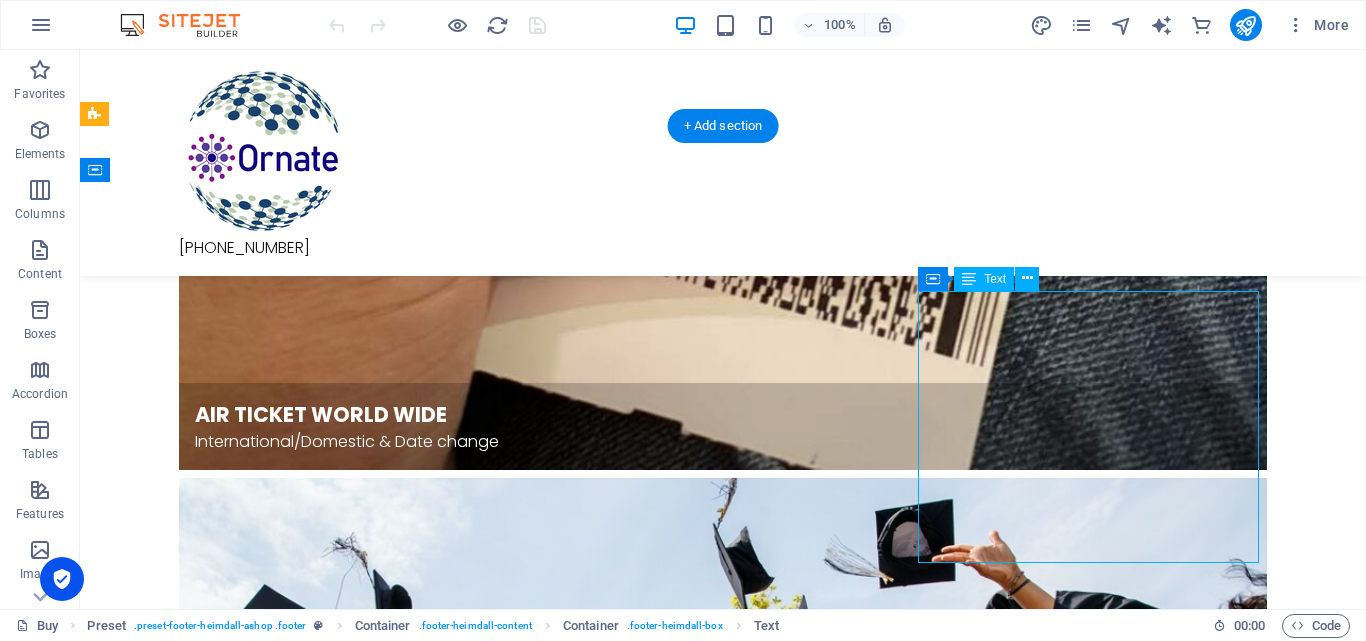 click on "[STREET_ADDRESS]  [GEOGRAPHIC_DATA] [EMAIL_ADDRESS][DOMAIN_NAME] [EMAIL_ADDRESS][DOMAIN_NAME] Tel : [PHONE_NUMBER] Tel : [PHONE_NUMBER] Tel : [PHONE_NUMBER] Tel: [PHONE_NUMBER] Hotline:  [PHONE_NUMBER]" at bounding box center [640, 11243] 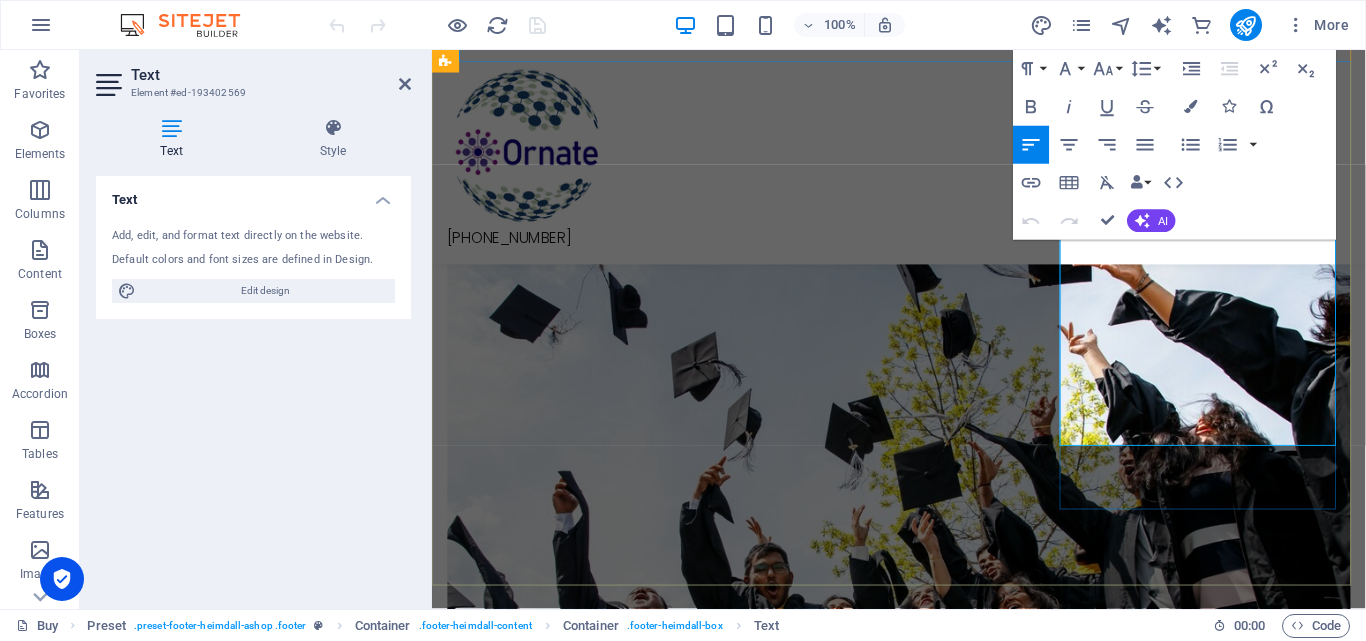 scroll, scrollTop: 2052, scrollLeft: 0, axis: vertical 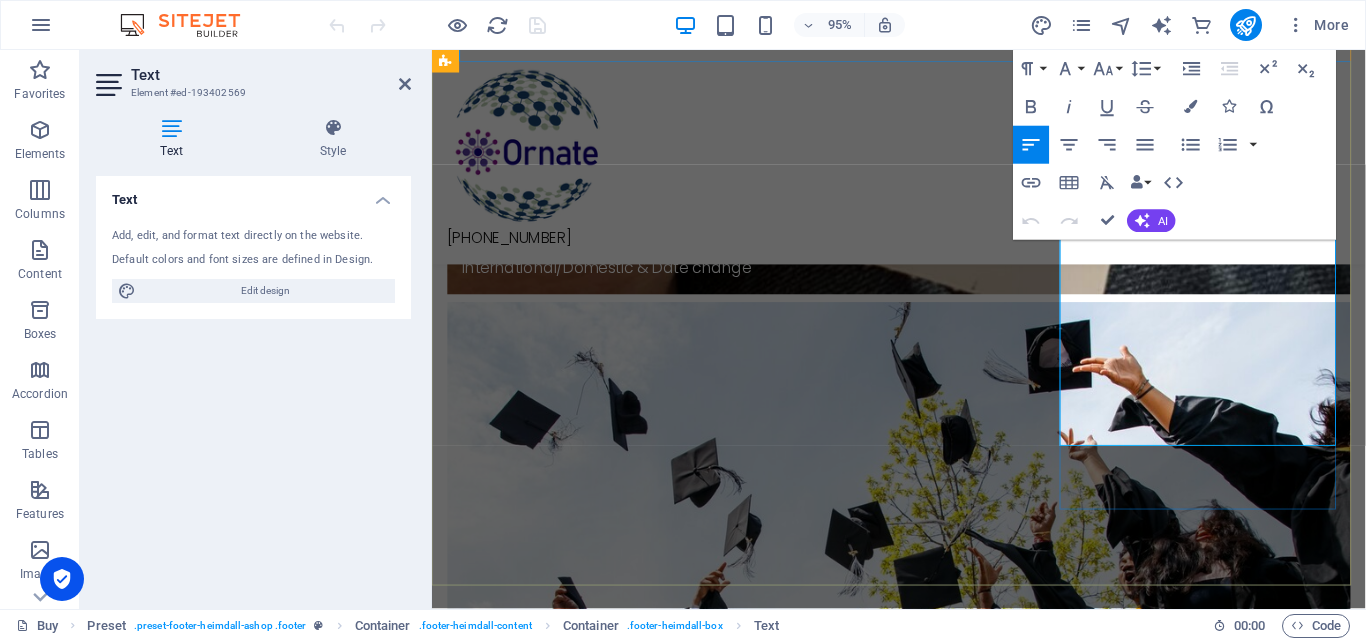 click at bounding box center [923, 9865] 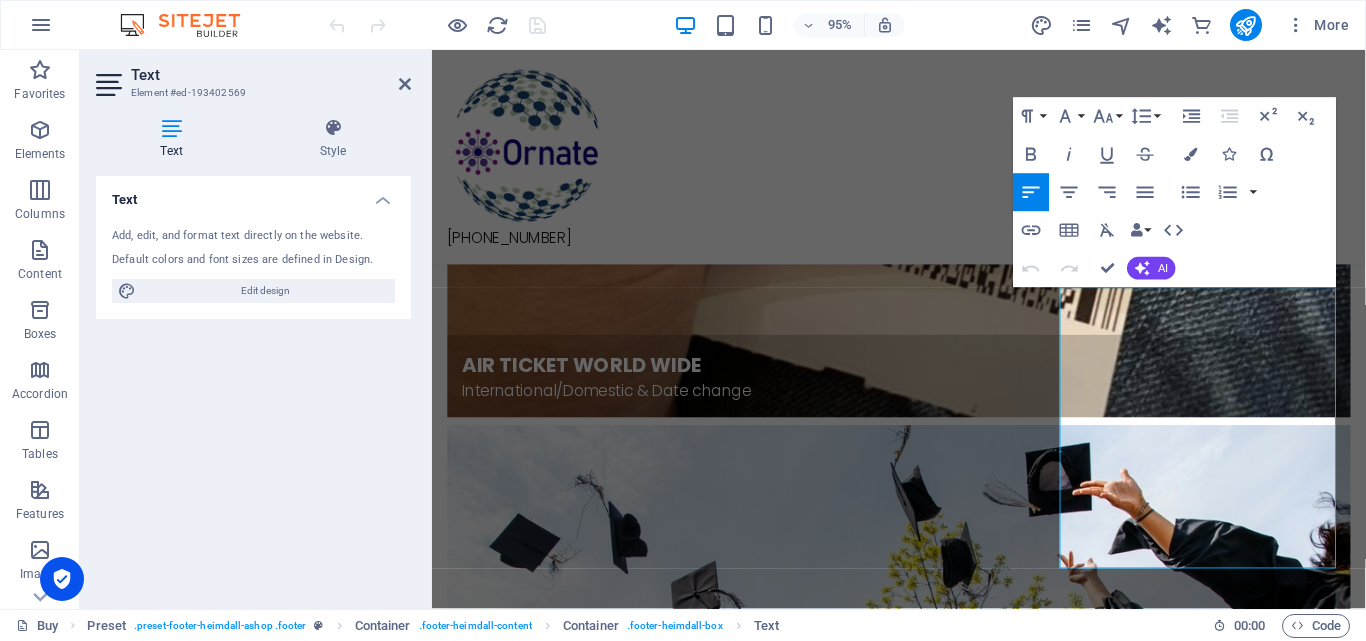 scroll, scrollTop: 1842, scrollLeft: 0, axis: vertical 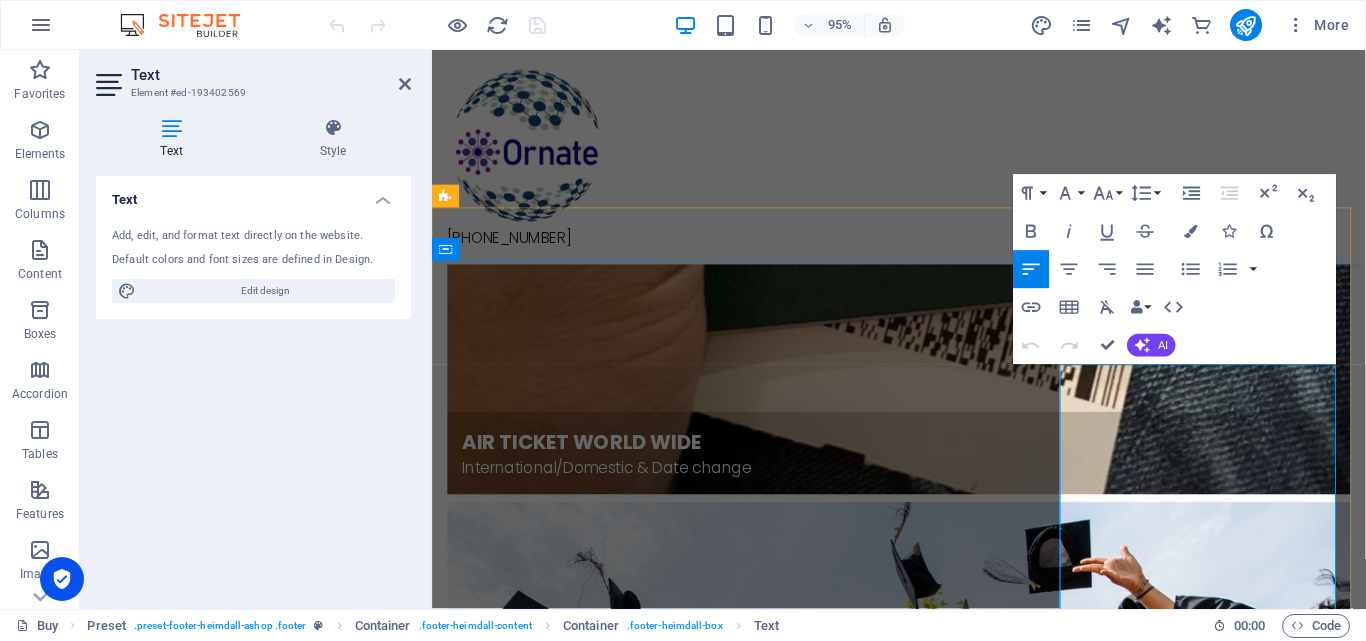 click on "441/7 Senpara Parbota, Kafrul, Mirpur 441/7 Senpara Parbota, Kafrul, Mirpur Dhaka   1216" at bounding box center [923, 9967] 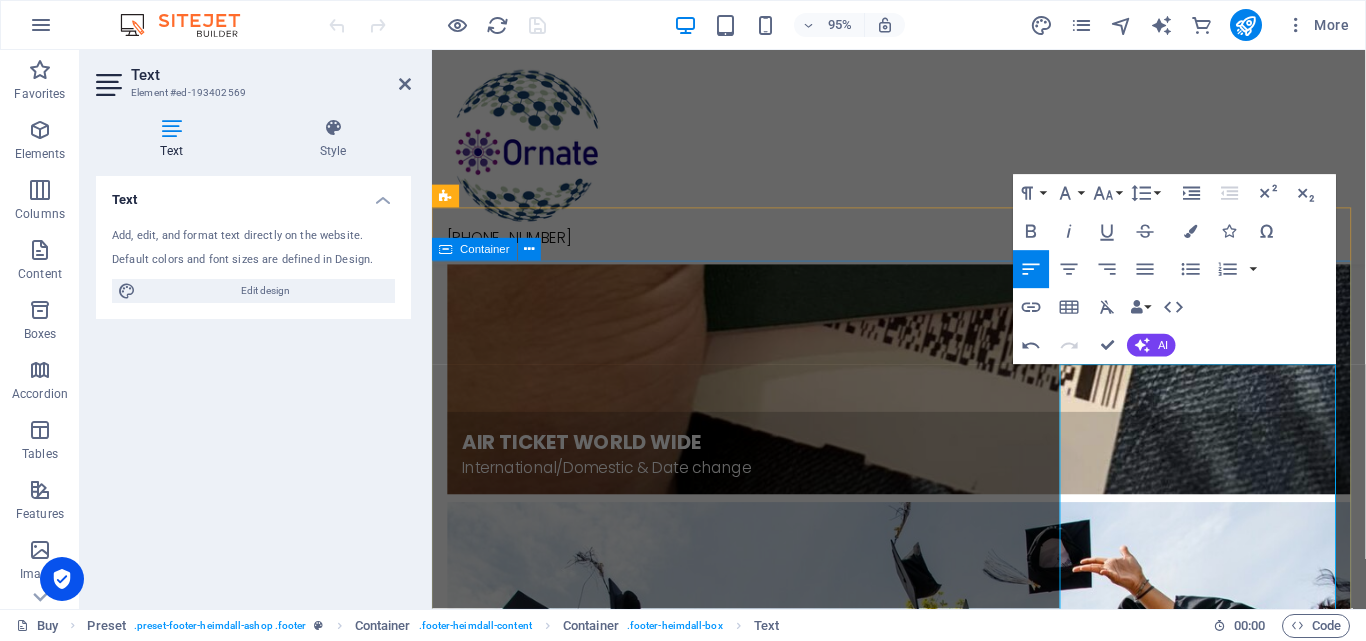 drag, startPoint x: 1273, startPoint y: 395, endPoint x: 1386, endPoint y: 392, distance: 113.03982 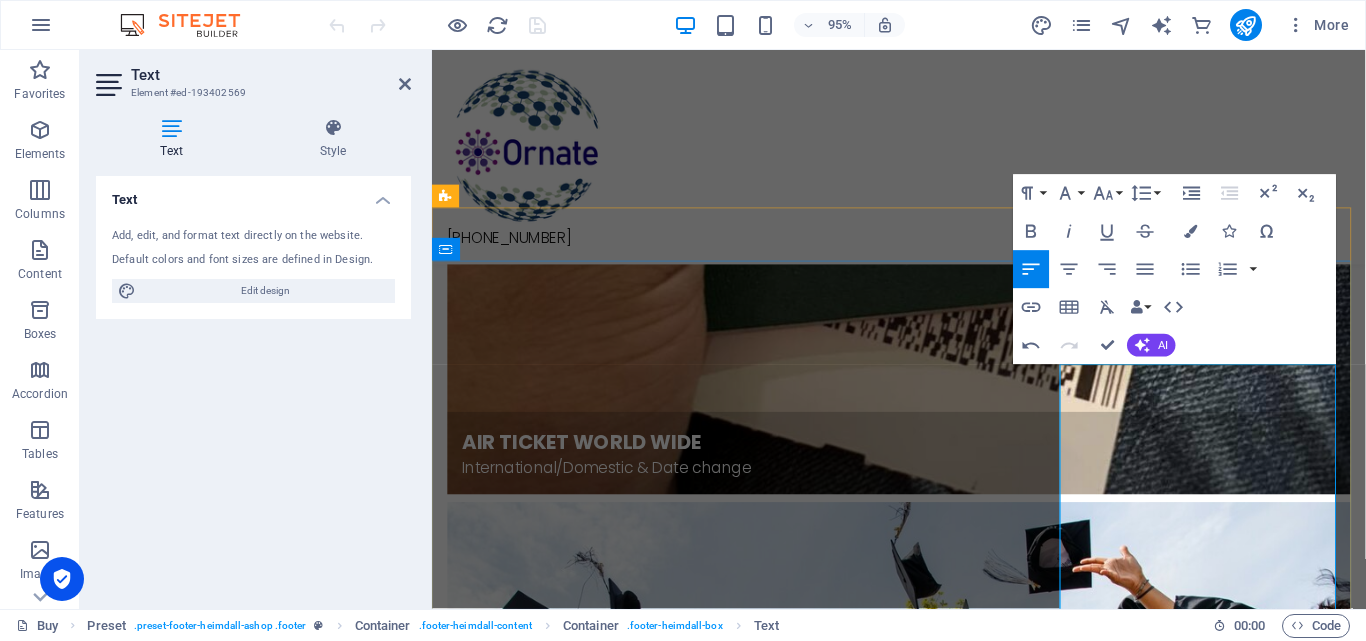 click on "[STREET_ADDRESS]" at bounding box center (518, 9966) 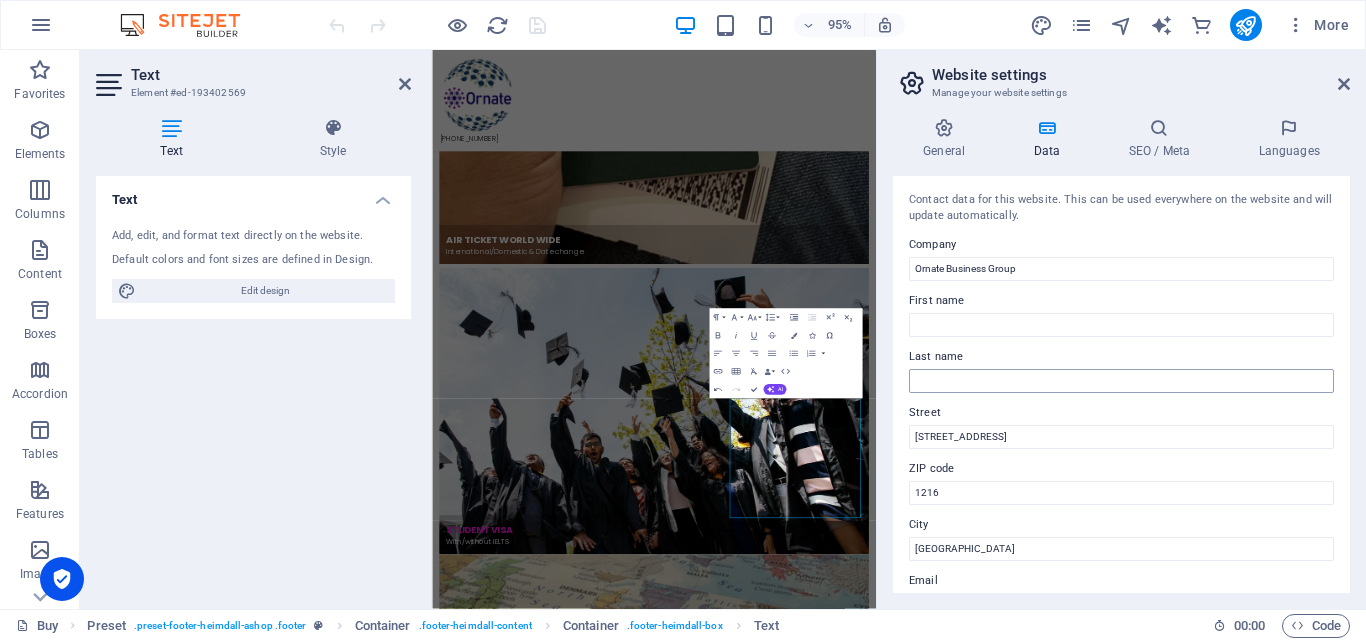 scroll, scrollTop: 1404, scrollLeft: 0, axis: vertical 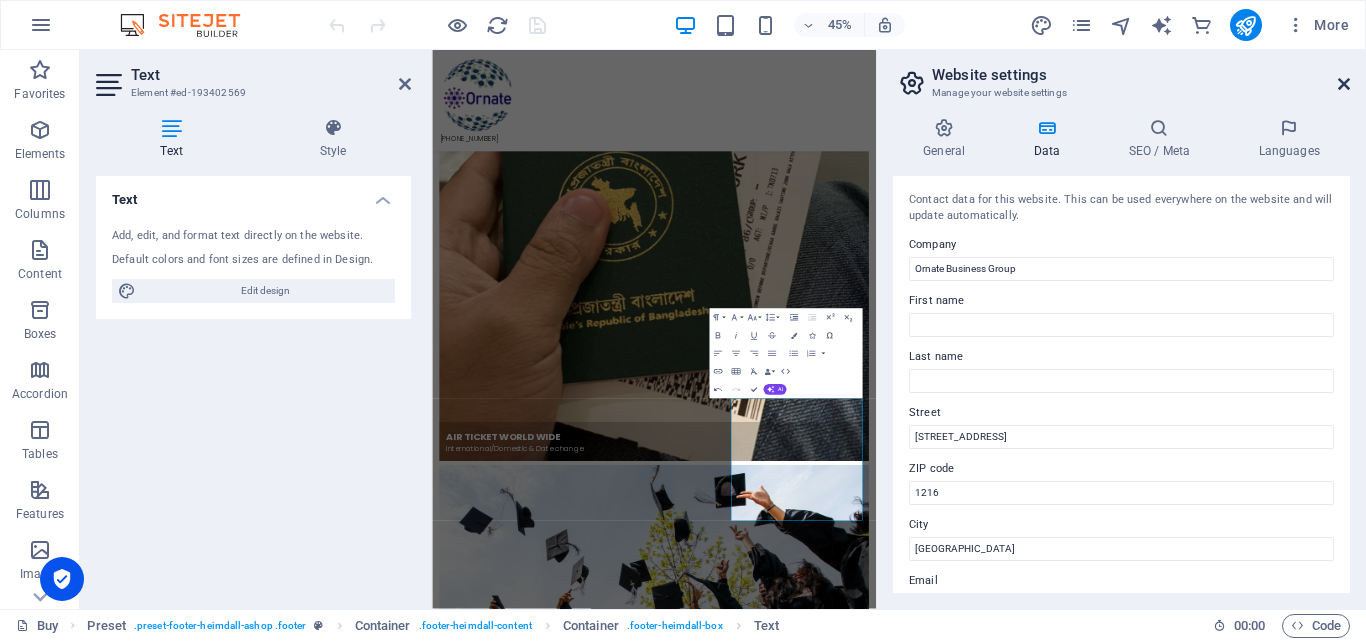 click at bounding box center [1344, 84] 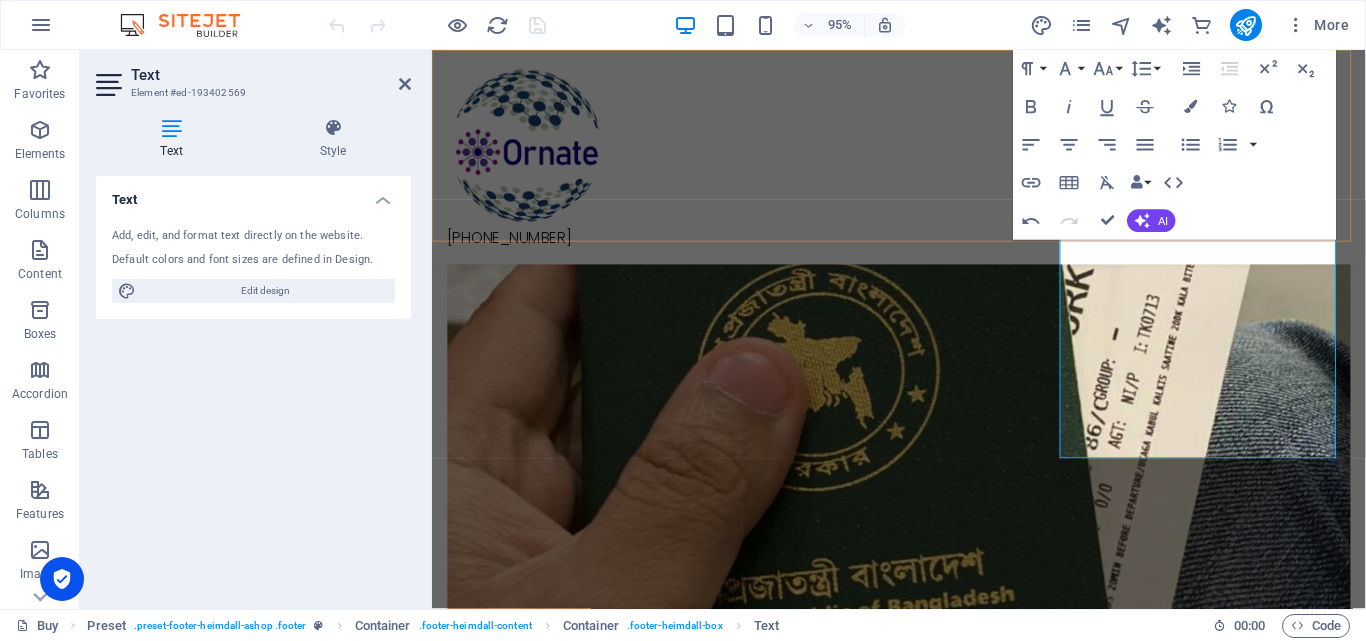 scroll, scrollTop: 2015, scrollLeft: 0, axis: vertical 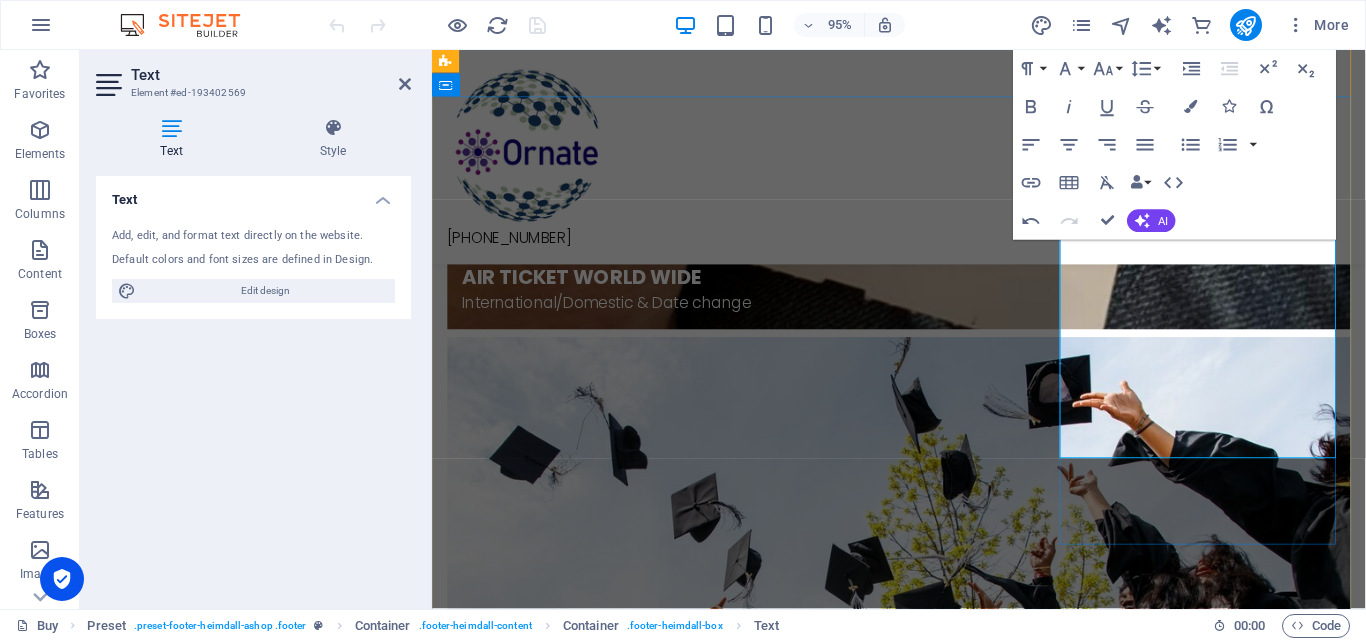 click on "[EMAIL_ADDRESS][DOMAIN_NAME]" at bounding box center (574, 9881) 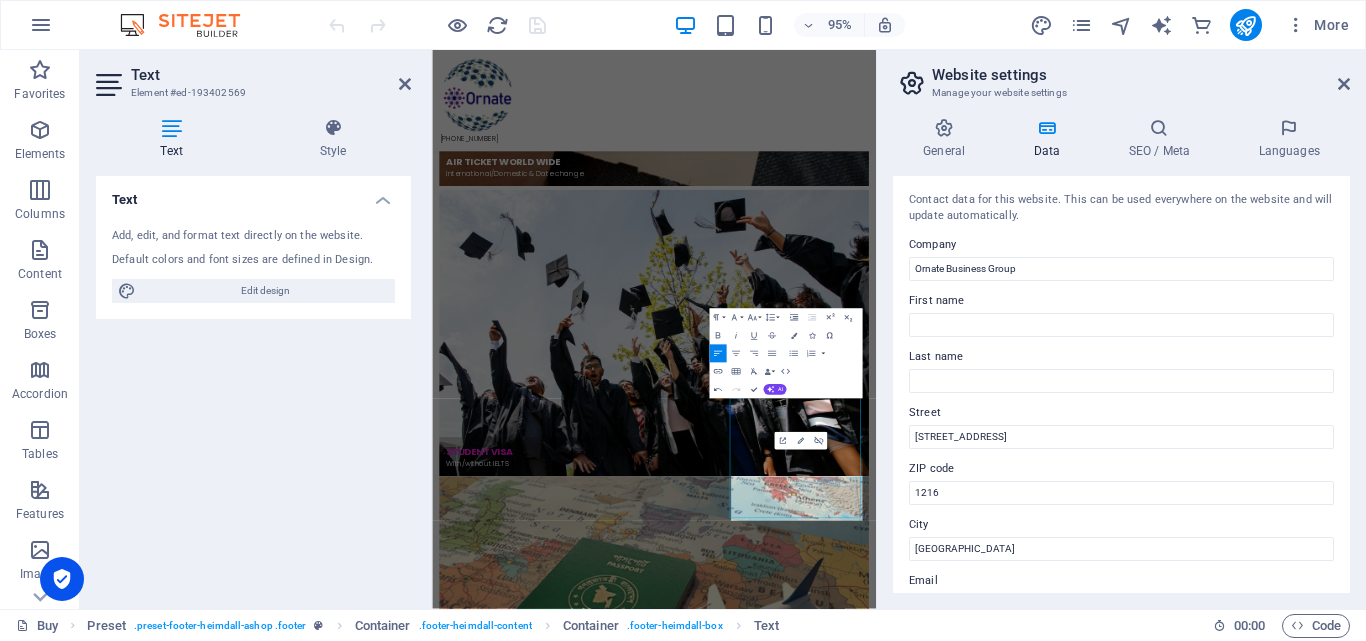 scroll, scrollTop: 1404, scrollLeft: 0, axis: vertical 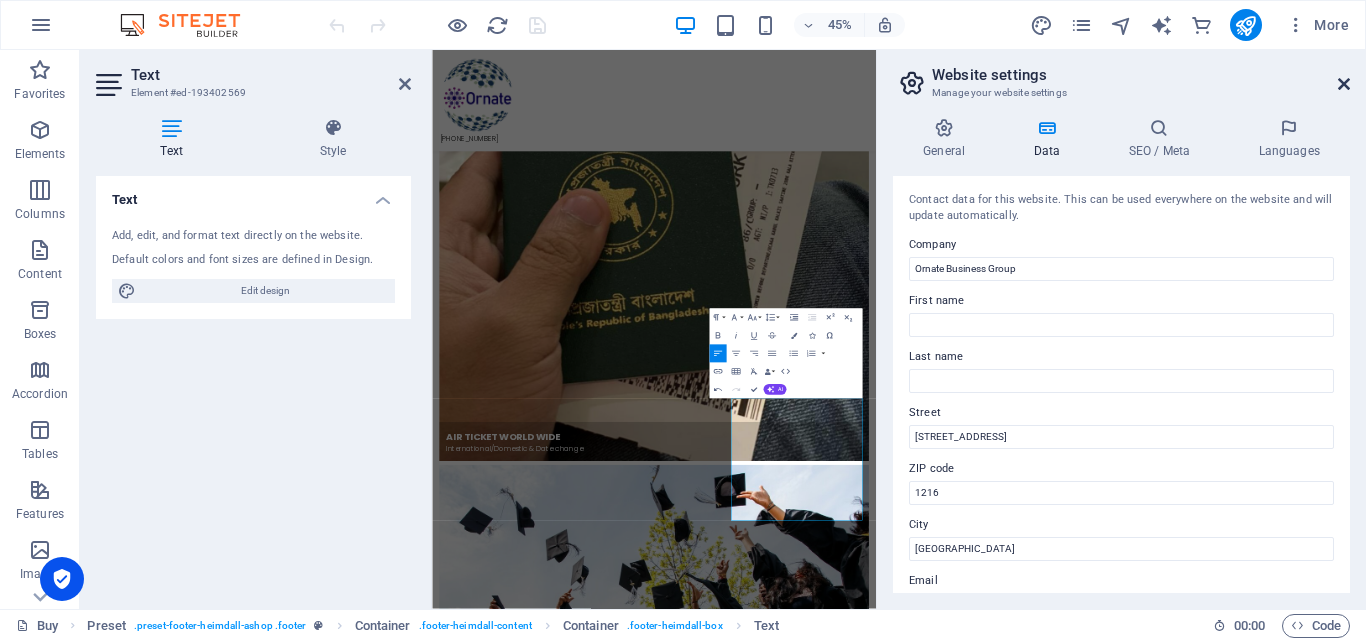 click at bounding box center [1344, 84] 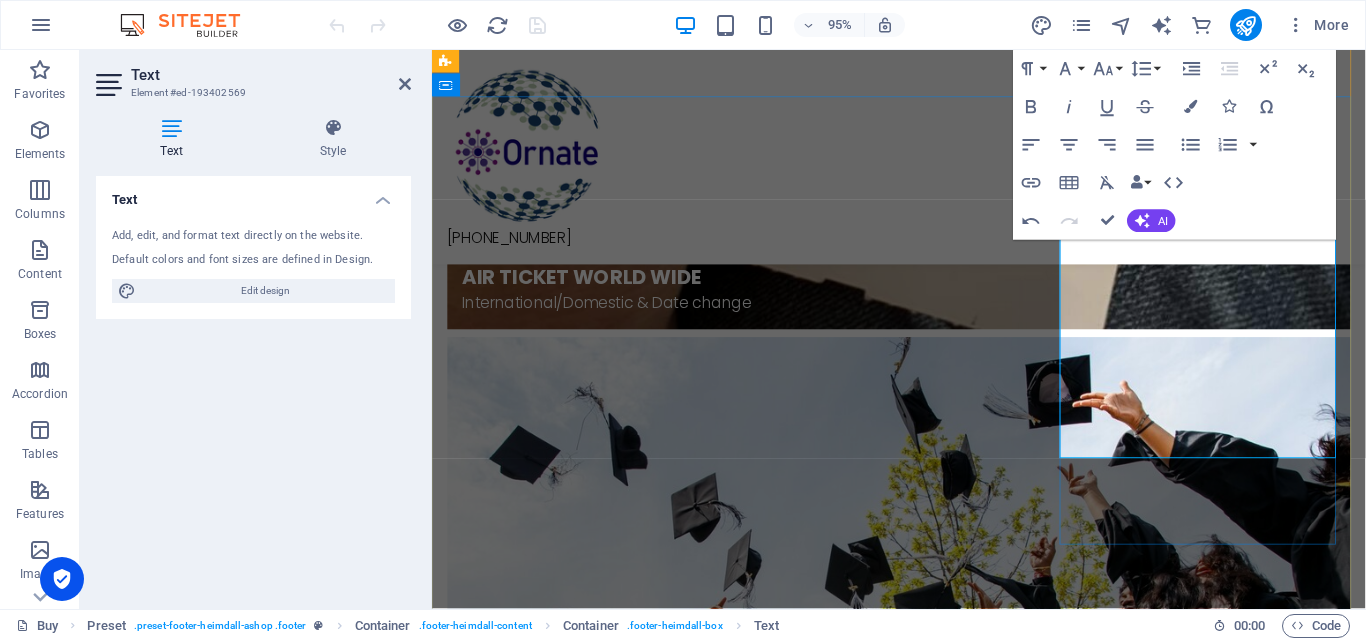 click on "[GEOGRAPHIC_DATA]" at bounding box center [923, 9818] 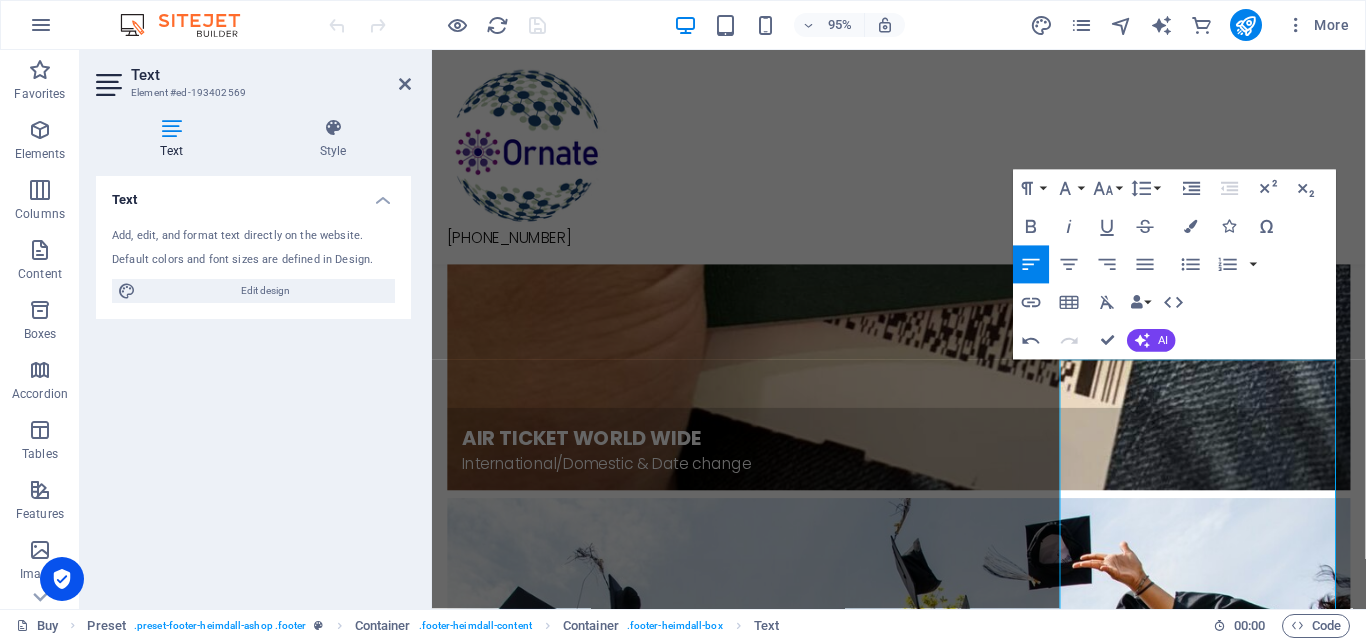 scroll, scrollTop: 1847, scrollLeft: 0, axis: vertical 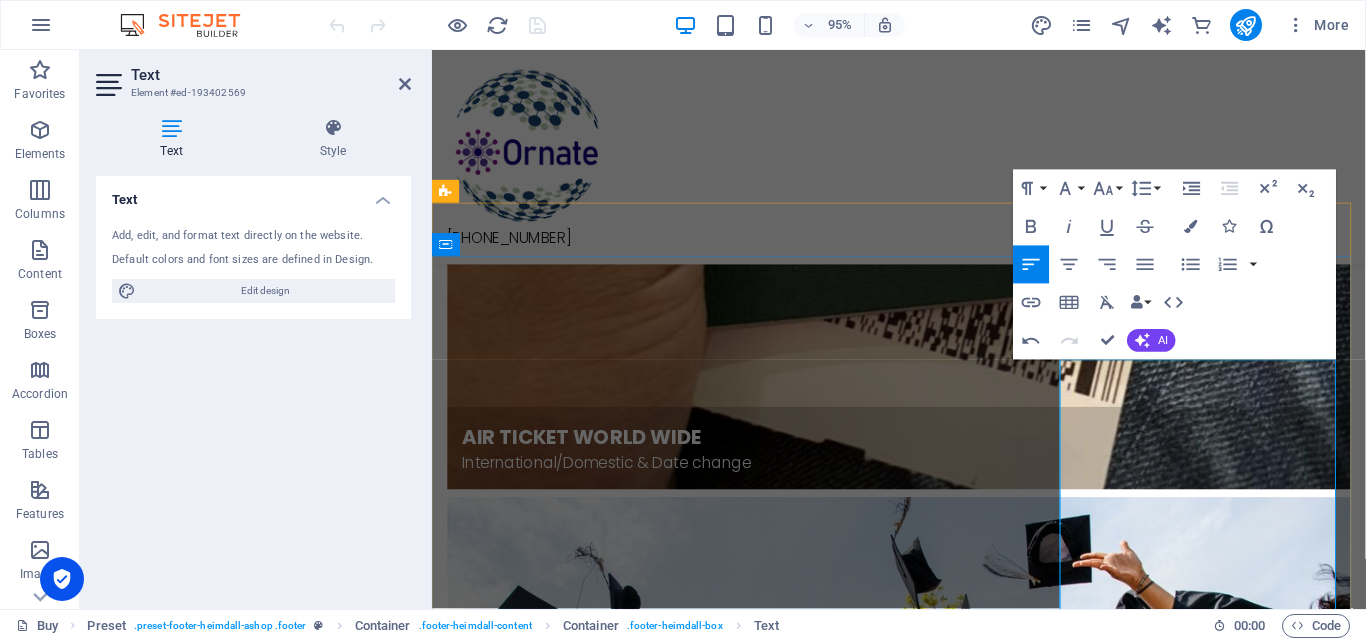 drag, startPoint x: 1276, startPoint y: 388, endPoint x: 1381, endPoint y: 388, distance: 105 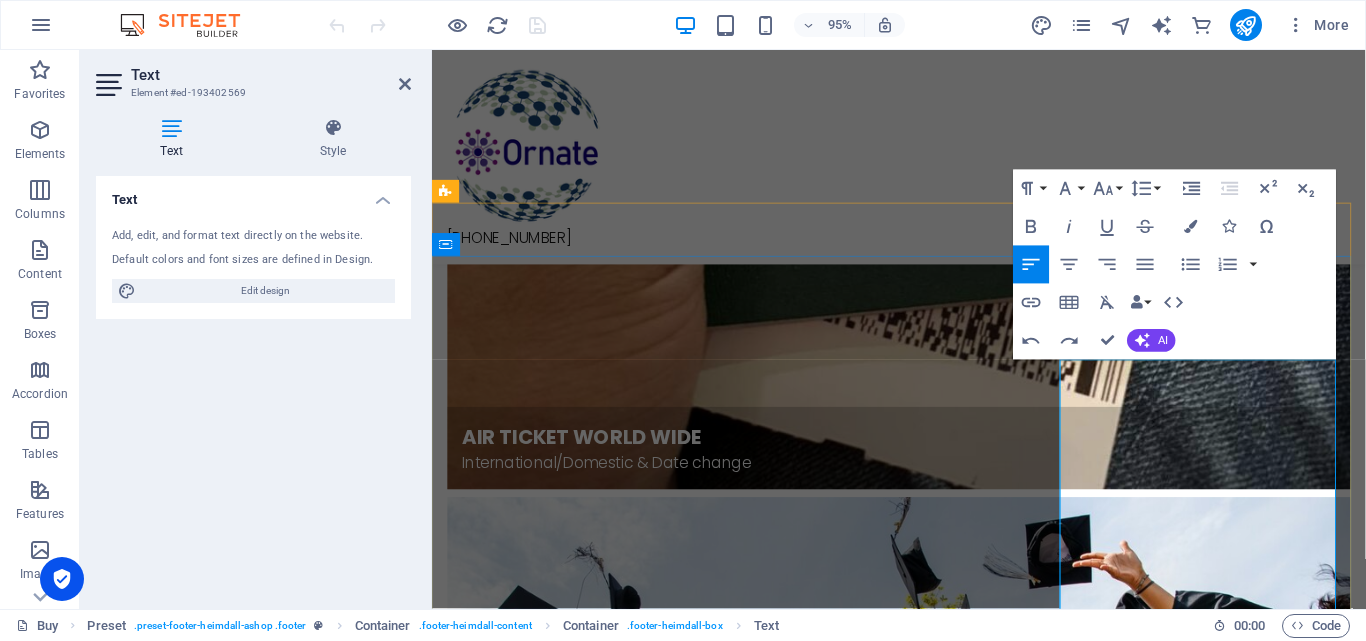 click on "[STREET_ADDRESS]" at bounding box center (518, 9961) 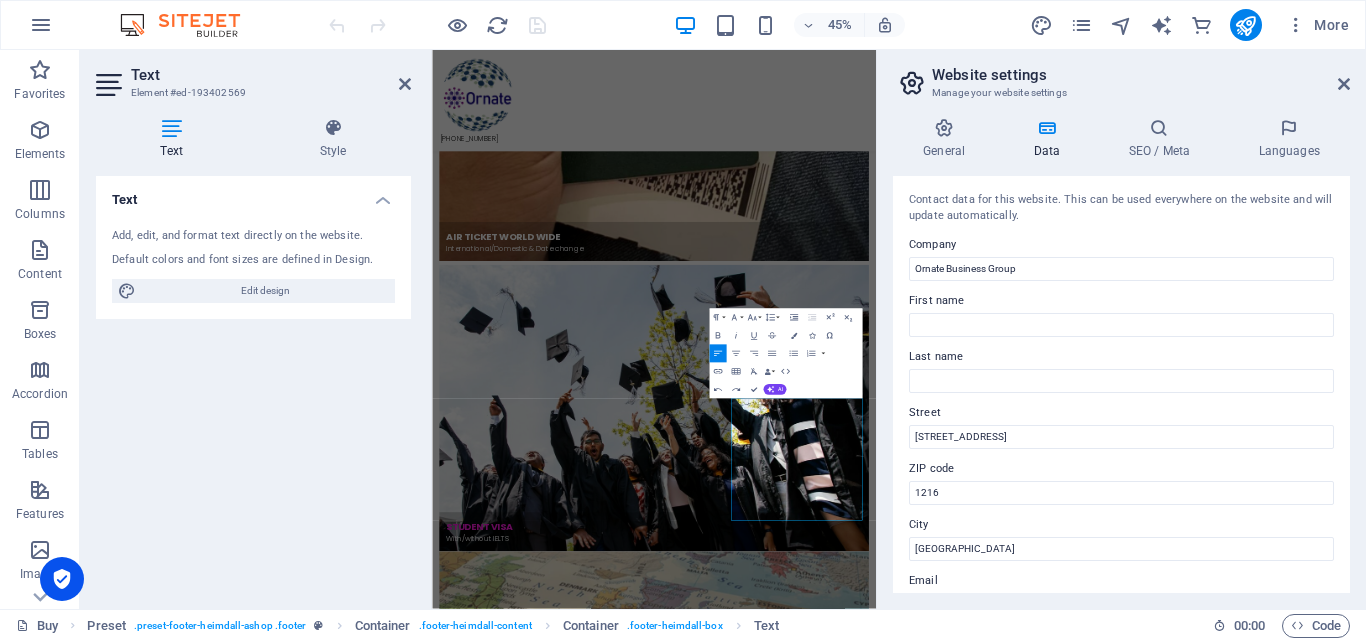 scroll, scrollTop: 1404, scrollLeft: 0, axis: vertical 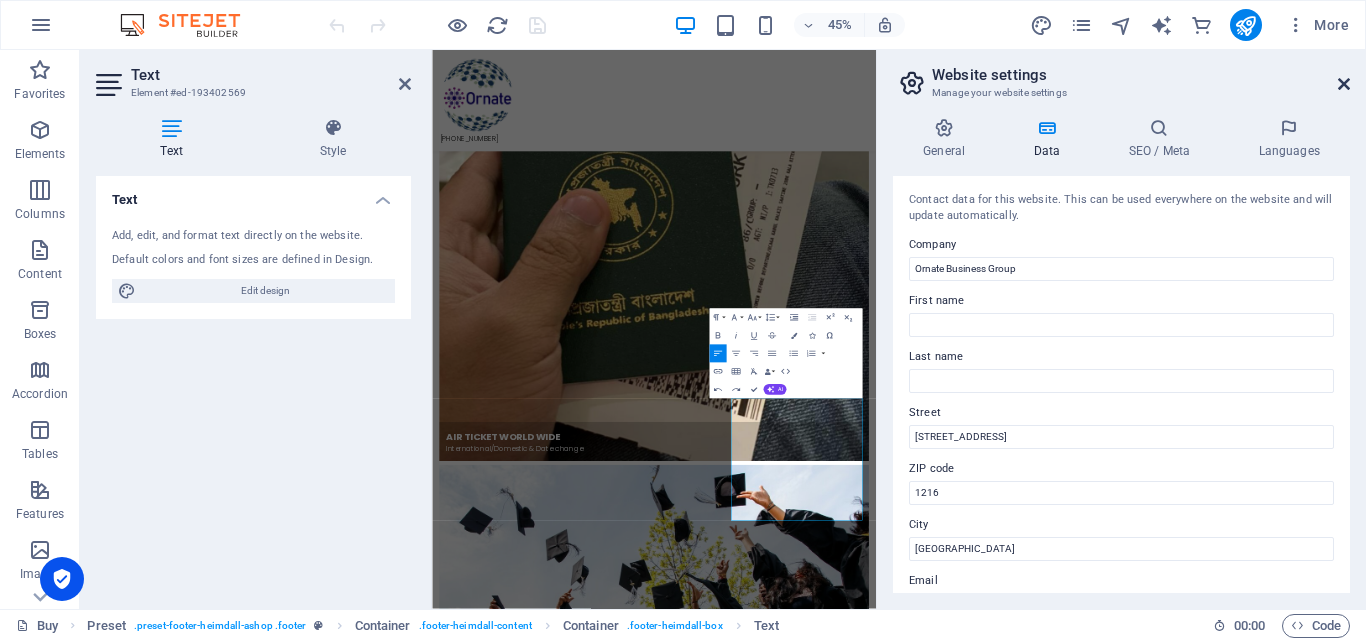 click at bounding box center [1344, 84] 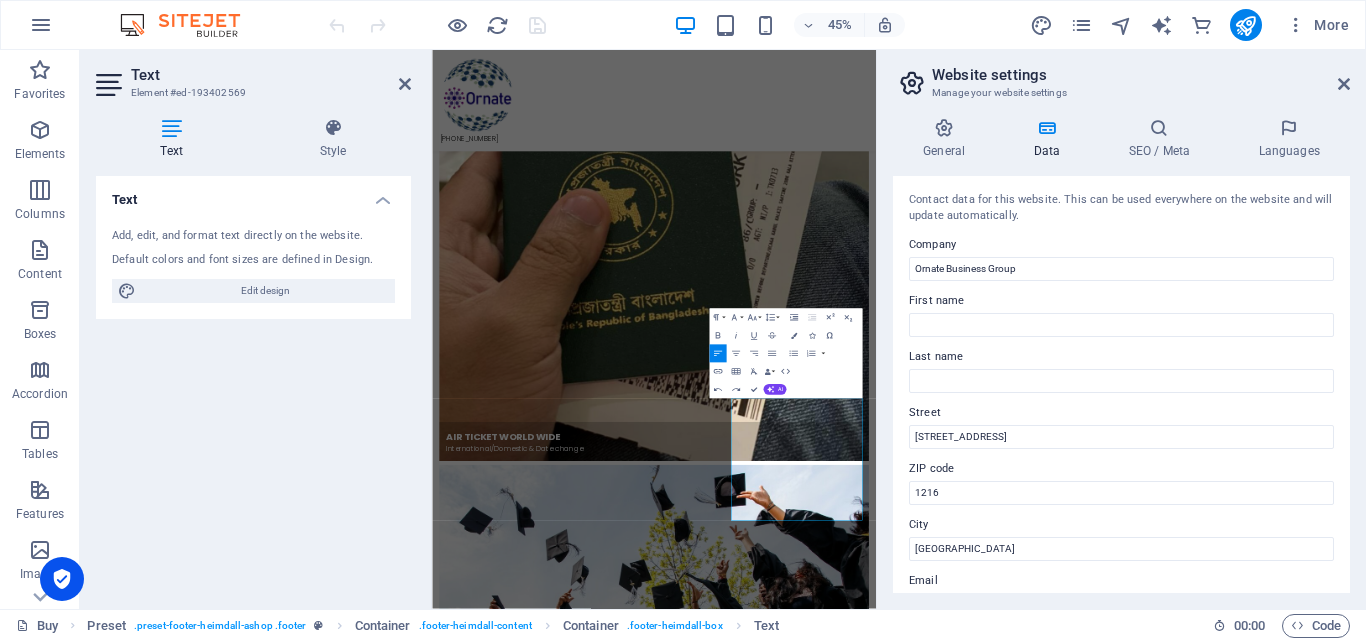 scroll, scrollTop: 2015, scrollLeft: 0, axis: vertical 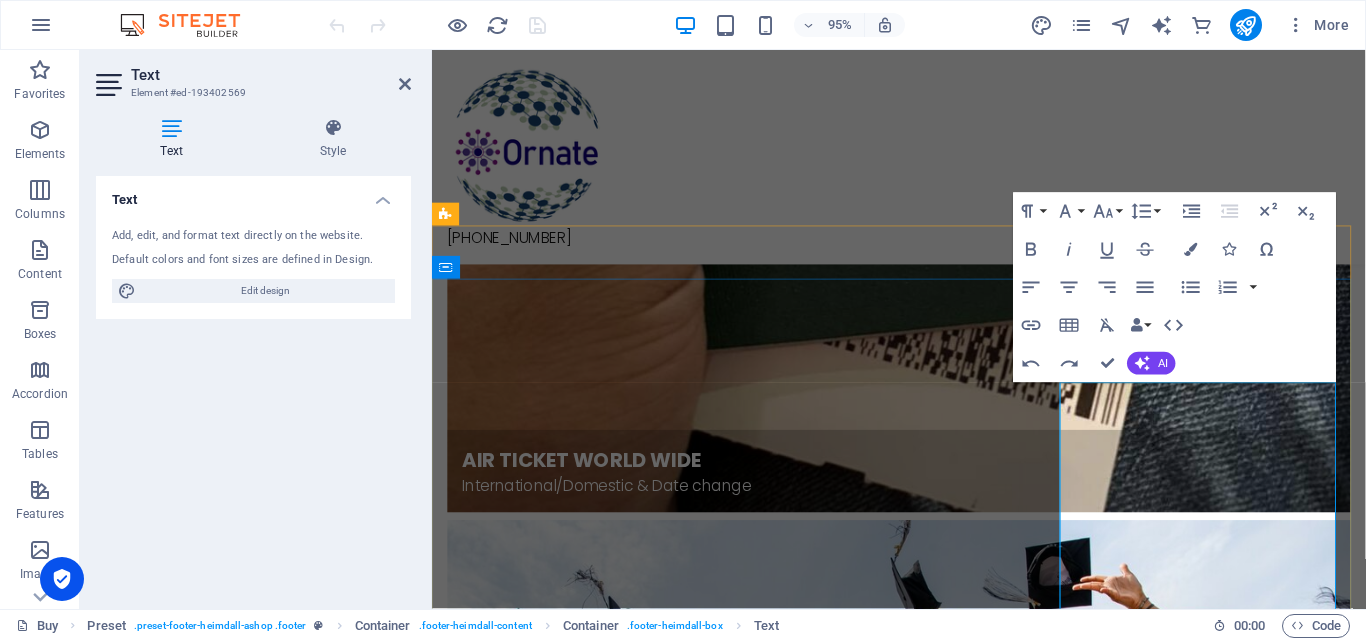 click on "[STREET_ADDRESS]" at bounding box center (518, 9985) 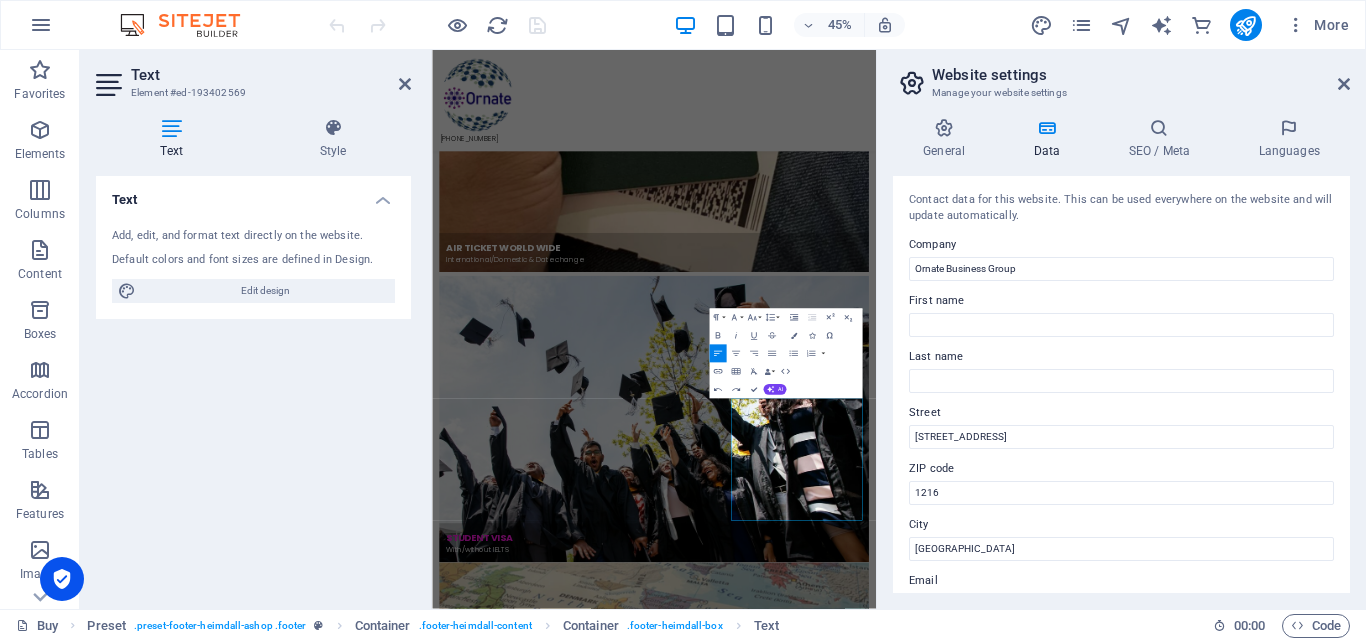 scroll, scrollTop: 1404, scrollLeft: 0, axis: vertical 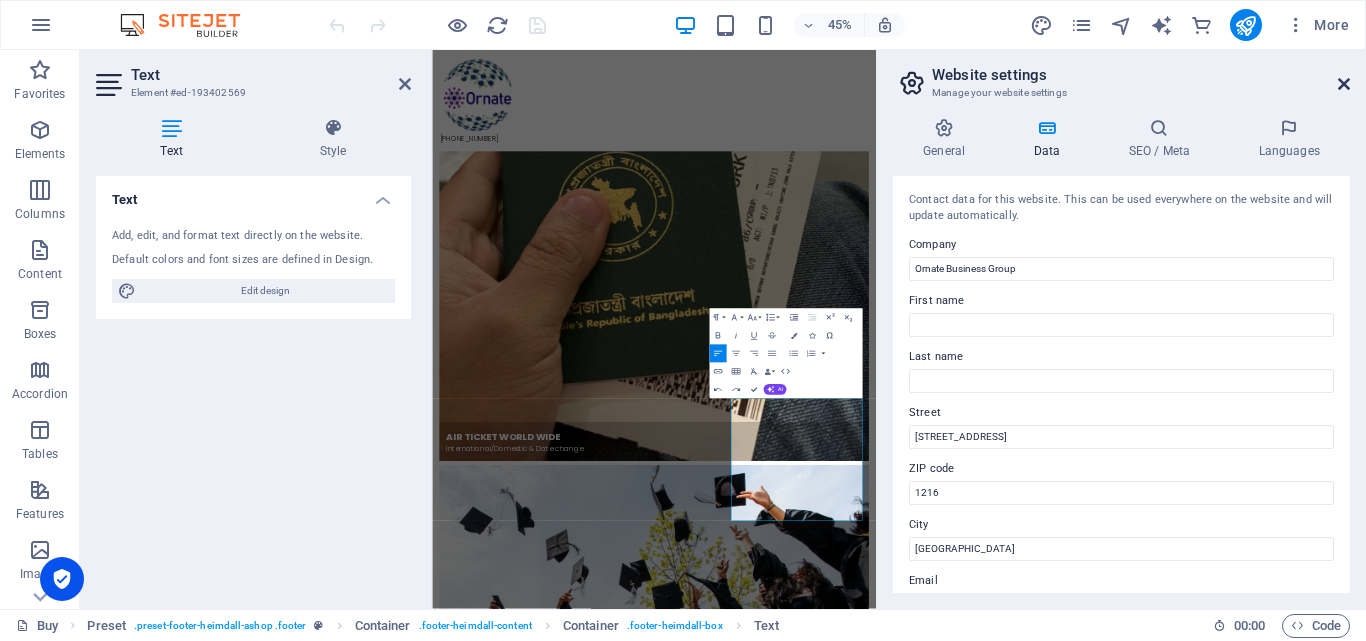 click at bounding box center (1344, 84) 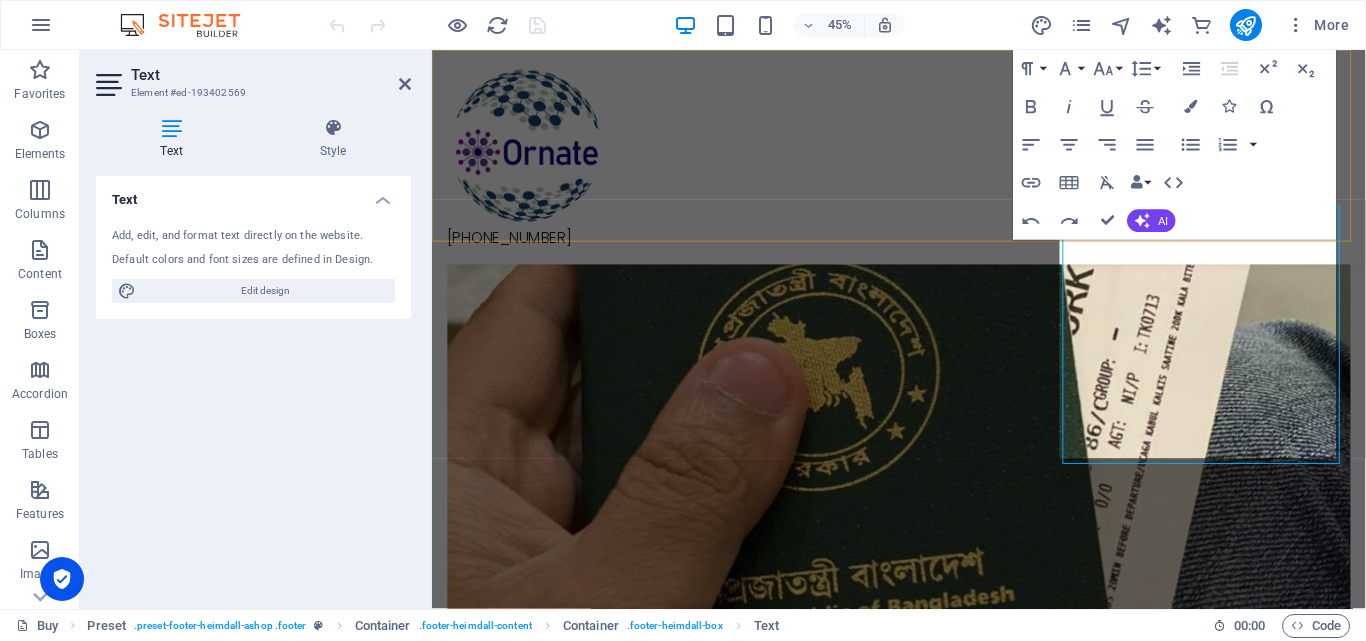 scroll, scrollTop: 2015, scrollLeft: 0, axis: vertical 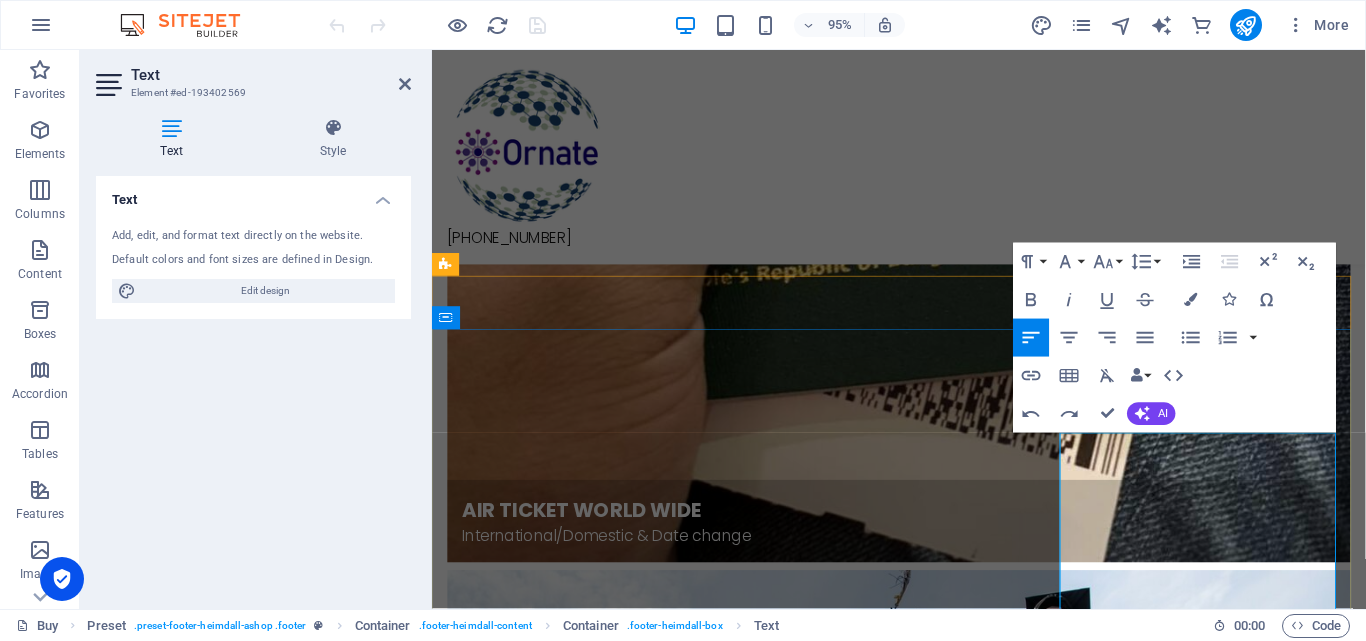 drag, startPoint x: 1281, startPoint y: 465, endPoint x: 1379, endPoint y: 459, distance: 98.1835 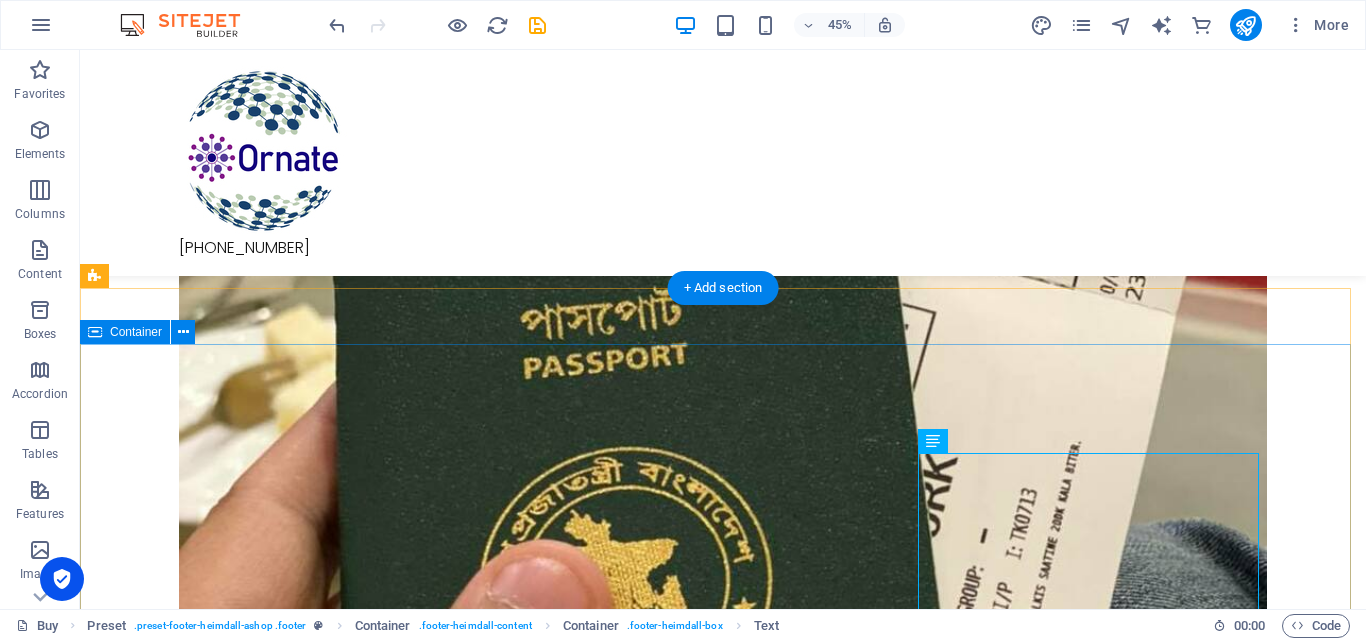 scroll, scrollTop: 2002, scrollLeft: 0, axis: vertical 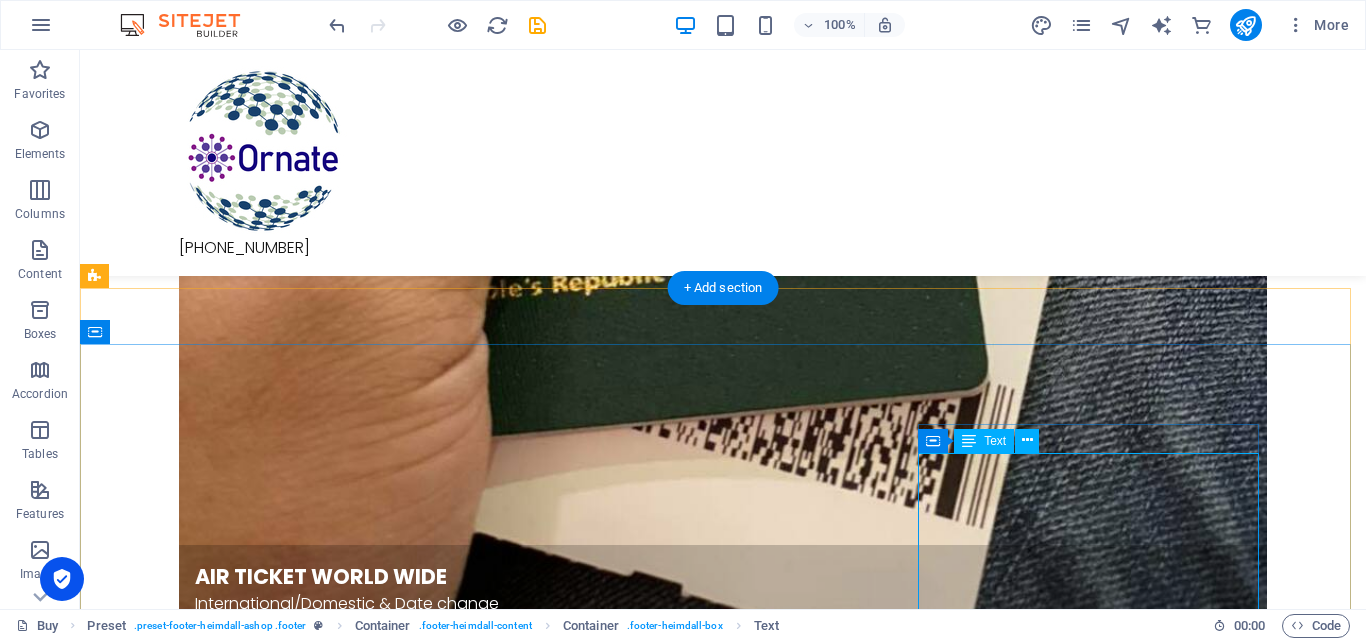 click on "441/7 Senpara Parbota, Kafrul, Mirpur Kafrul, Mirpur Dhaka   1216  Bangladesh mail@ornateinnovations.com.bd ornateinnovations@gmail.com Tel : +88 09649 549984 Tel : +88 09645 002235 Tel : +88 01819 549984 Tel: +88 01552 587183 Hotline:  +88  01712149777" at bounding box center (640, 11405) 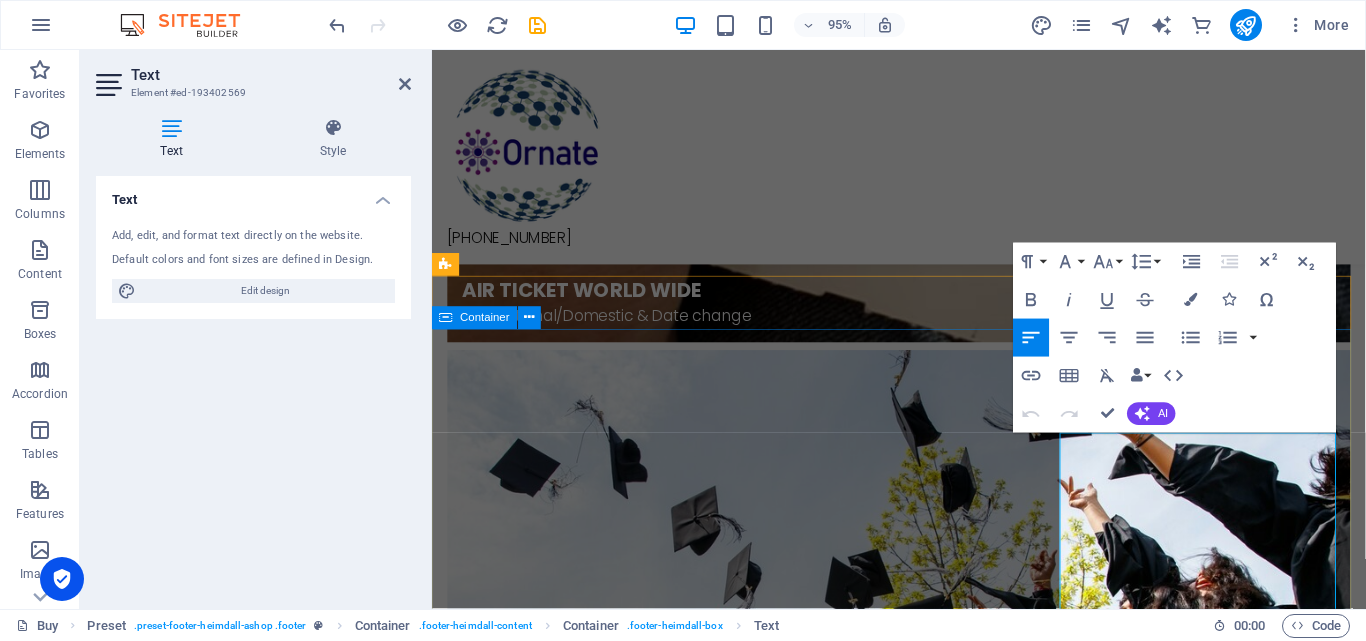 scroll, scrollTop: 1770, scrollLeft: 0, axis: vertical 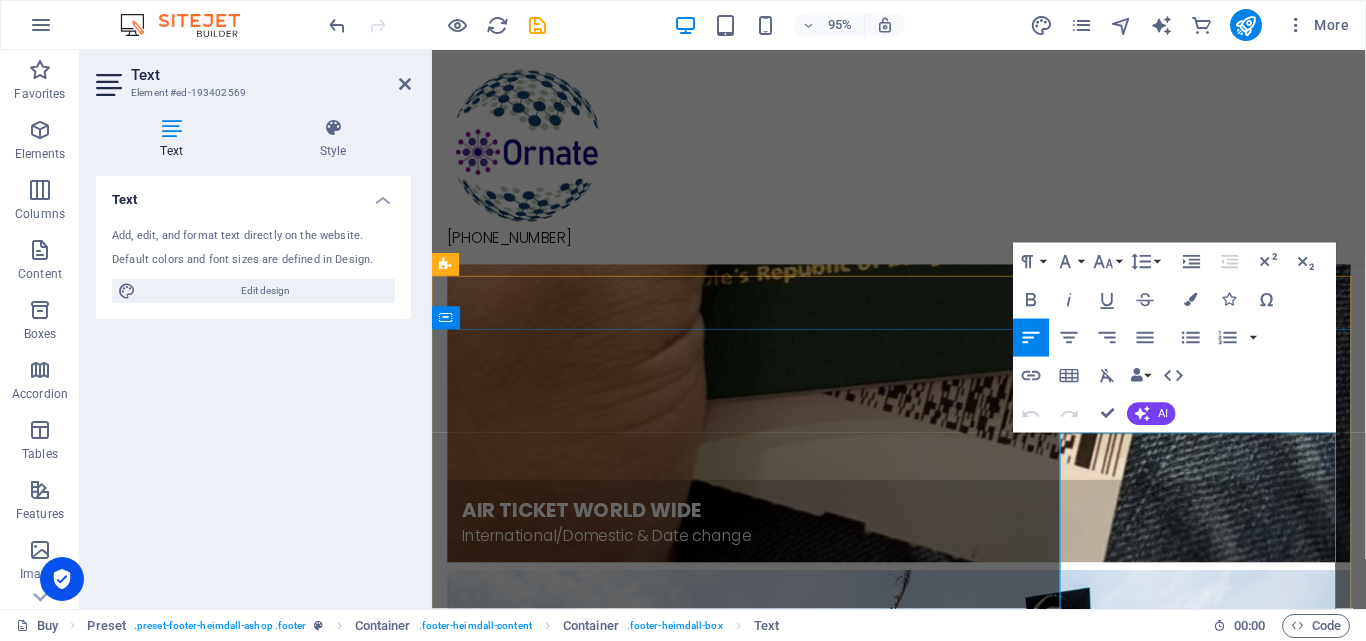 click on "[STREET_ADDRESS]" at bounding box center [518, 10038] 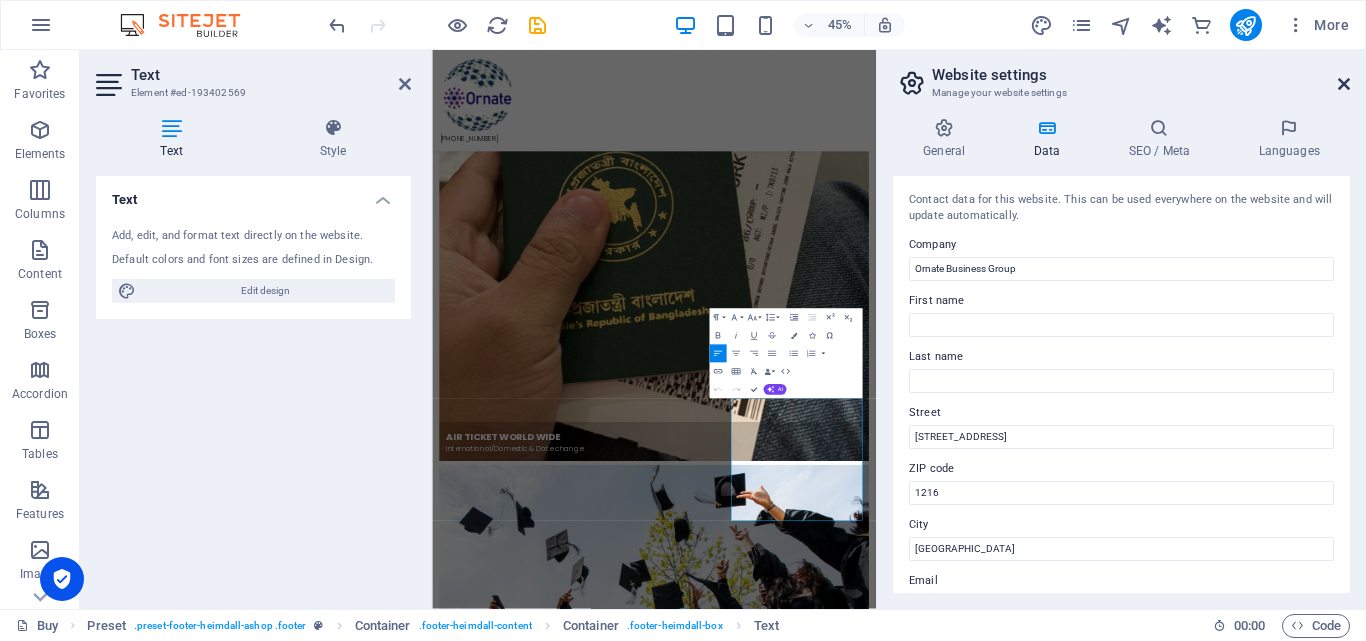 drag, startPoint x: 1347, startPoint y: 81, endPoint x: 959, endPoint y: 43, distance: 389.85638 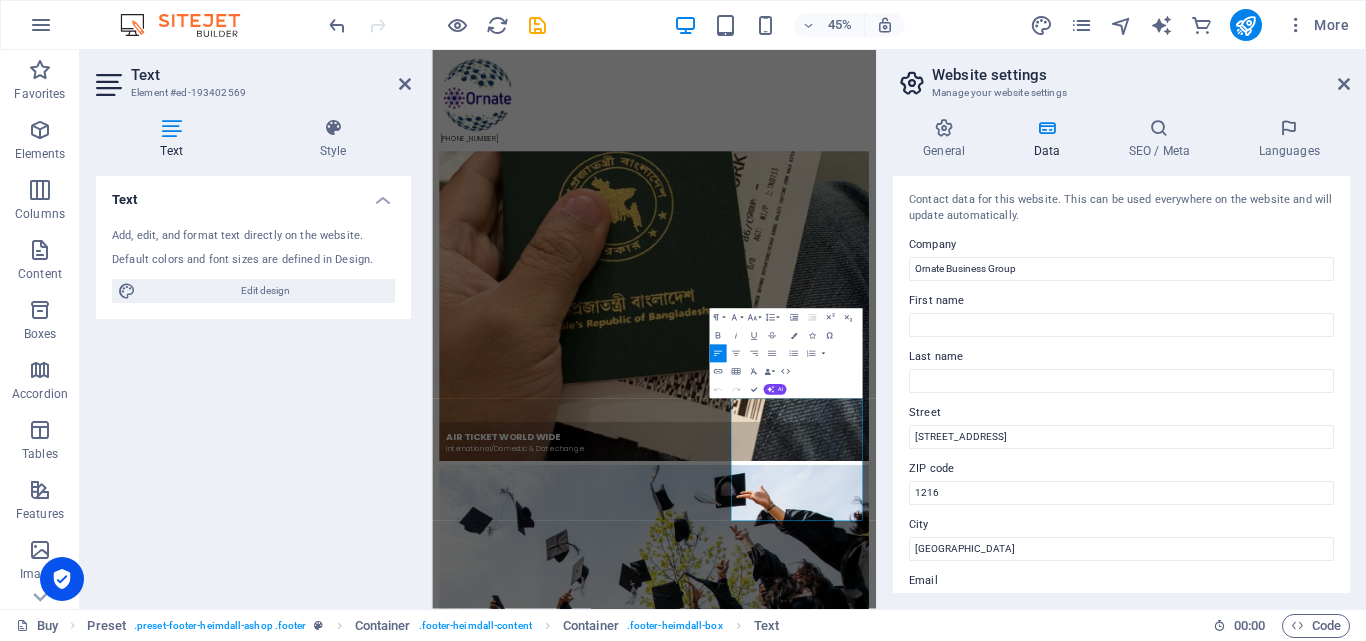 scroll, scrollTop: 2015, scrollLeft: 0, axis: vertical 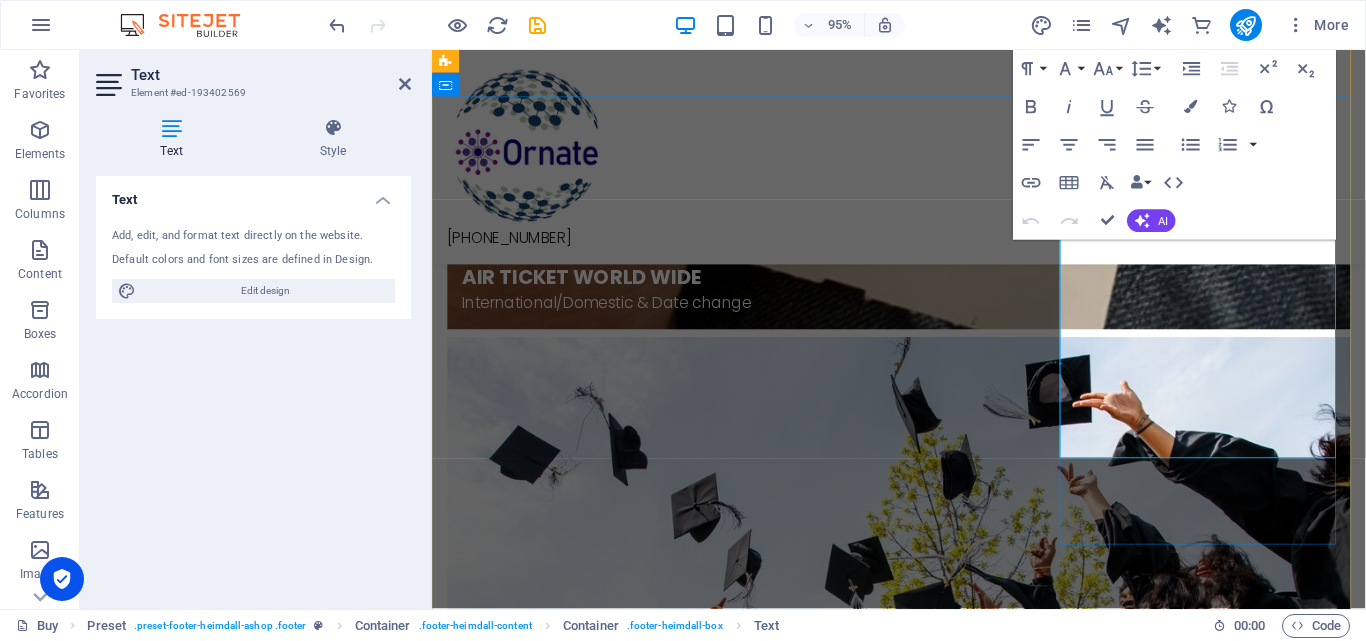 click on "Tel: [PHONE_NUMBER]" at bounding box center [923, 9994] 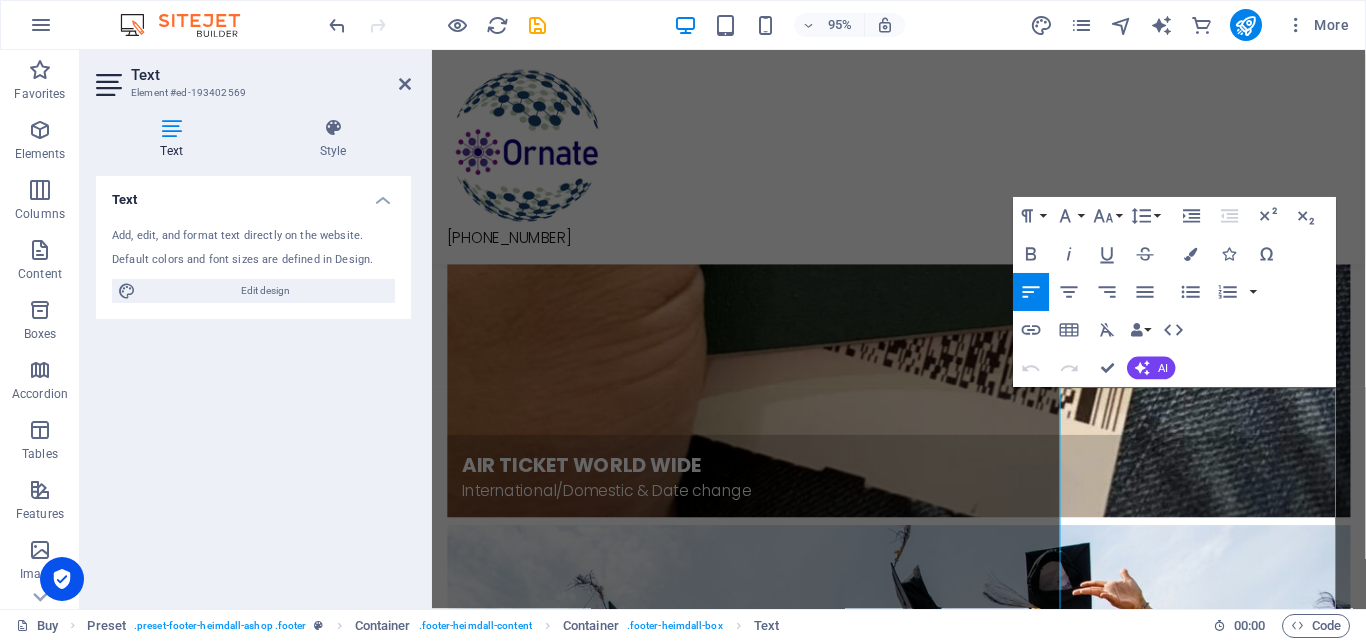 scroll, scrollTop: 1808, scrollLeft: 0, axis: vertical 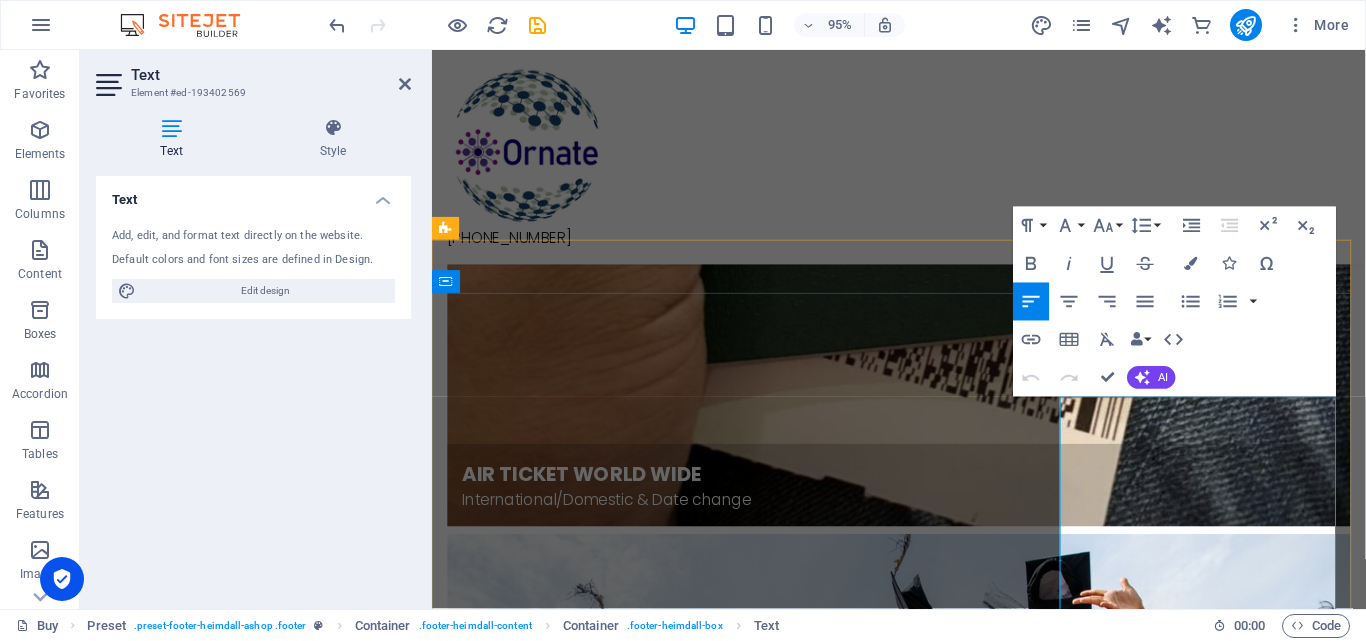 click at bounding box center (923, 10045) 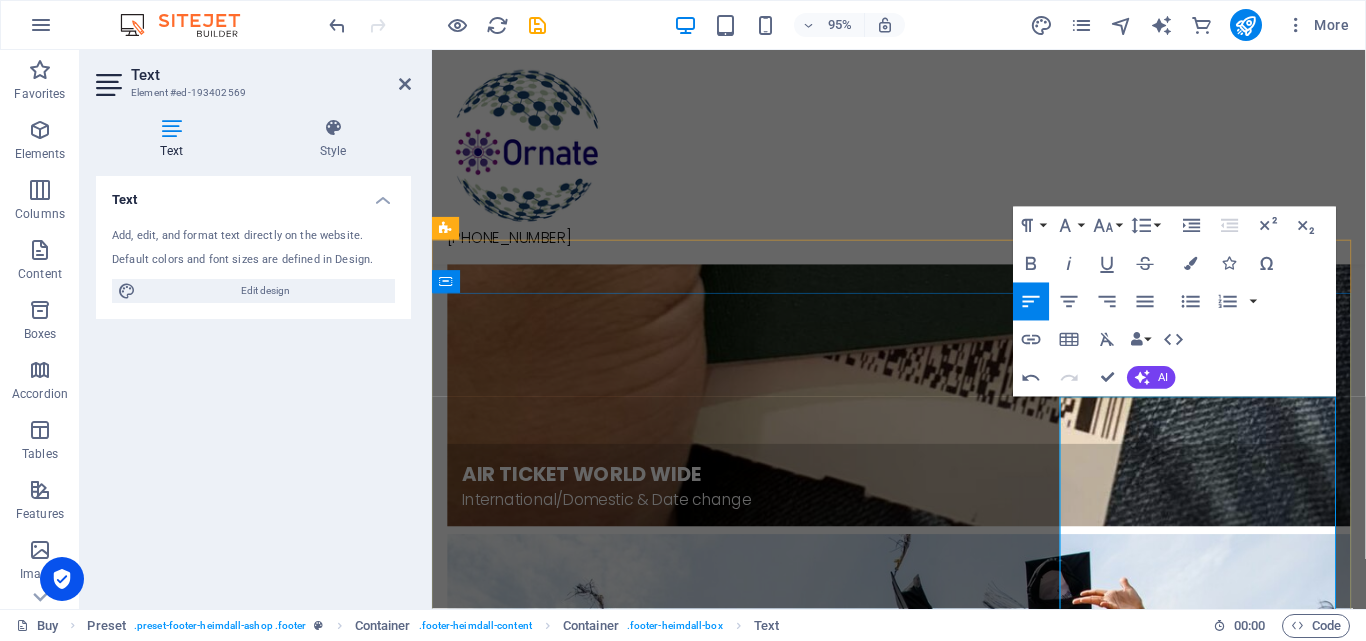 type 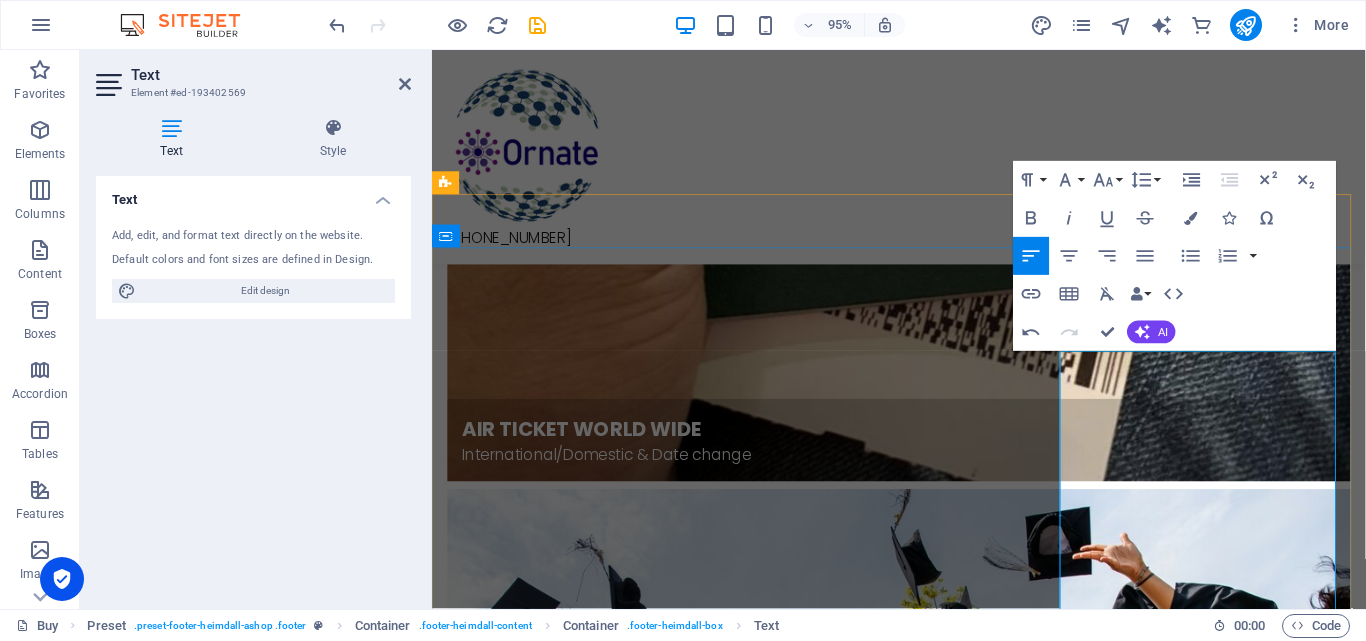scroll, scrollTop: 1880, scrollLeft: 0, axis: vertical 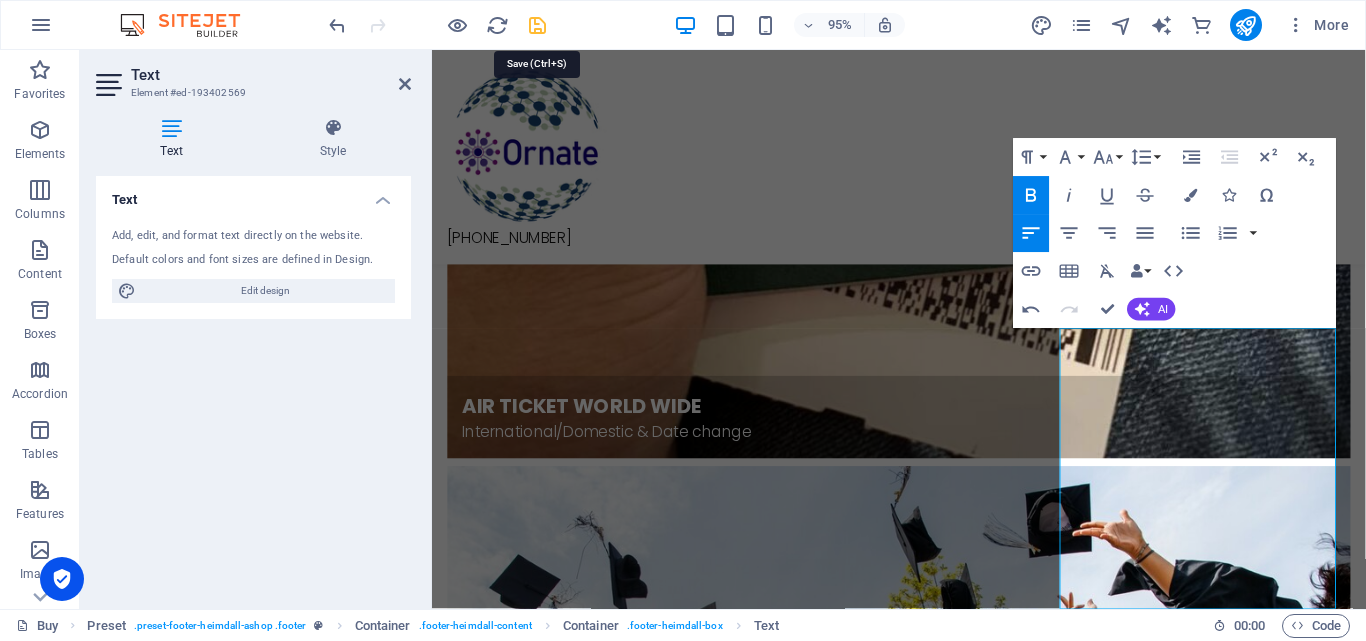 click at bounding box center [537, 25] 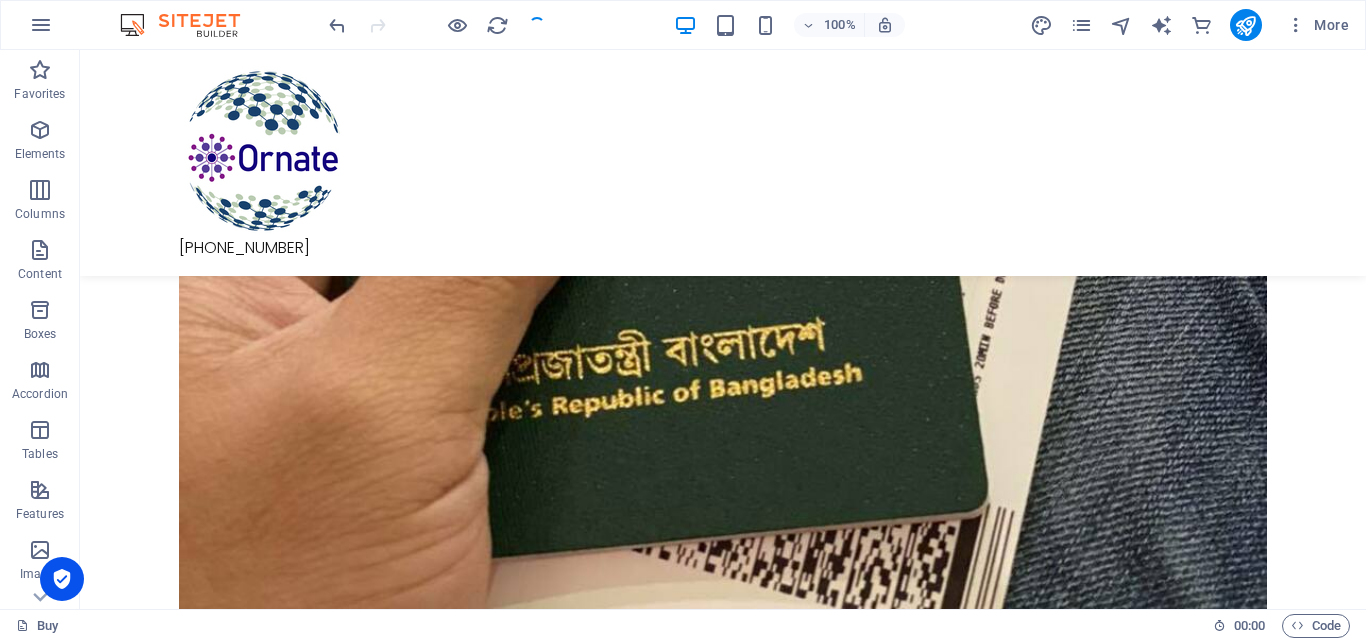 scroll, scrollTop: 2112, scrollLeft: 0, axis: vertical 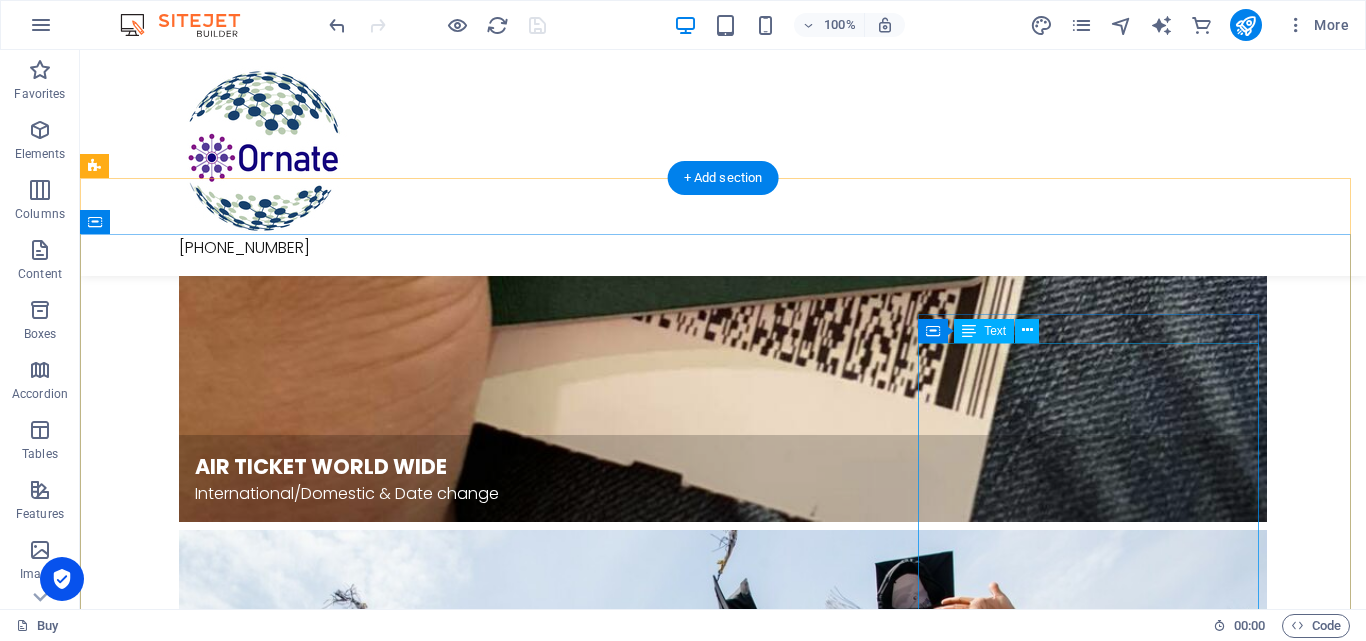 click on "441/7 Senpara Parbota,                 Kafrul, Mirpur Dhaka   1216  Bangladesh mail@ornateinnovations.com.bd ornateinnovations@gmail.com Tel : +88 09649 549984 Tel : +88 09645 002235 Tel : +88 01819 549984 Tel: +88 01552 587183 Hotline:  +88  01712149777" at bounding box center [640, 11307] 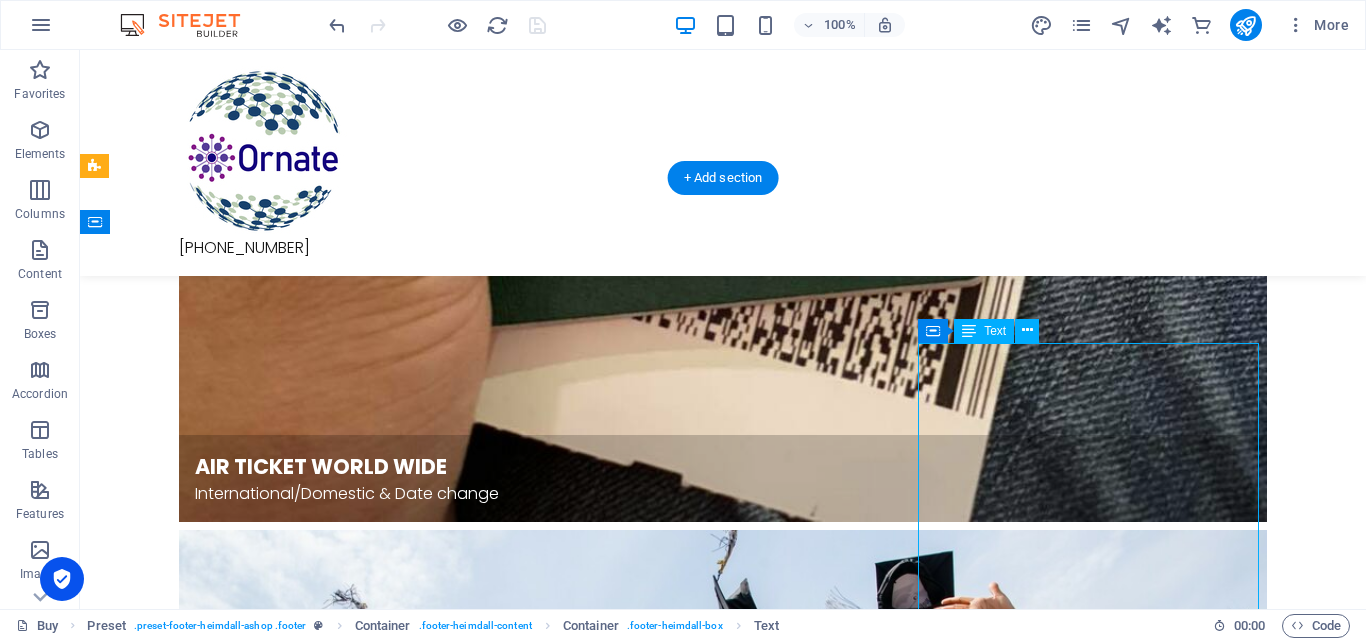 click on "441/7 Senpara Parbota,                 Kafrul, Mirpur Dhaka   1216  Bangladesh mail@ornateinnovations.com.bd ornateinnovations@gmail.com Tel : +88 09649 549984 Tel : +88 09645 002235 Tel : +88 01819 549984 Tel: +88 01552 587183 Hotline:  +88  01712149777" at bounding box center (640, 11307) 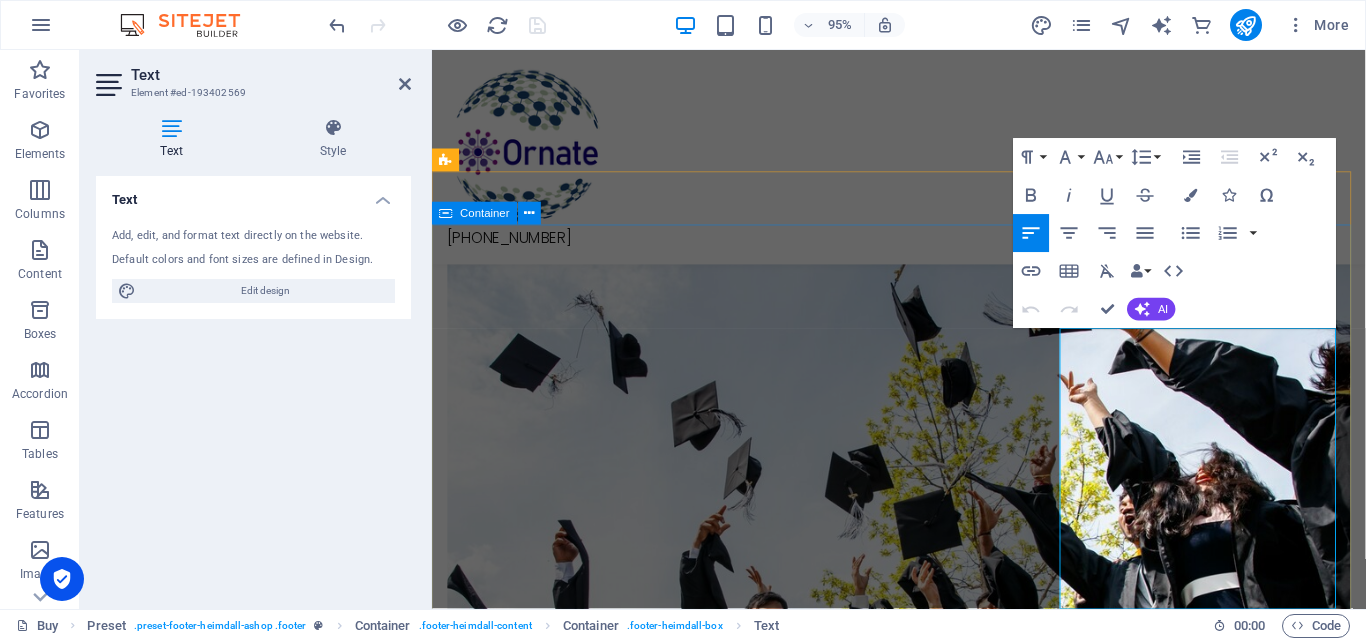scroll, scrollTop: 1880, scrollLeft: 0, axis: vertical 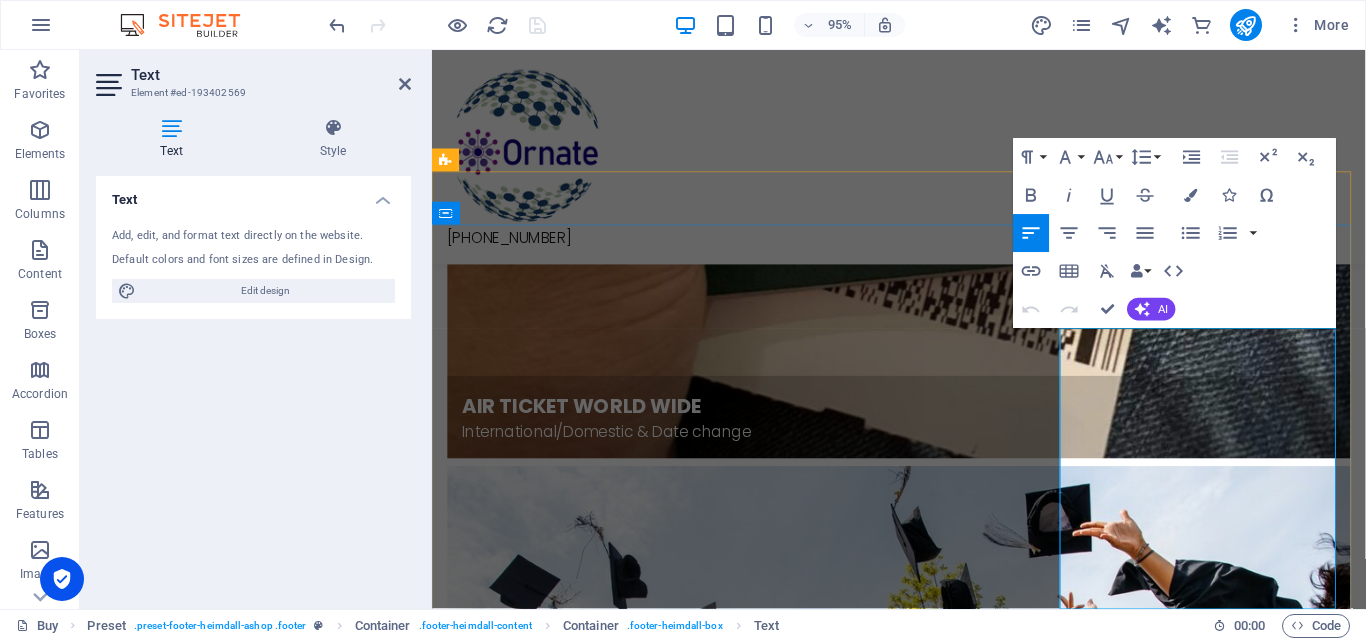 click on "[GEOGRAPHIC_DATA]" at bounding box center [923, 9977] 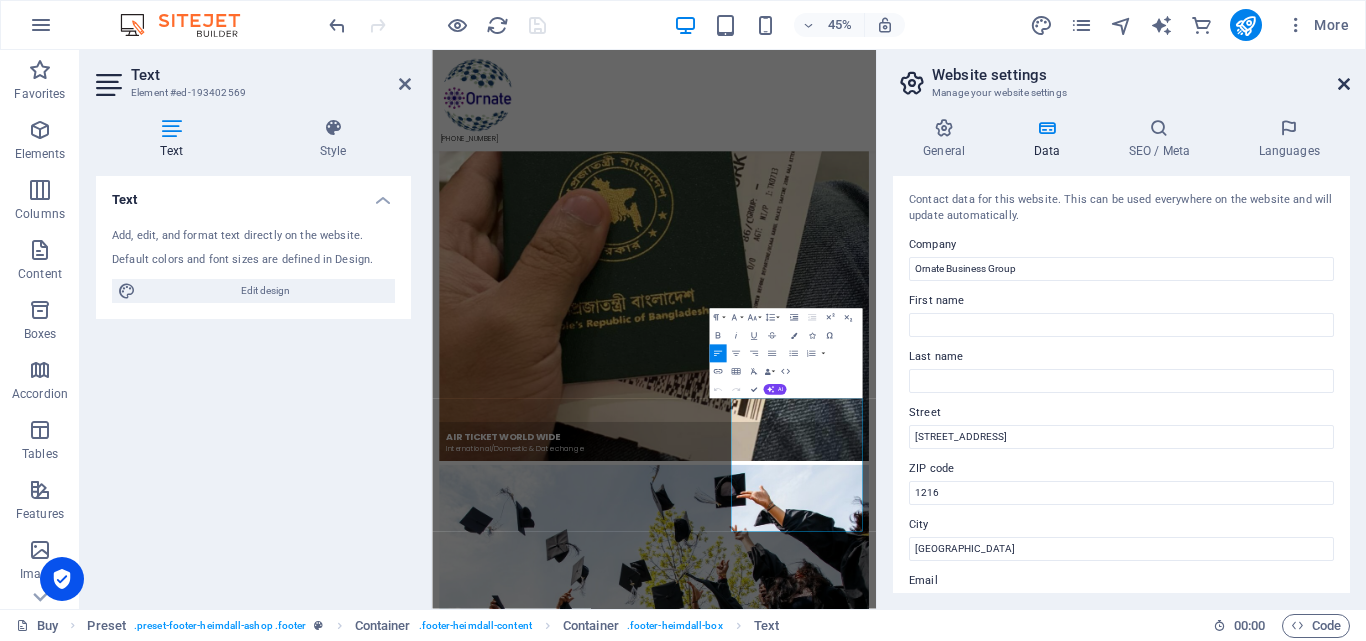 click at bounding box center (1344, 84) 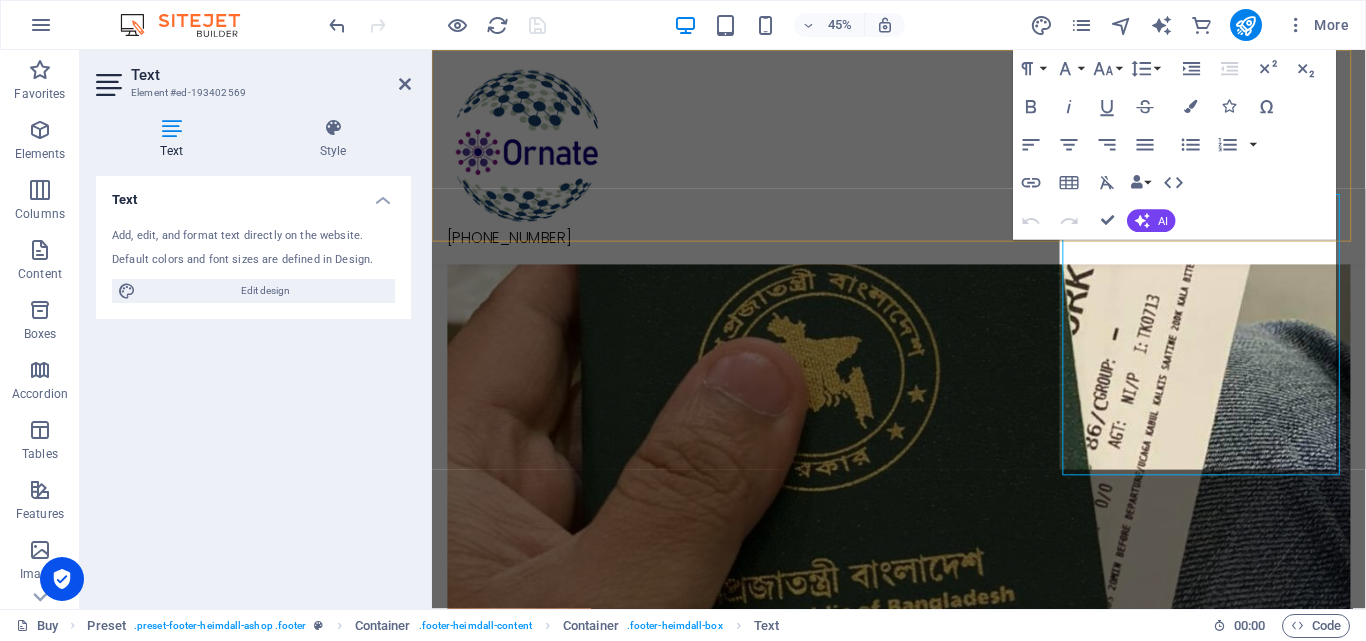 scroll, scrollTop: 2027, scrollLeft: 0, axis: vertical 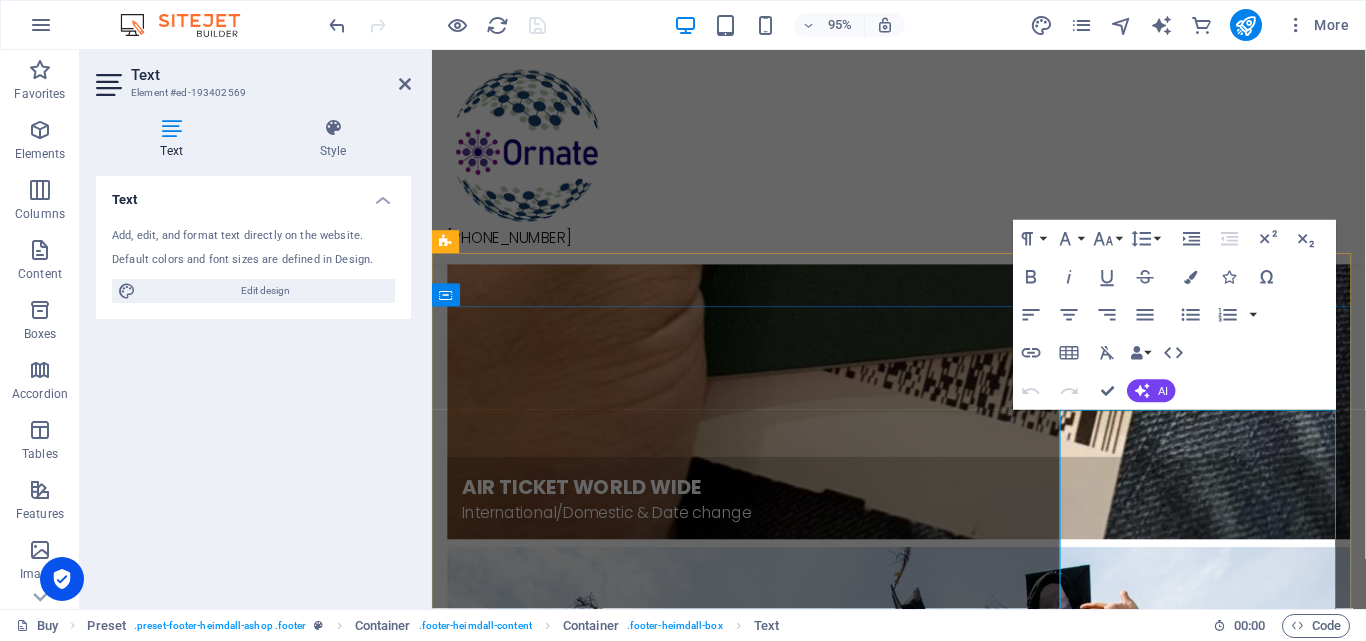 click on "441/7 Senpara Parbota," at bounding box center (539, 10038) 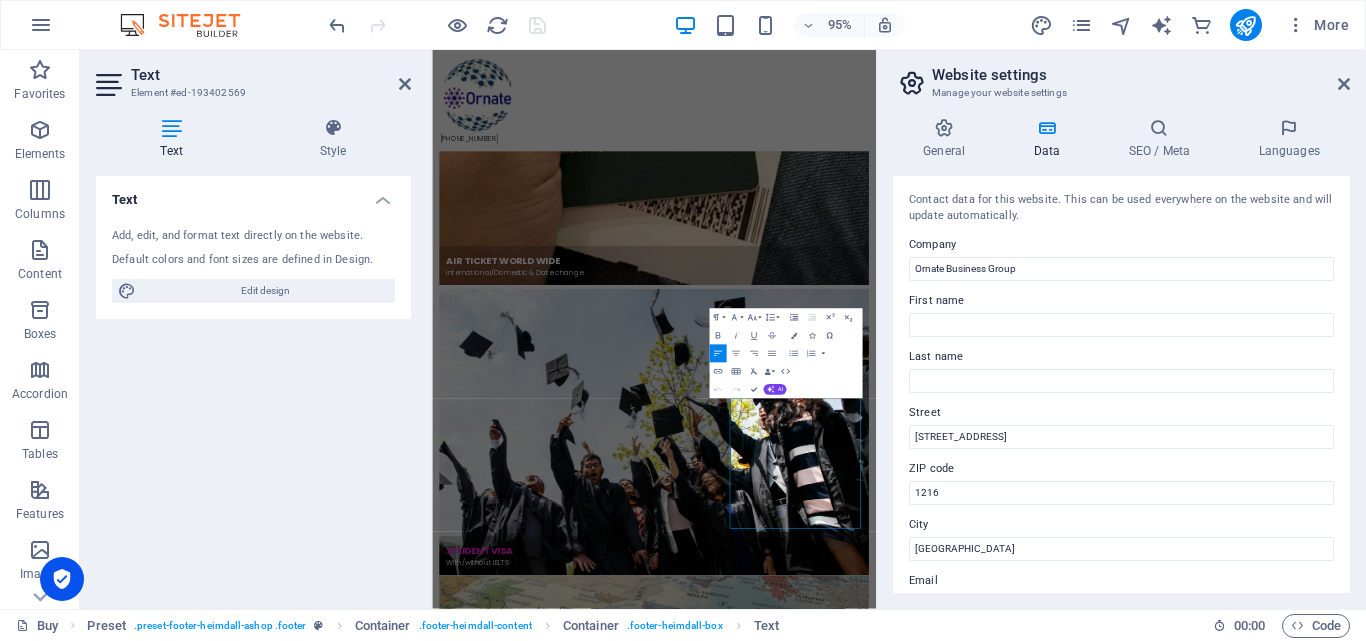 scroll, scrollTop: 1404, scrollLeft: 0, axis: vertical 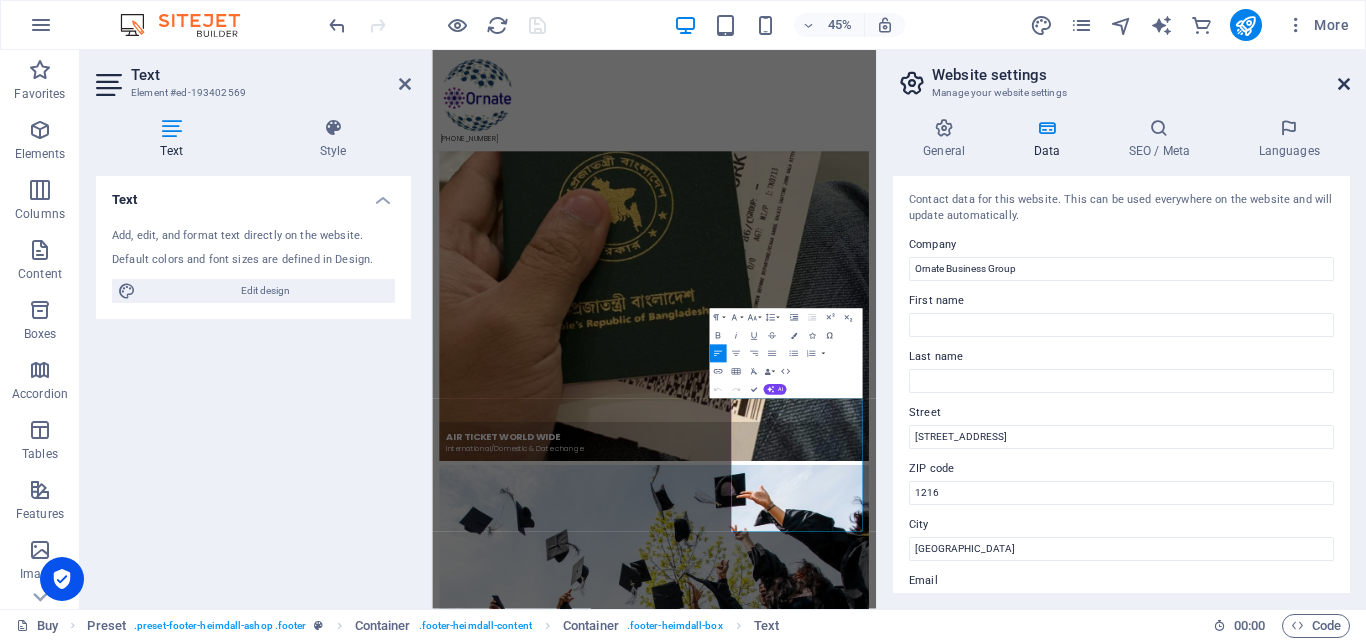 click at bounding box center (1344, 84) 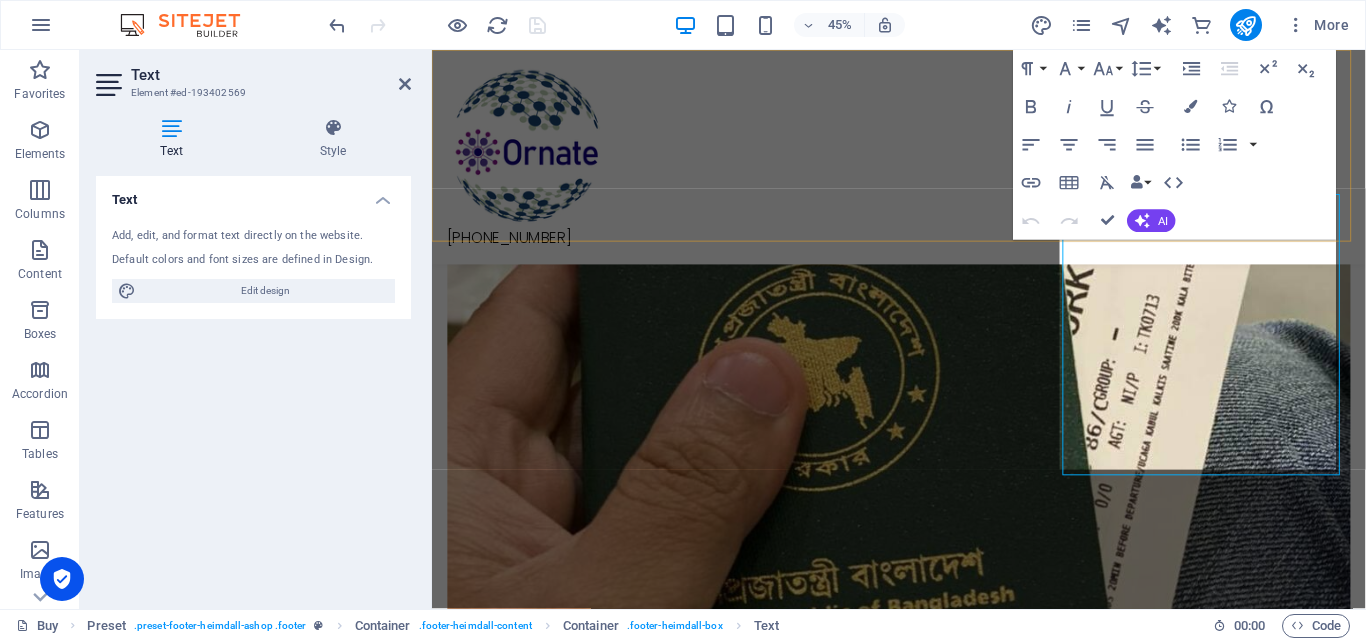 scroll, scrollTop: 2027, scrollLeft: 0, axis: vertical 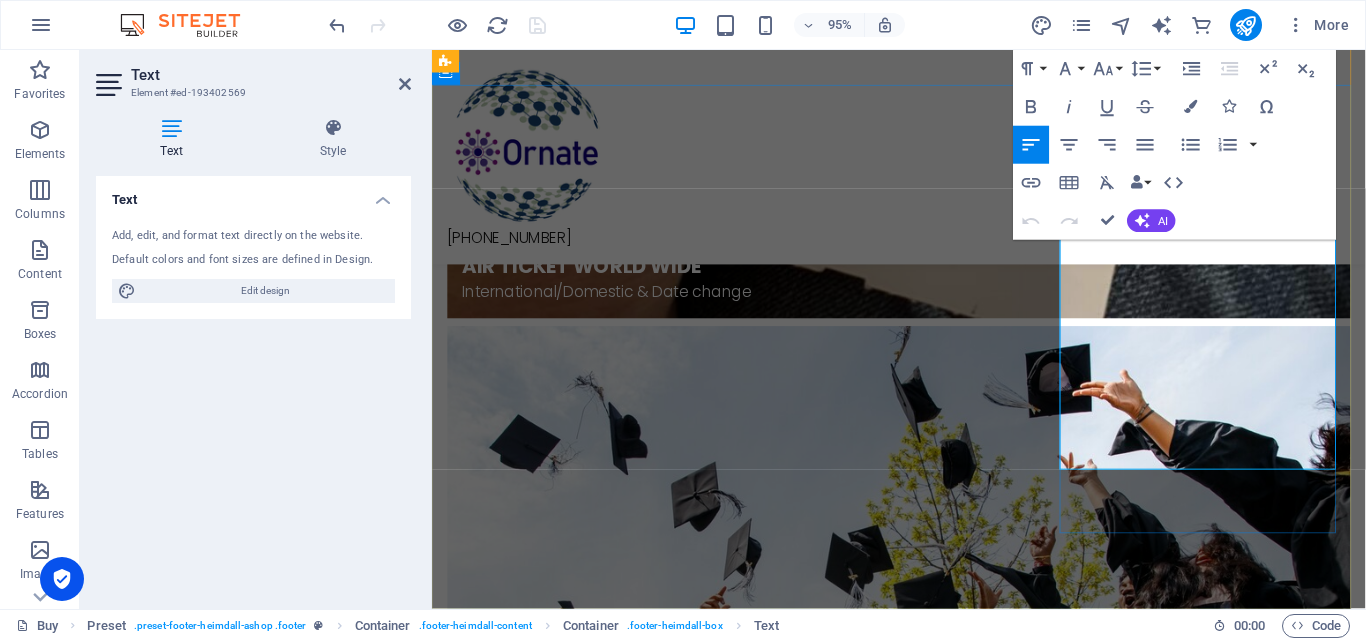 click on "Tel : [PHONE_NUMBER]" at bounding box center (923, 9934) 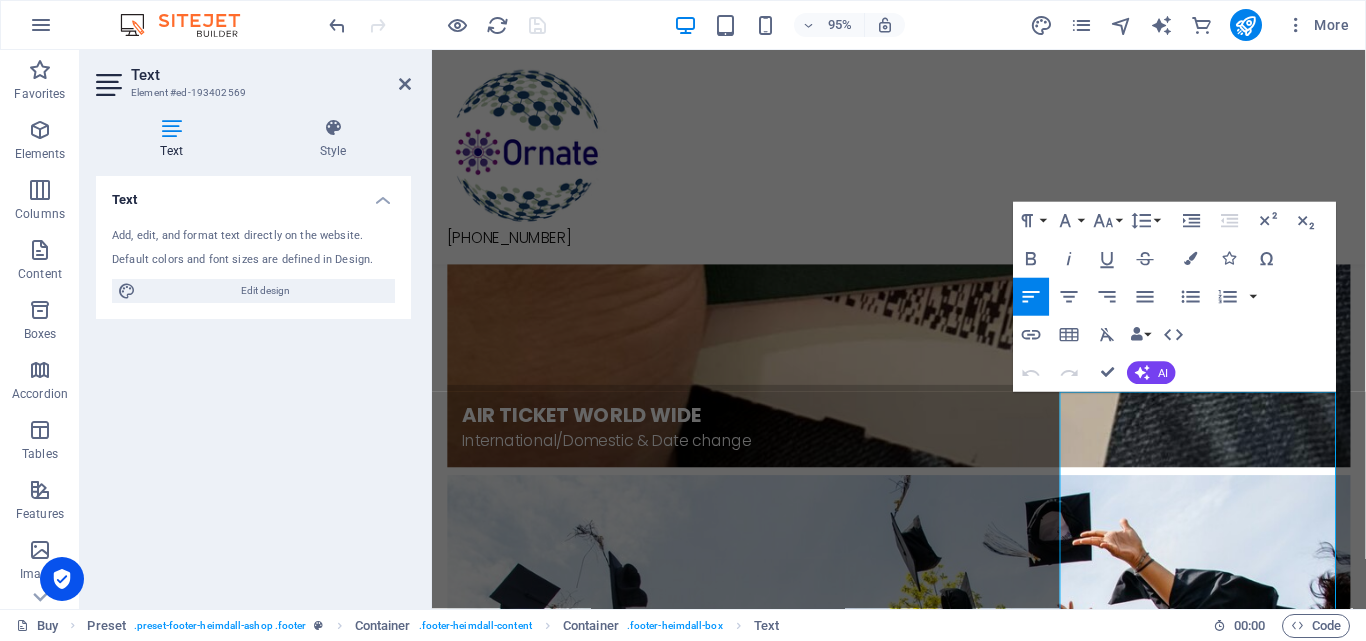 scroll, scrollTop: 1770, scrollLeft: 0, axis: vertical 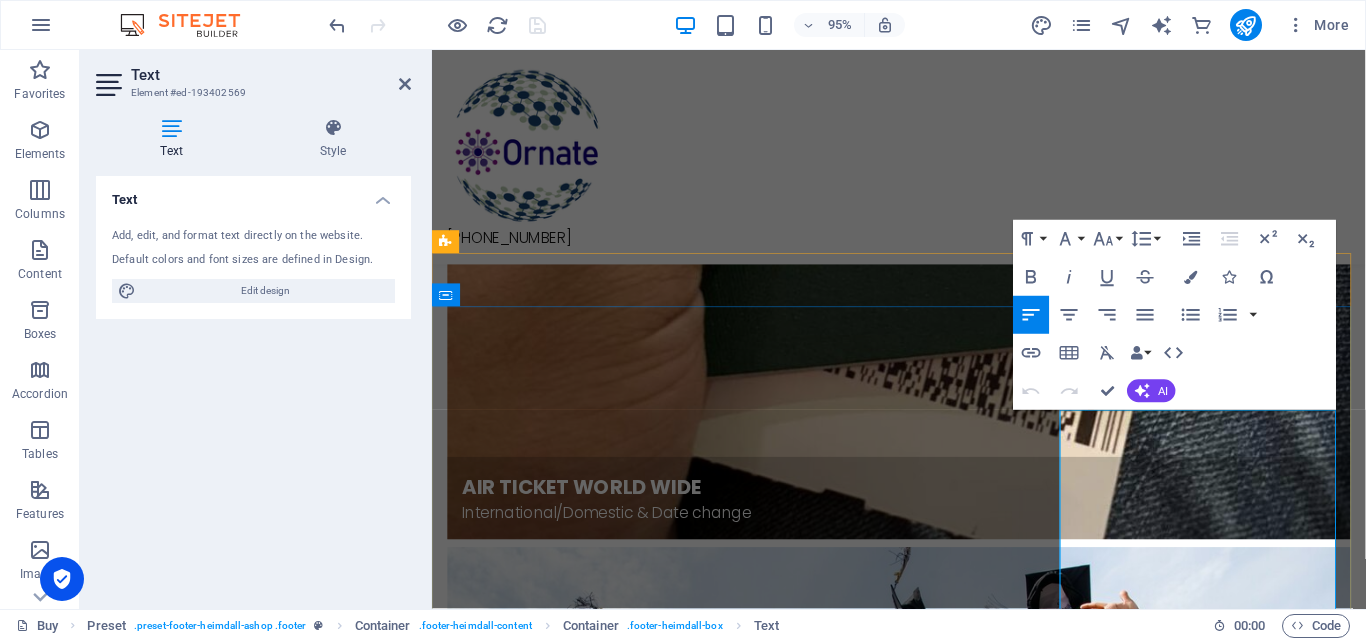 click at bounding box center [923, 10083] 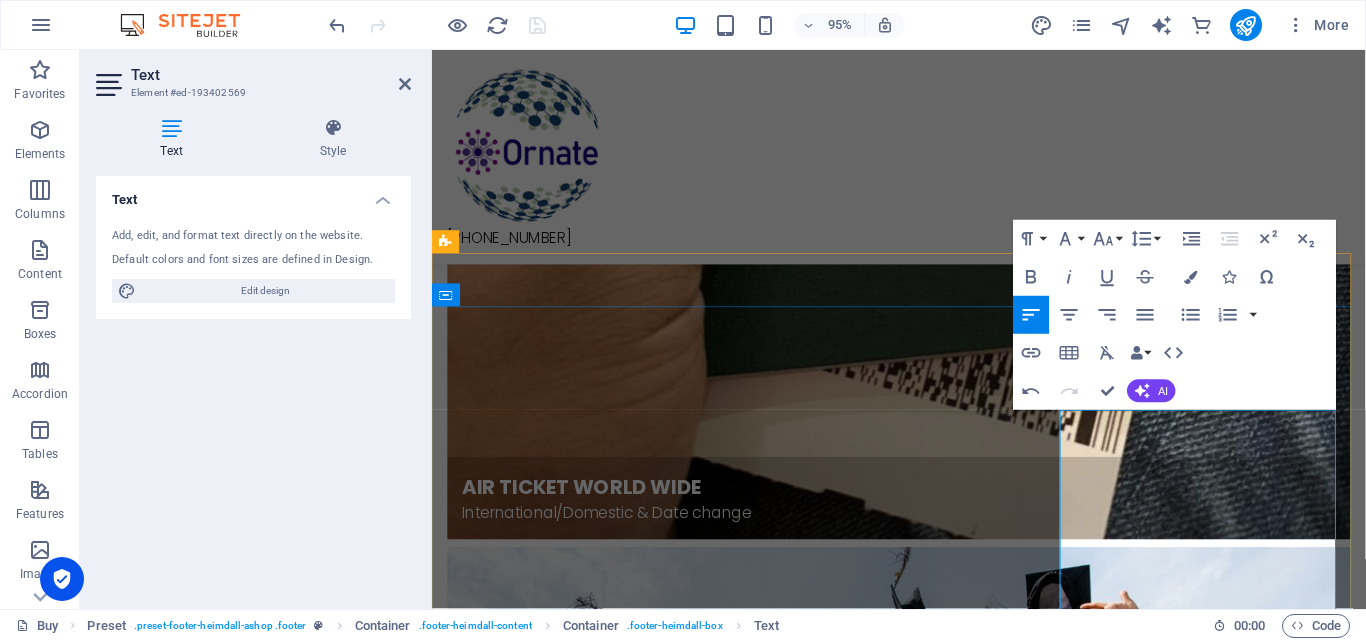 type 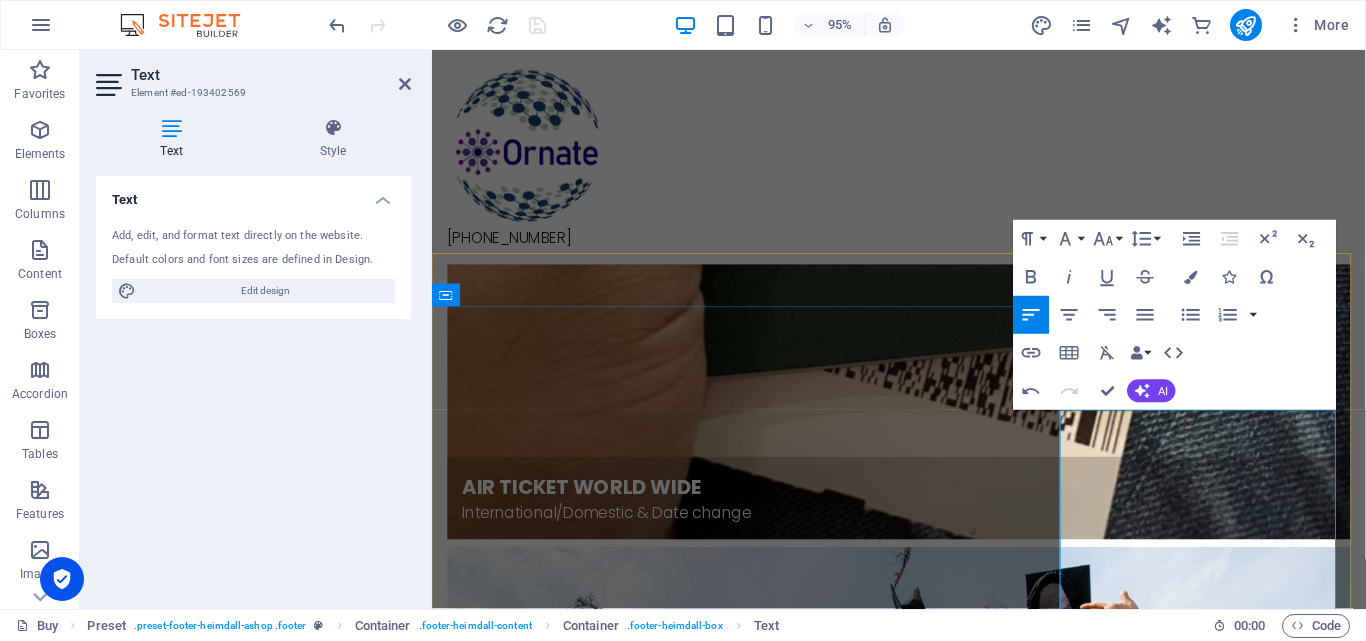 click on "[GEOGRAPHIC_DATA]" at bounding box center [923, 10087] 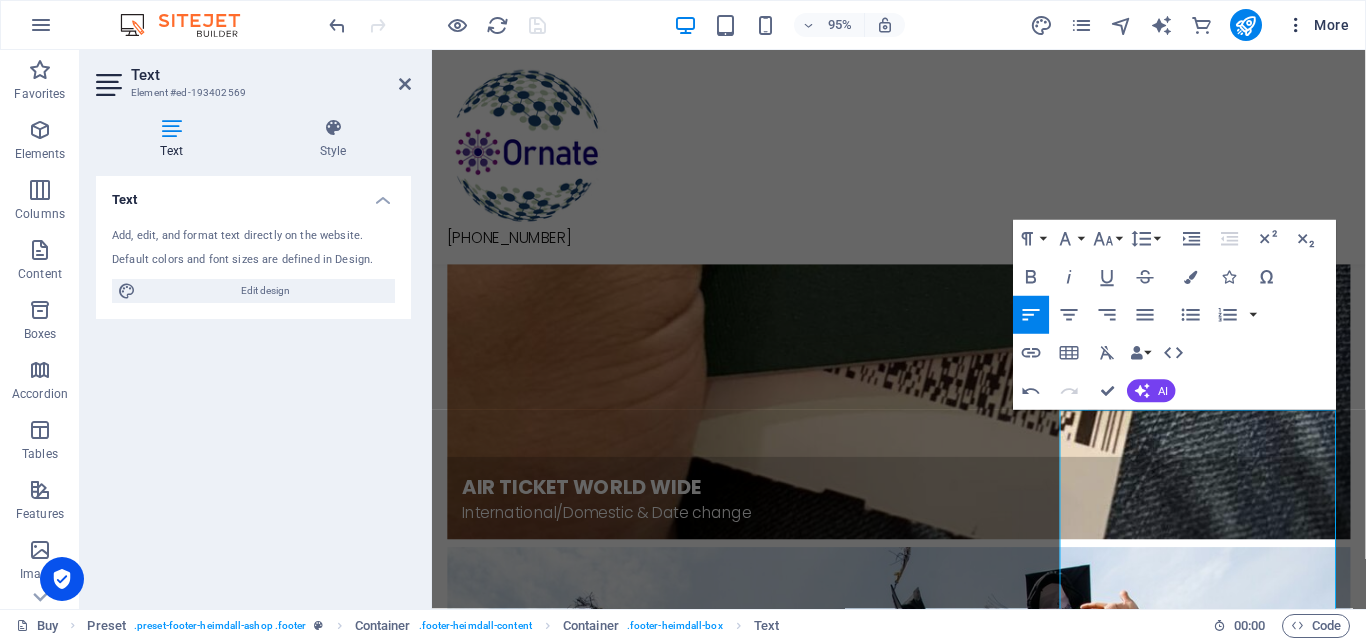 click at bounding box center (1296, 25) 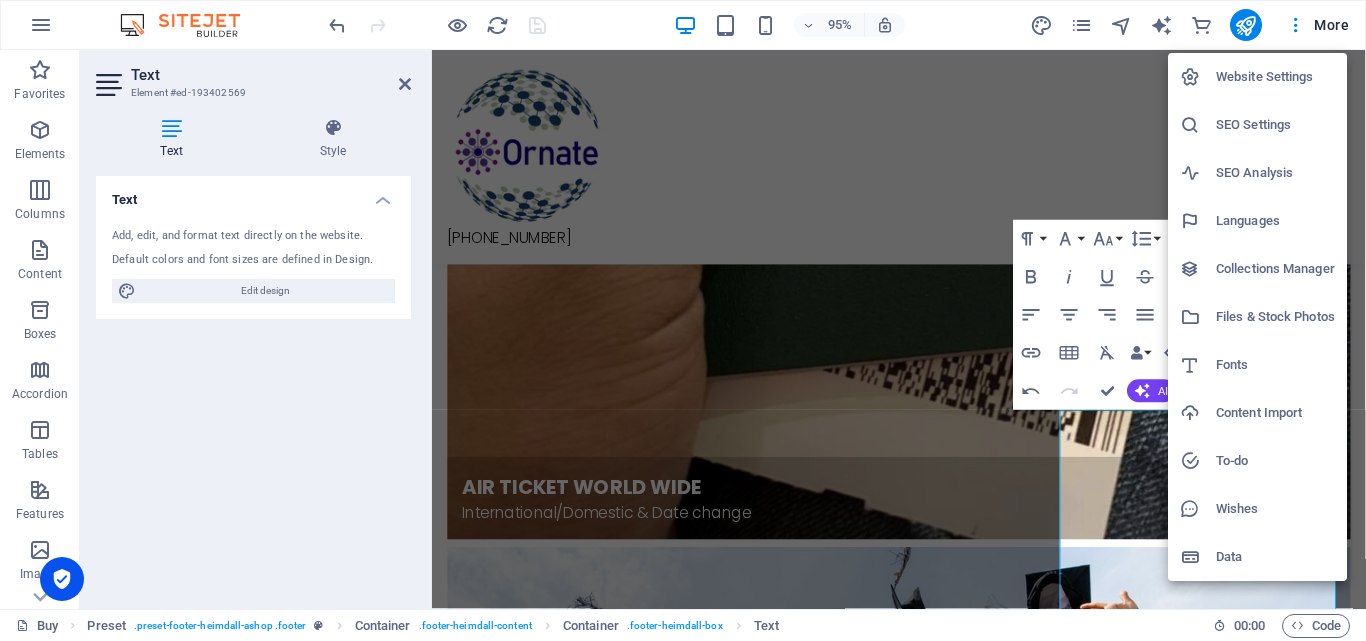 click at bounding box center [683, 320] 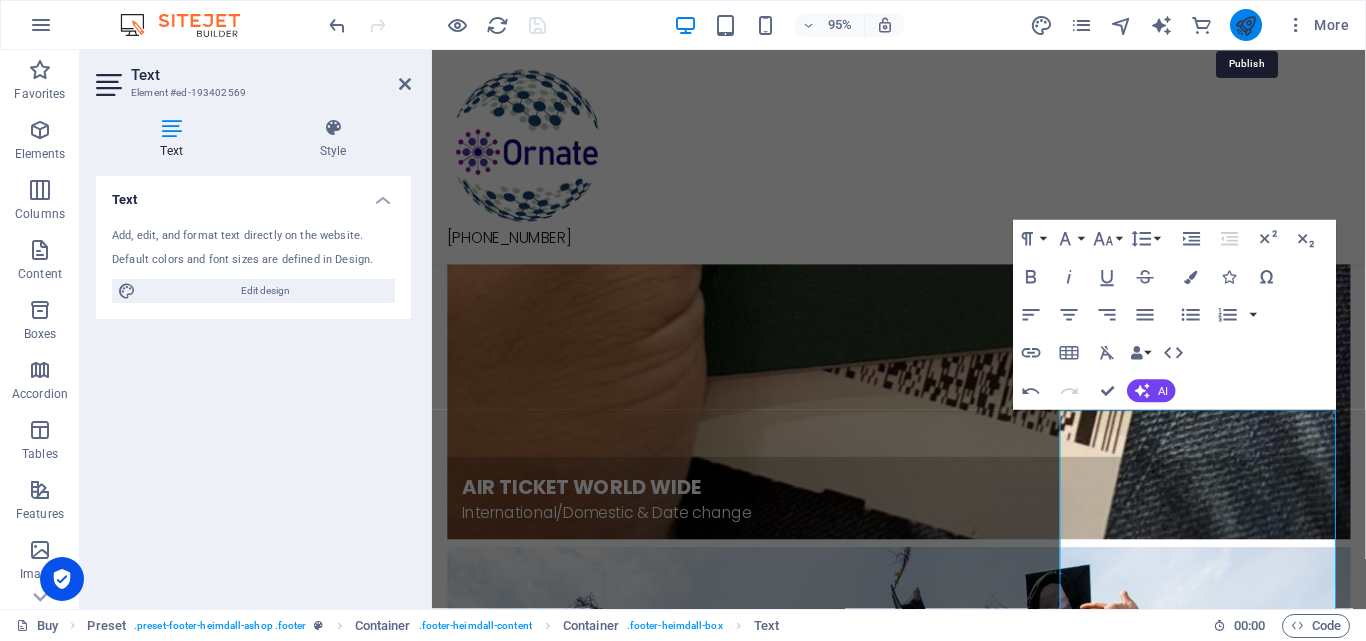 click at bounding box center (1245, 25) 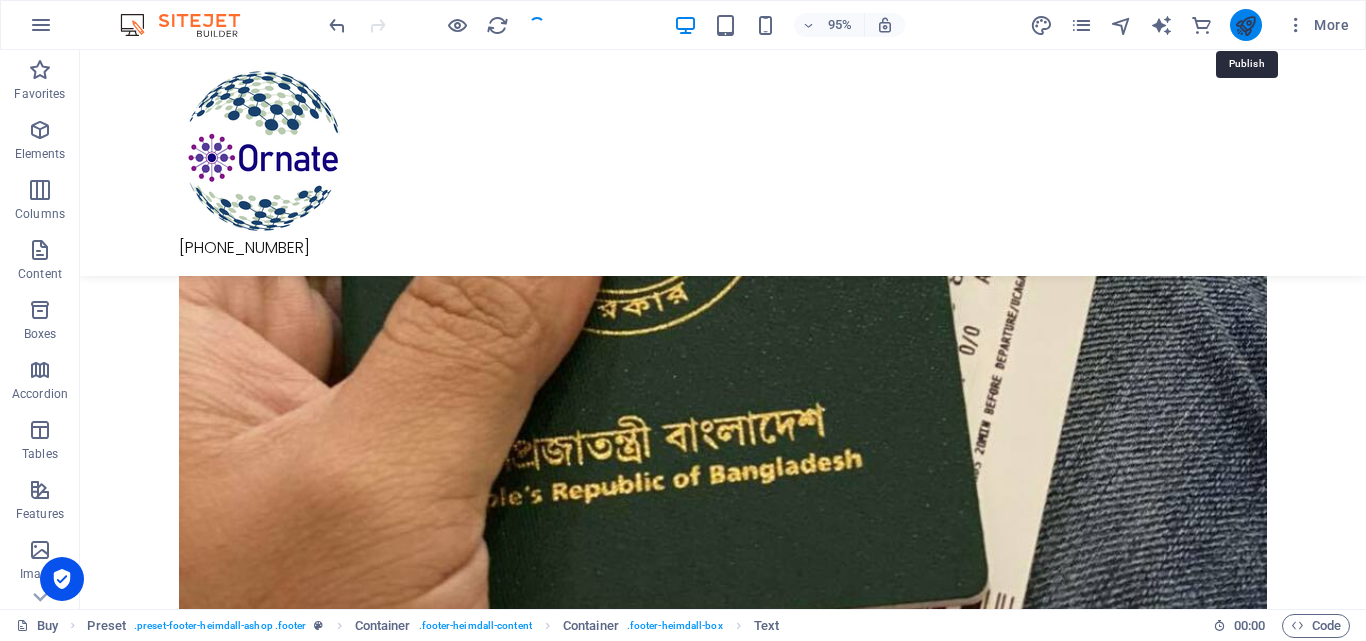 scroll, scrollTop: 2026, scrollLeft: 0, axis: vertical 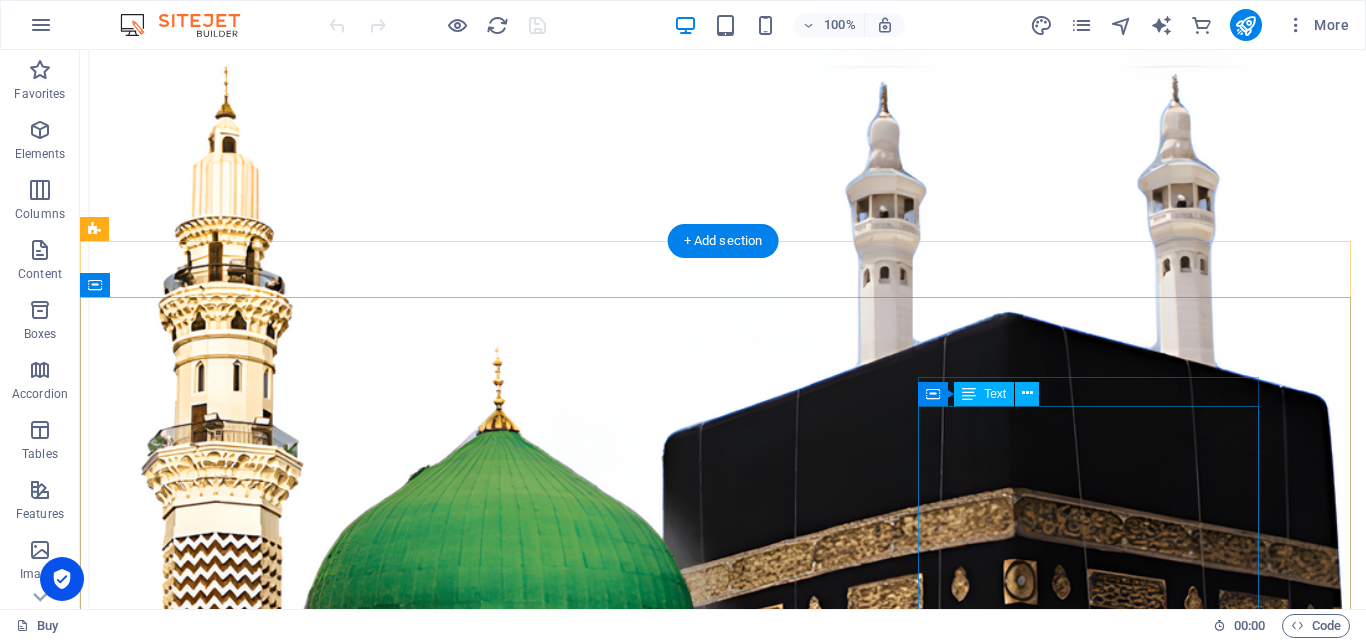 click on "441/7 Senpara Parbota, Kafrul, Mirpur 441/7 Senpara Parbota, Kafrul, Mirpur 441/7 Senpara Parbota, Kafrul, Mirpur 441/7 Senpara Parbota, Kafrul, Mirpur Dhaka   1216  Bangladesh mail@ornateinnovations.com.bd ornateinnovations@gmail.com Tel : +88 09649 549984 Tel : +88 09645 002235 Tel : +88 01819 549984 Tel: +88 01552 587183 Hotline:  +88  01712149777" at bounding box center [723, 16285] 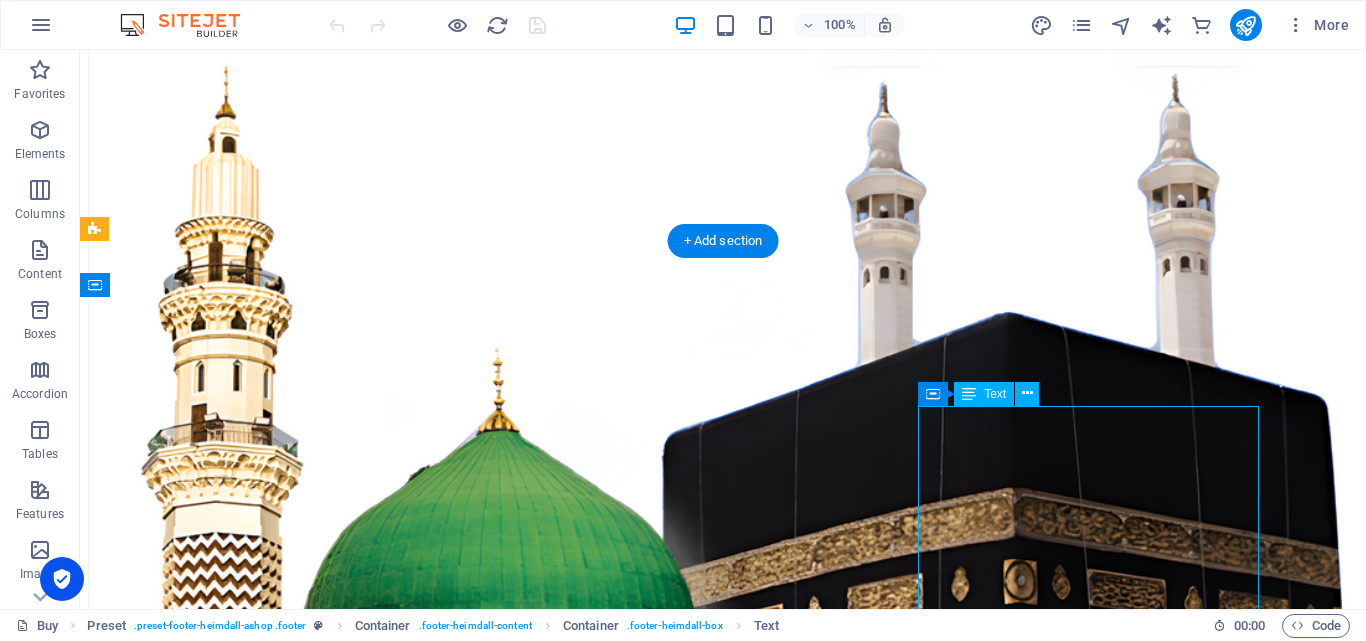 click on "441/7 Senpara Parbota, Kafrul, Mirpur 441/7 Senpara Parbota, Kafrul, Mirpur 441/7 Senpara Parbota, Kafrul, Mirpur 441/7 Senpara Parbota, Kafrul, Mirpur Dhaka   1216  Bangladesh mail@ornateinnovations.com.bd ornateinnovations@gmail.com Tel : +88 09649 549984 Tel : +88 09645 002235 Tel : +88 01819 549984 Tel: +88 01552 587183 Hotline:  +88  01712149777" at bounding box center (723, 16285) 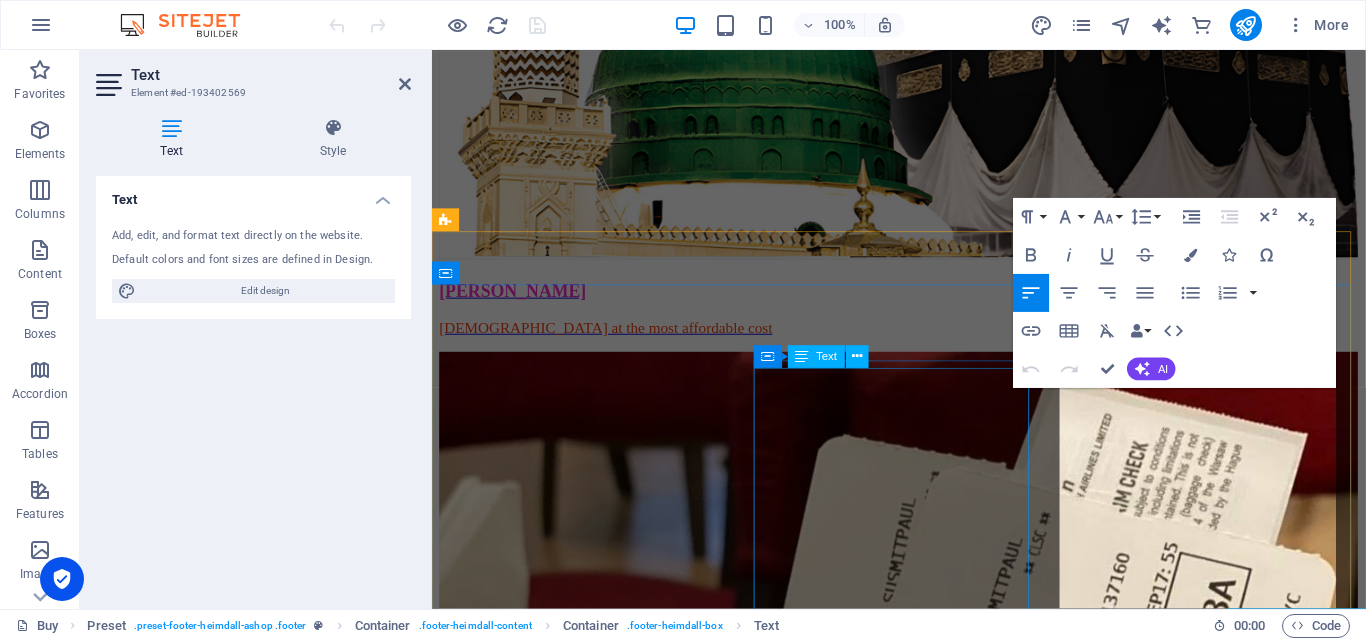 scroll, scrollTop: 1817, scrollLeft: 0, axis: vertical 